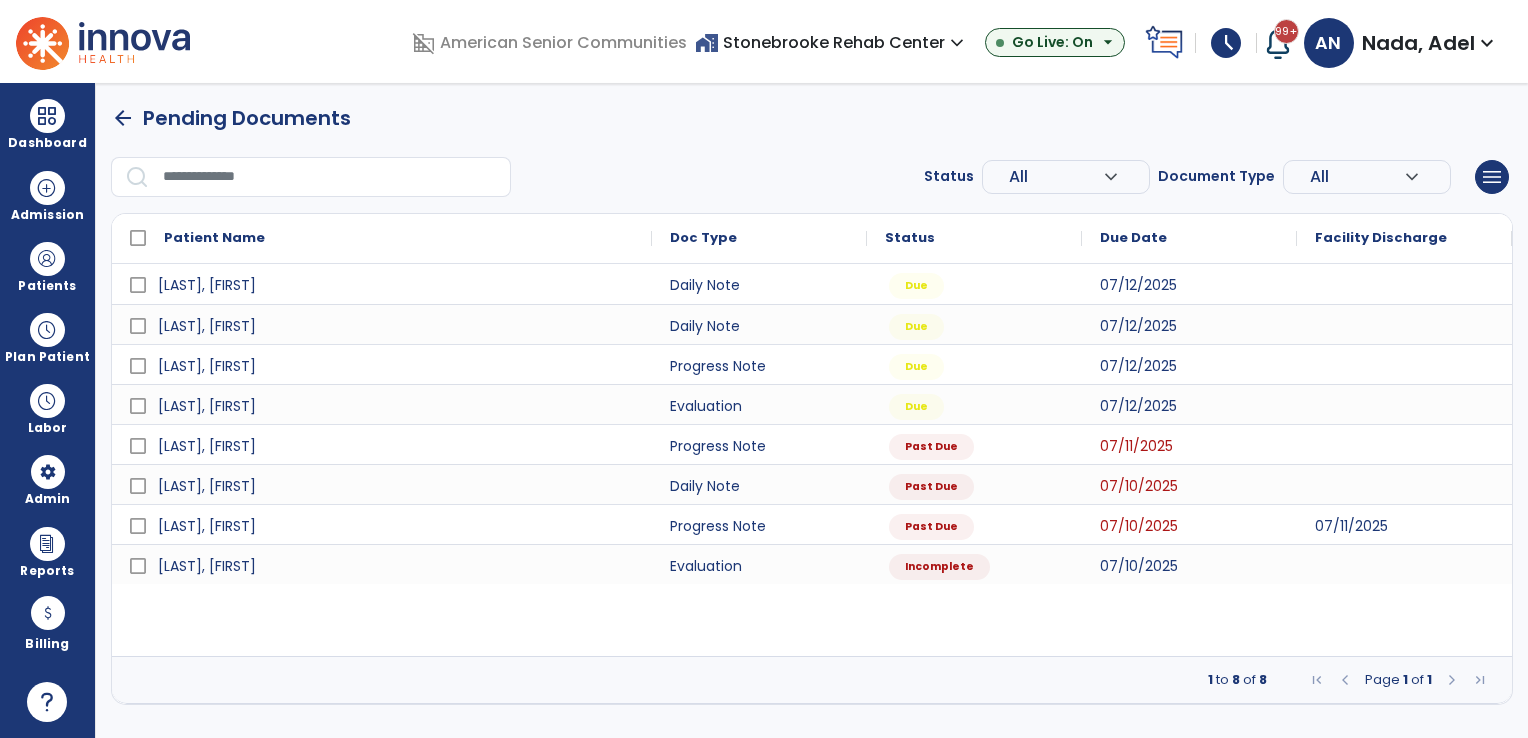 scroll, scrollTop: 0, scrollLeft: 0, axis: both 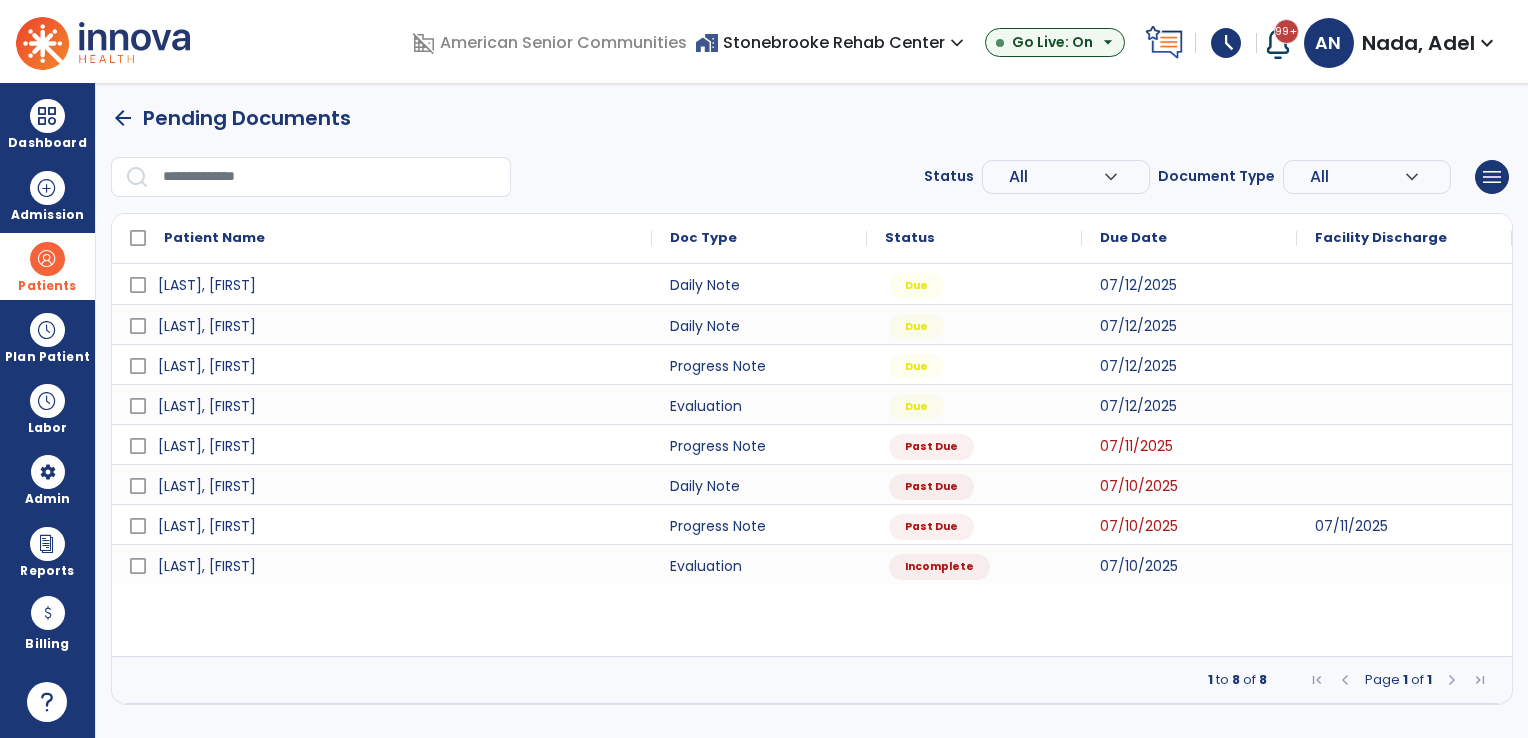 click on "Patients" at bounding box center [47, 286] 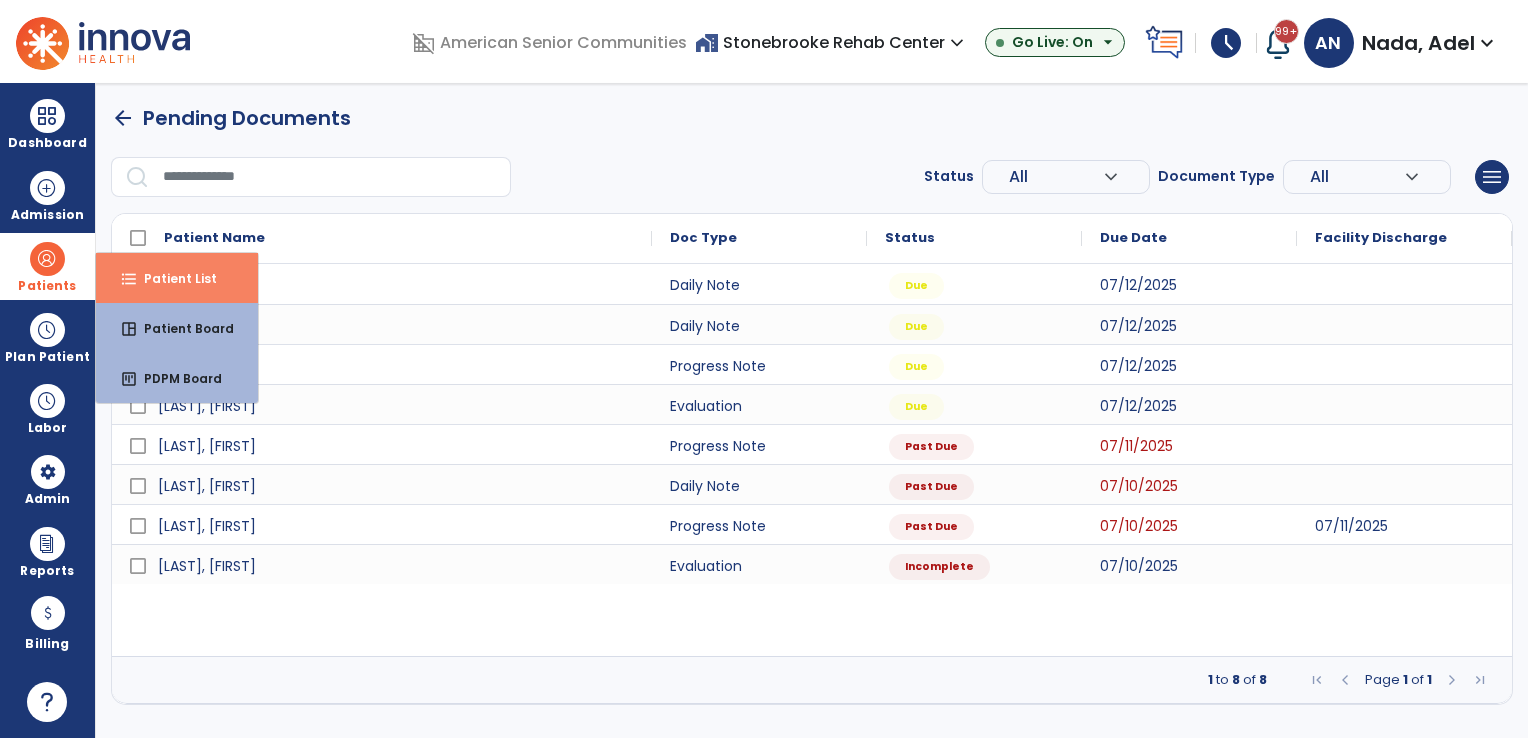 click on "Patient List" at bounding box center [172, 278] 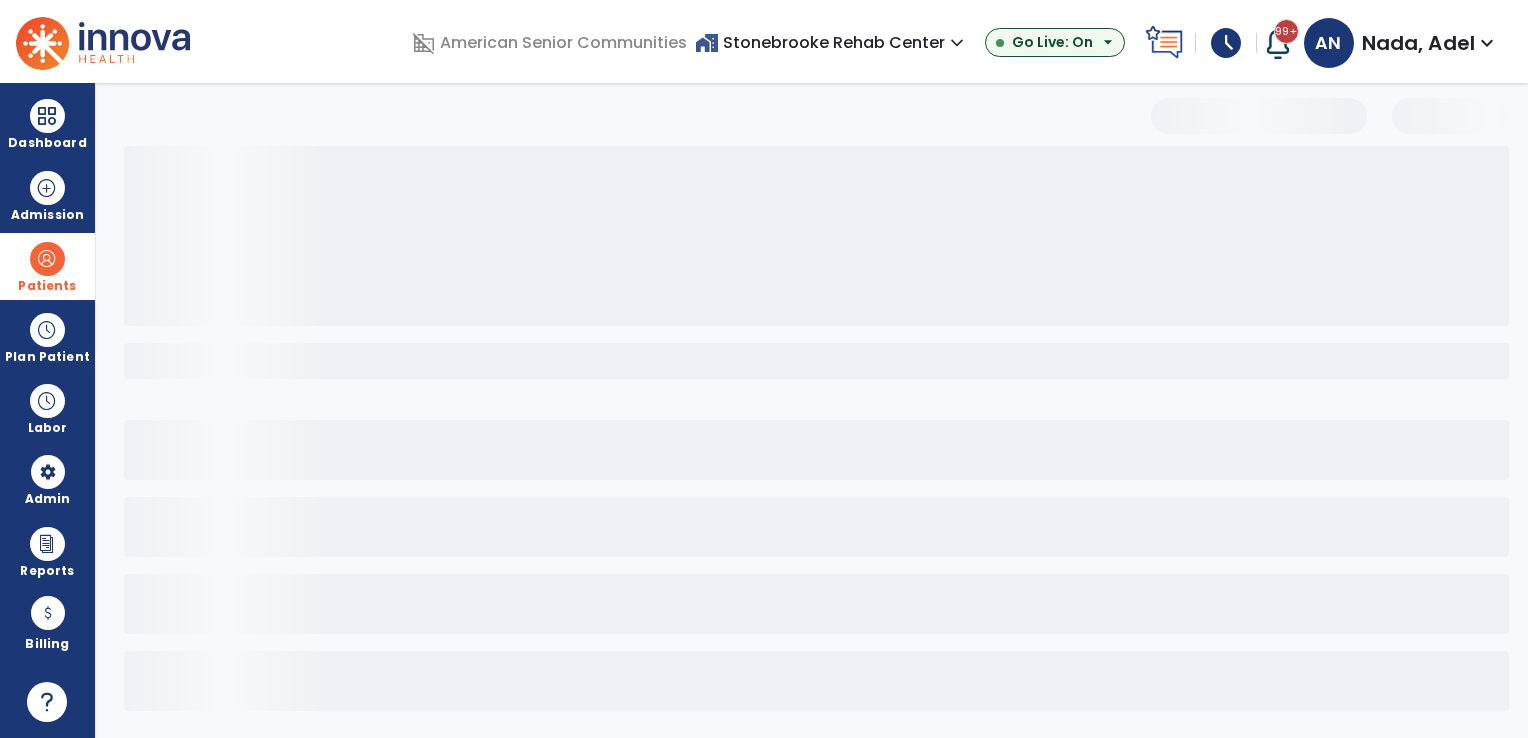 select on "***" 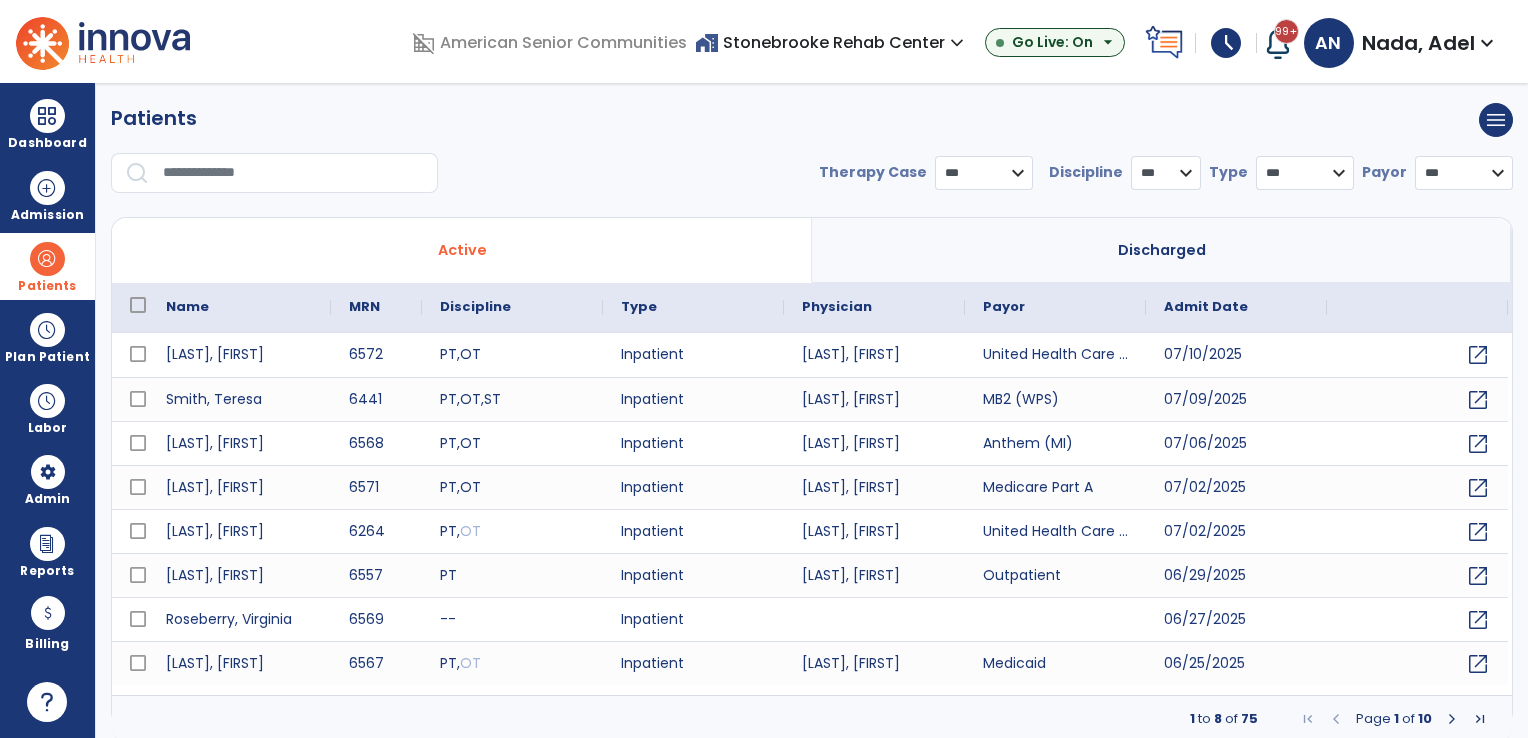 click at bounding box center (1452, 719) 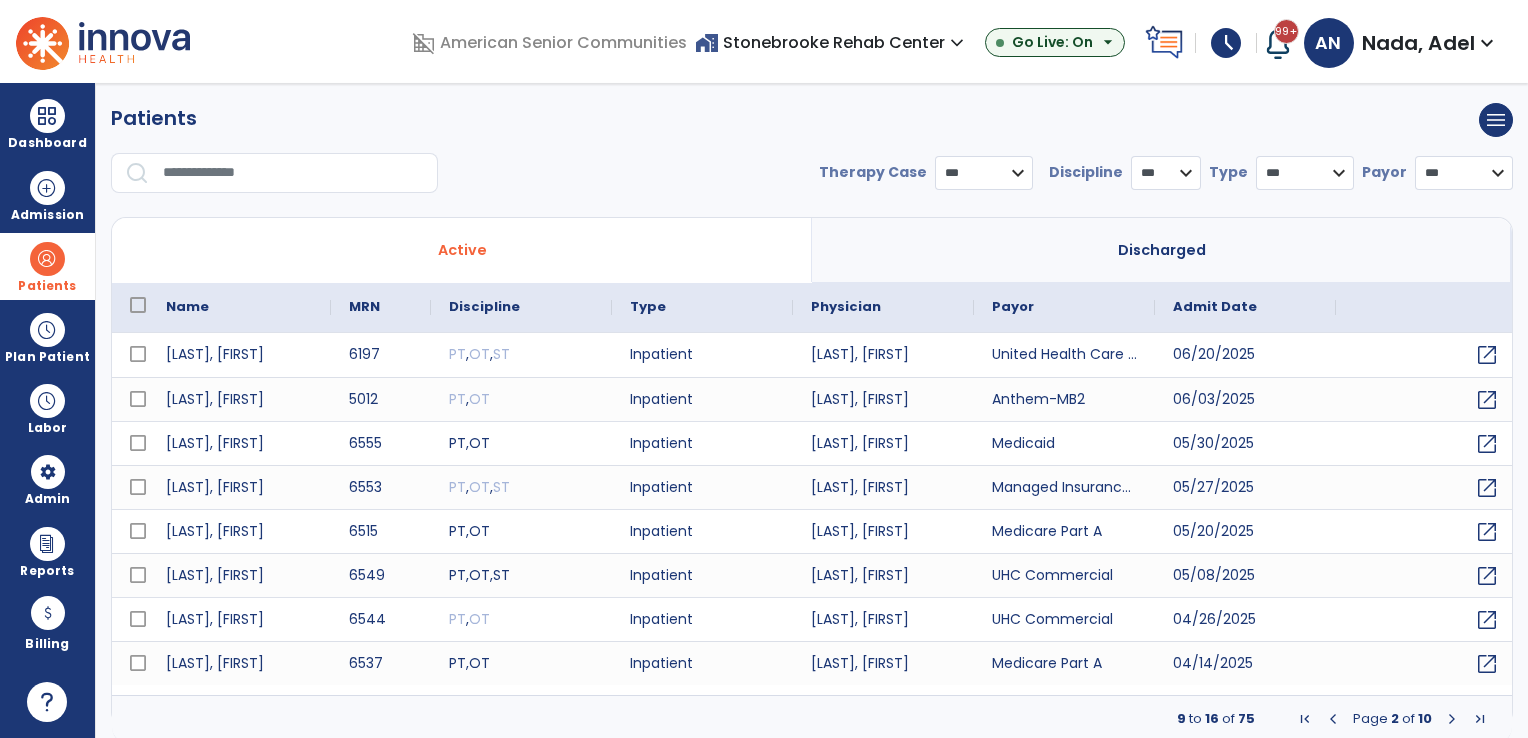 click at bounding box center (1333, 719) 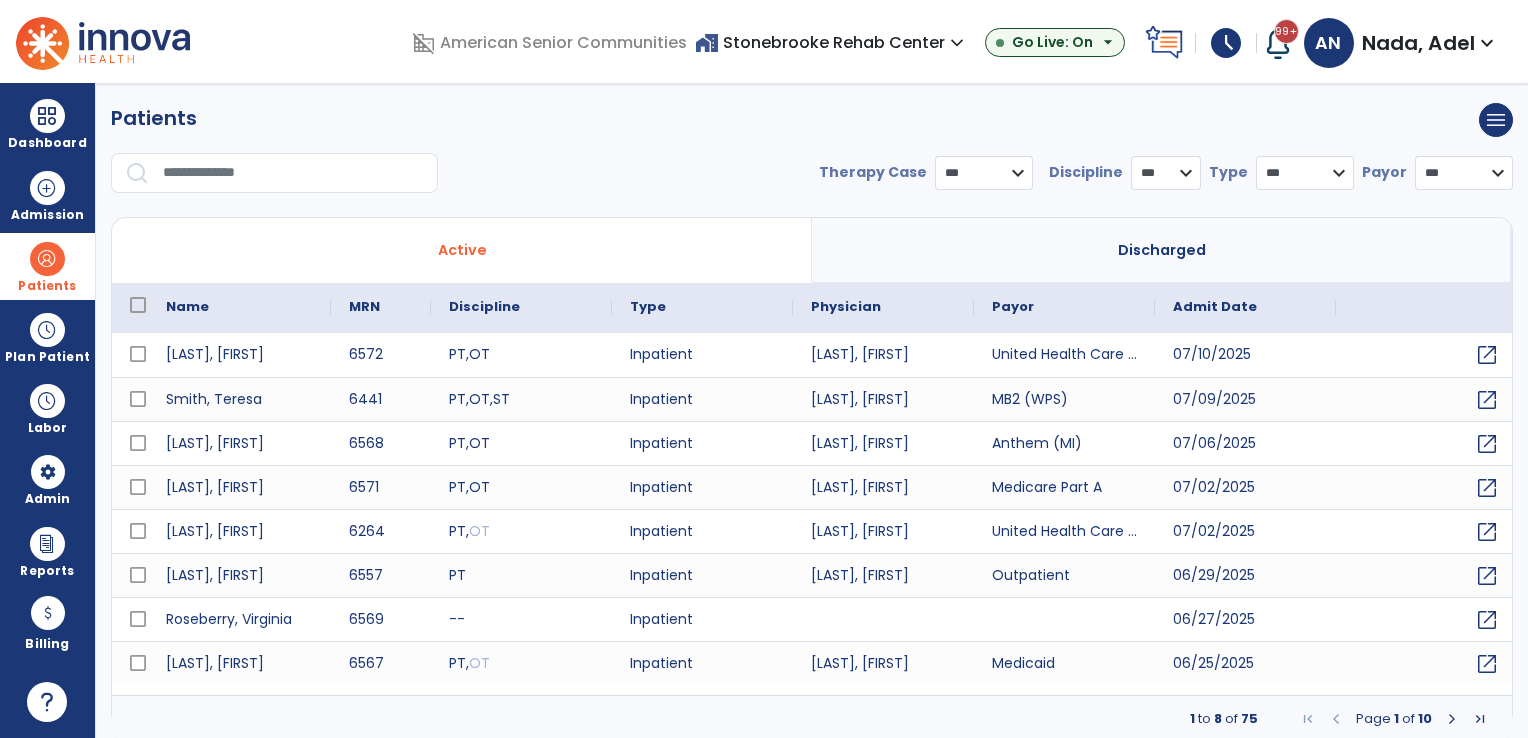 click at bounding box center (293, 173) 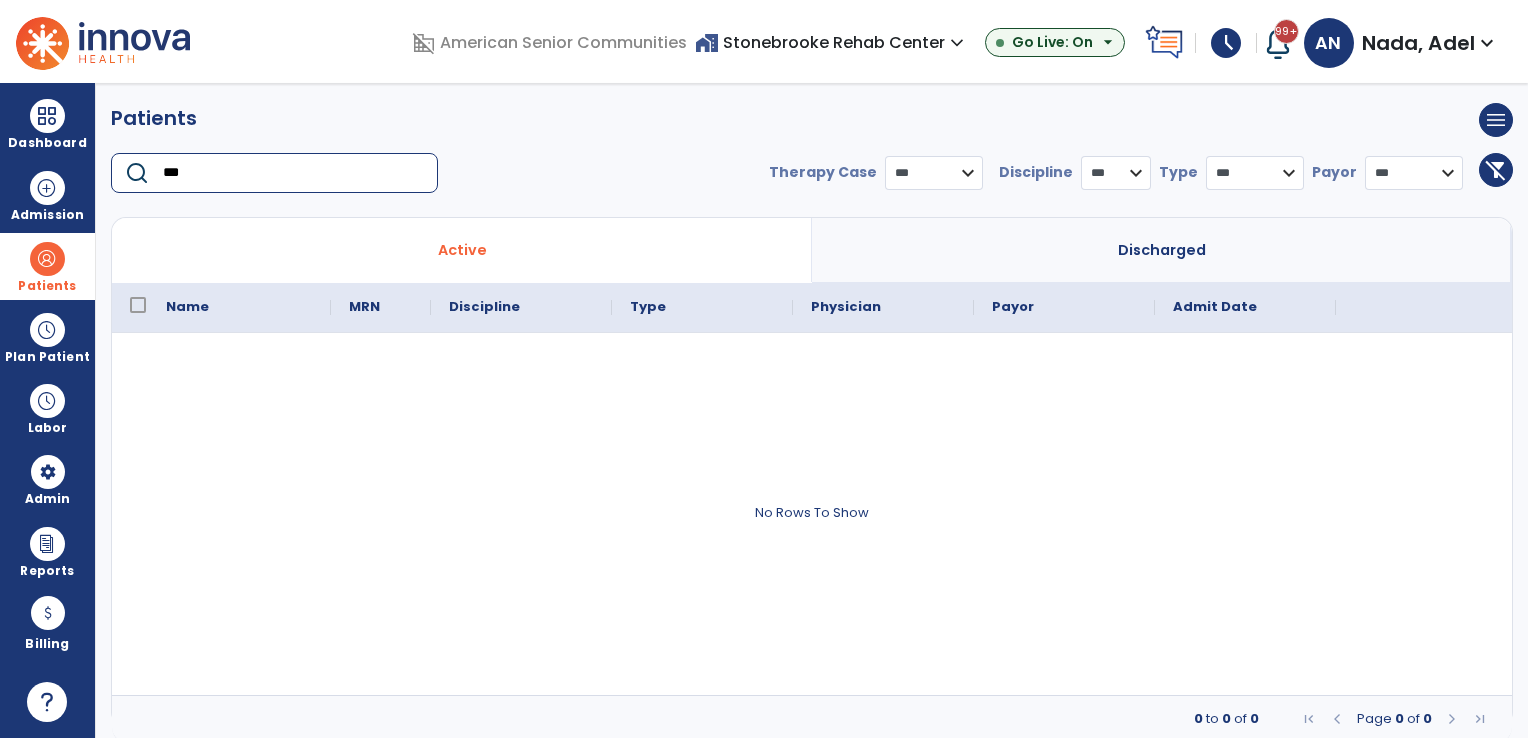 type on "***" 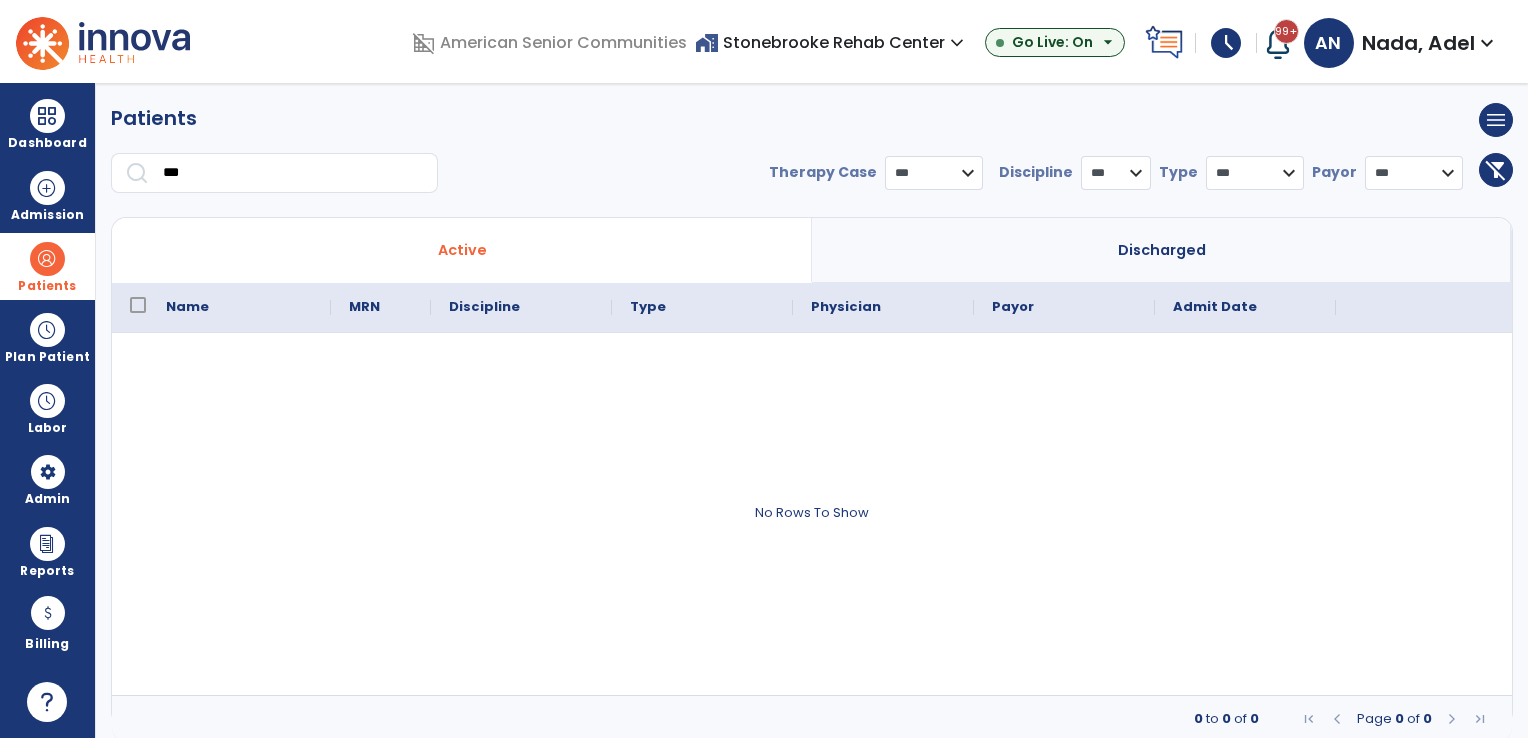 click on "Discharged" at bounding box center [1162, 250] 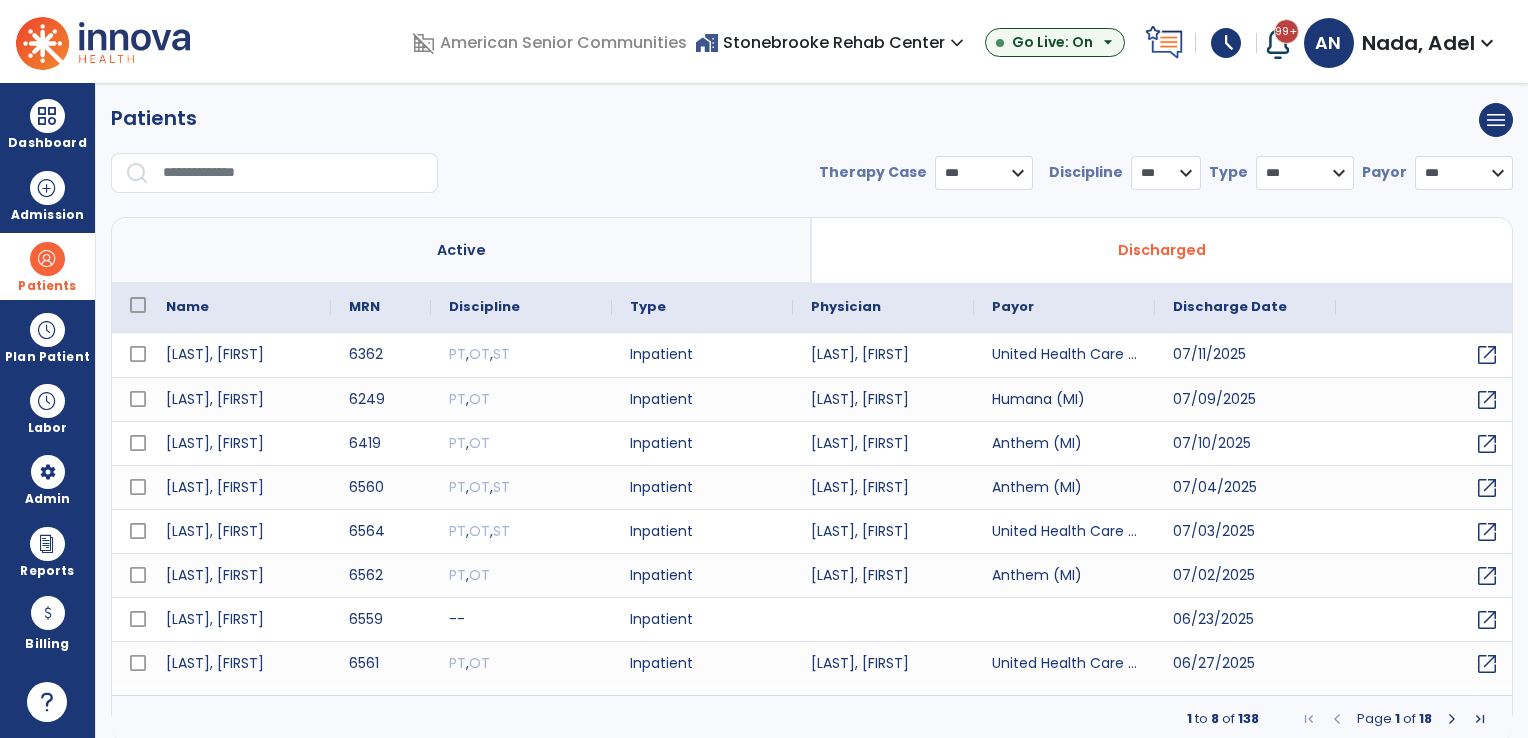 click at bounding box center (293, 173) 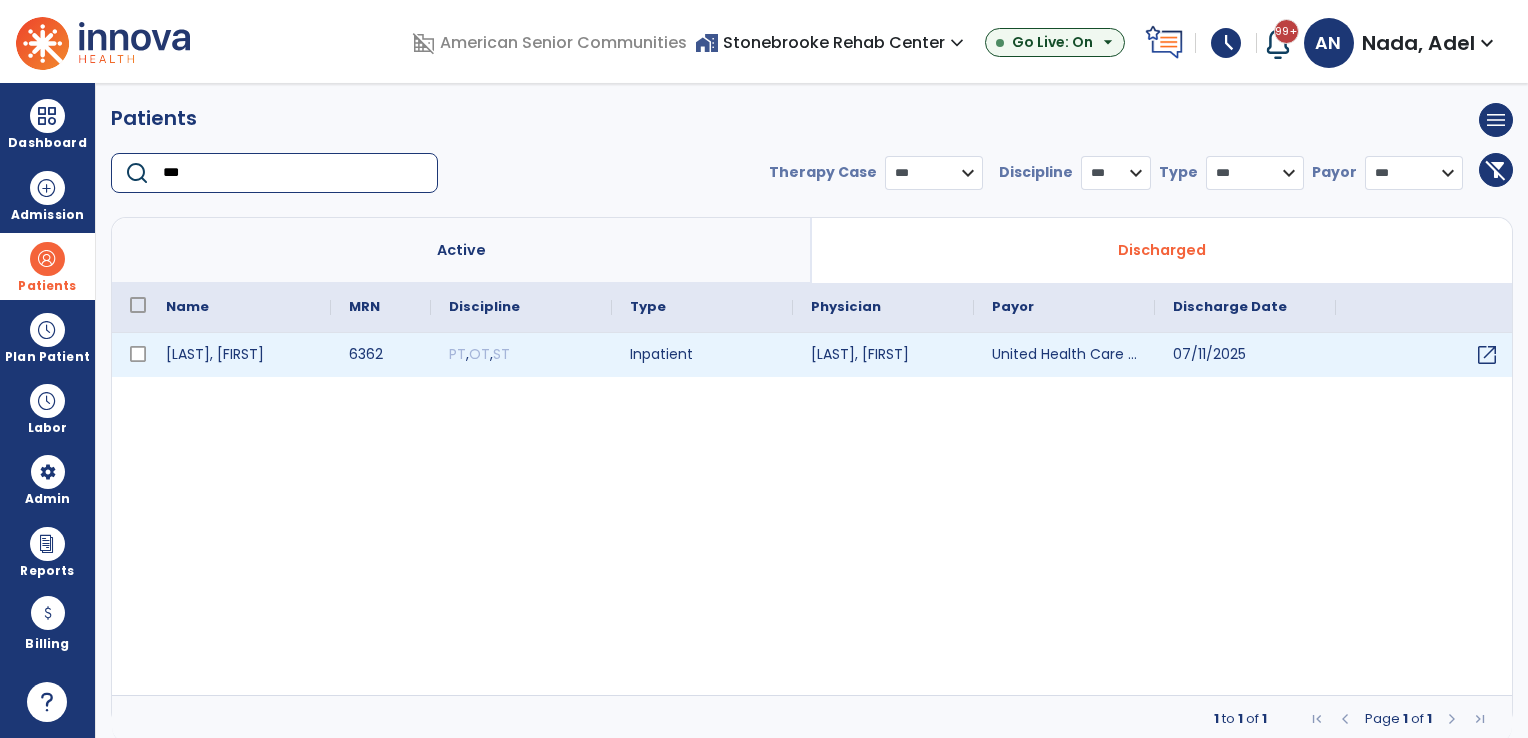 type on "***" 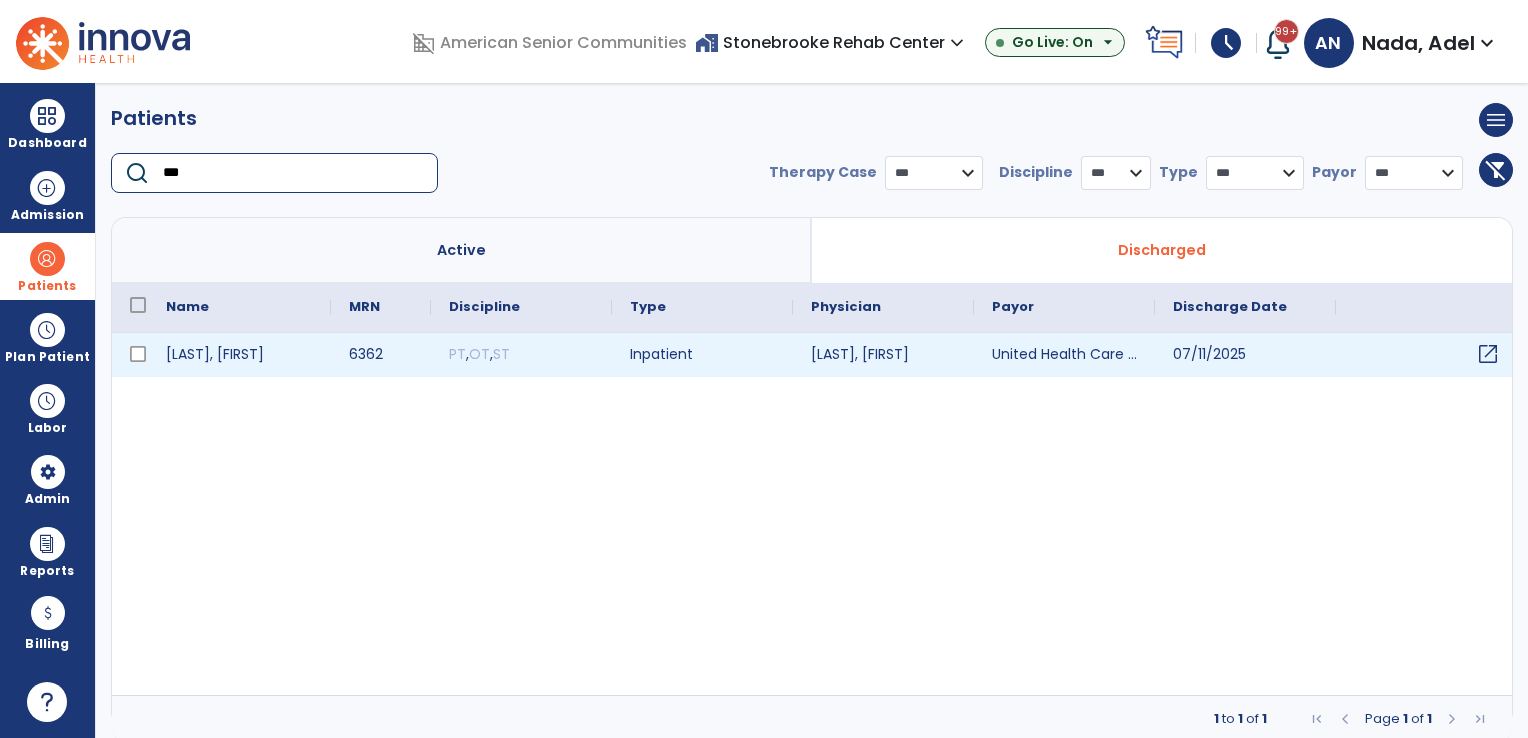 click on "open_in_new" at bounding box center (1488, 354) 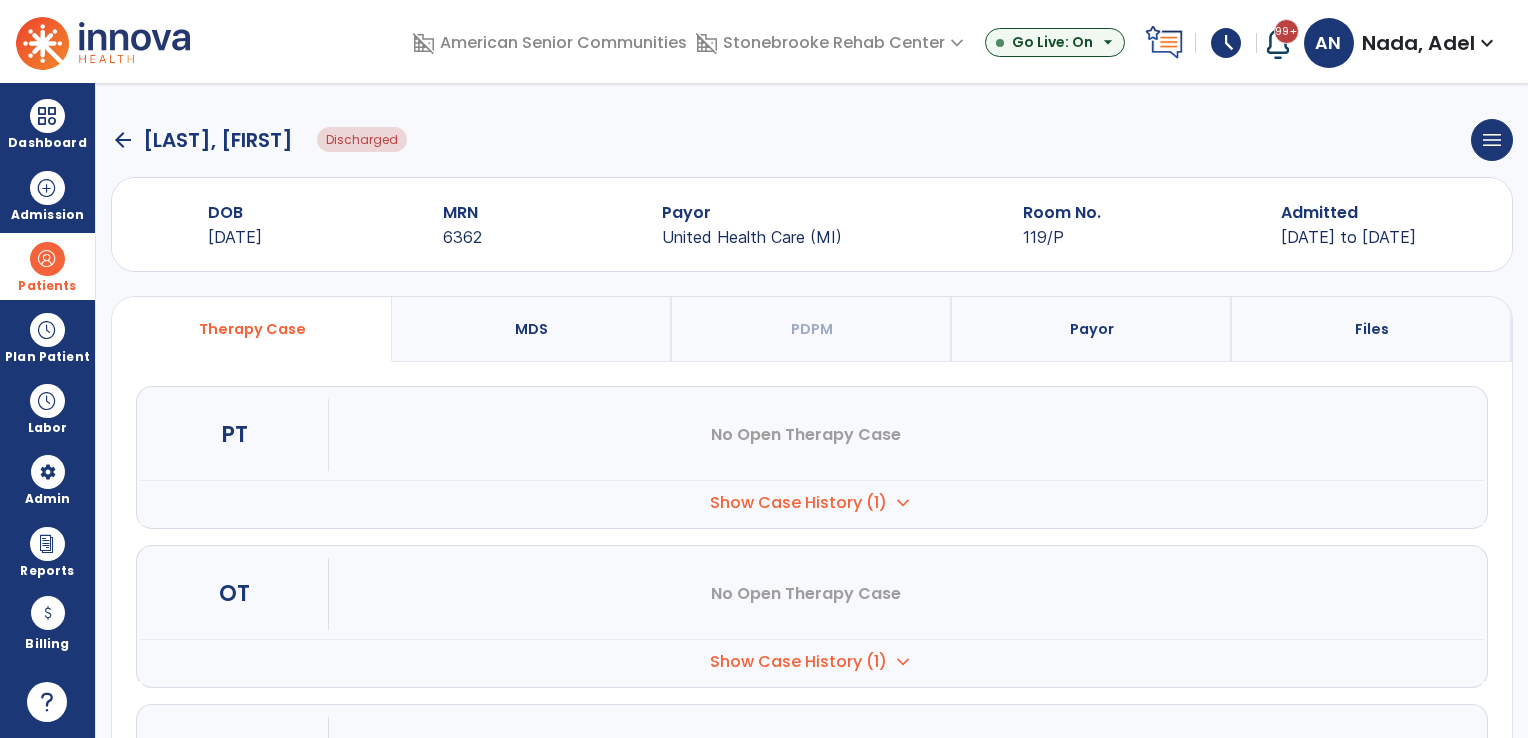click on "Show Case History (1)" at bounding box center [798, 503] 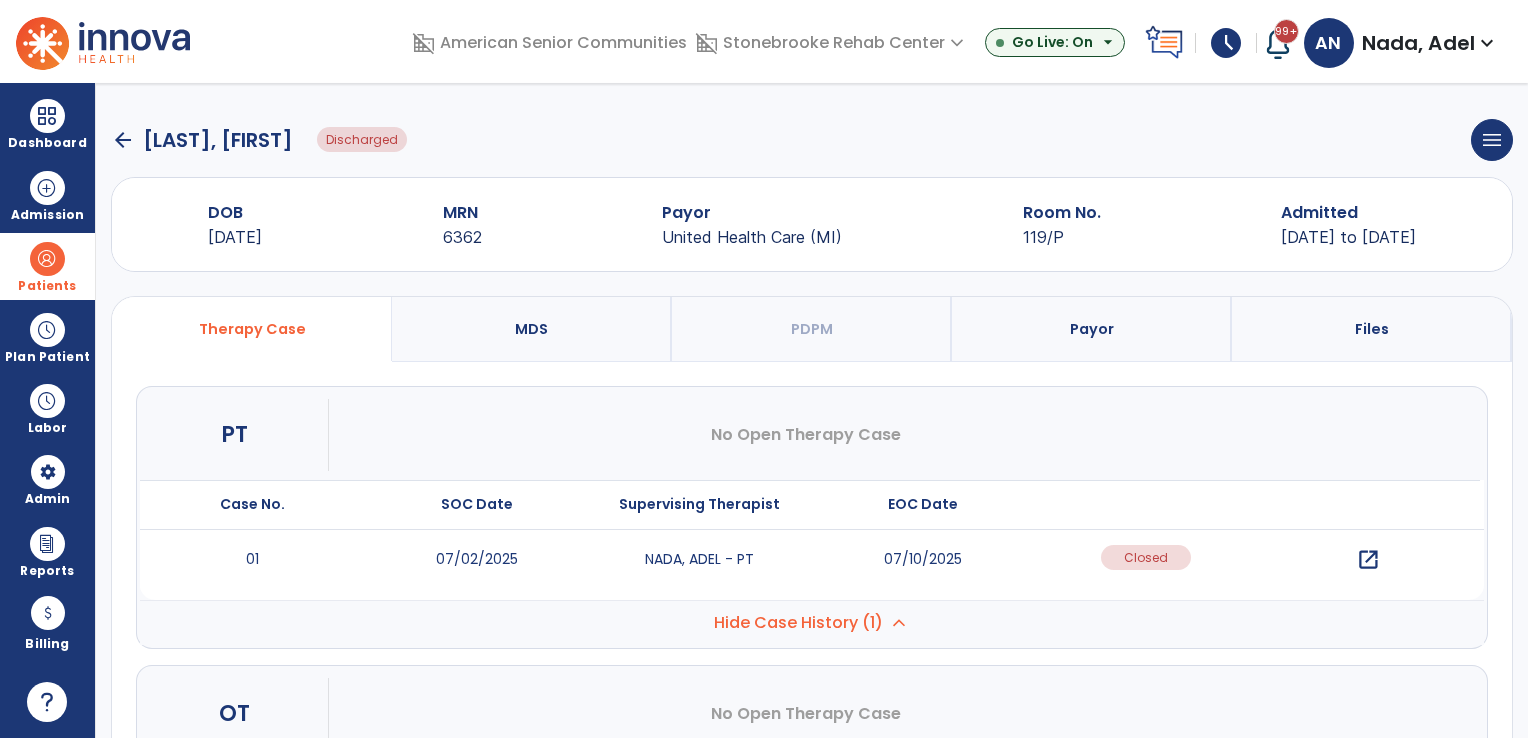 click on "07/02/2025" at bounding box center (476, 560) 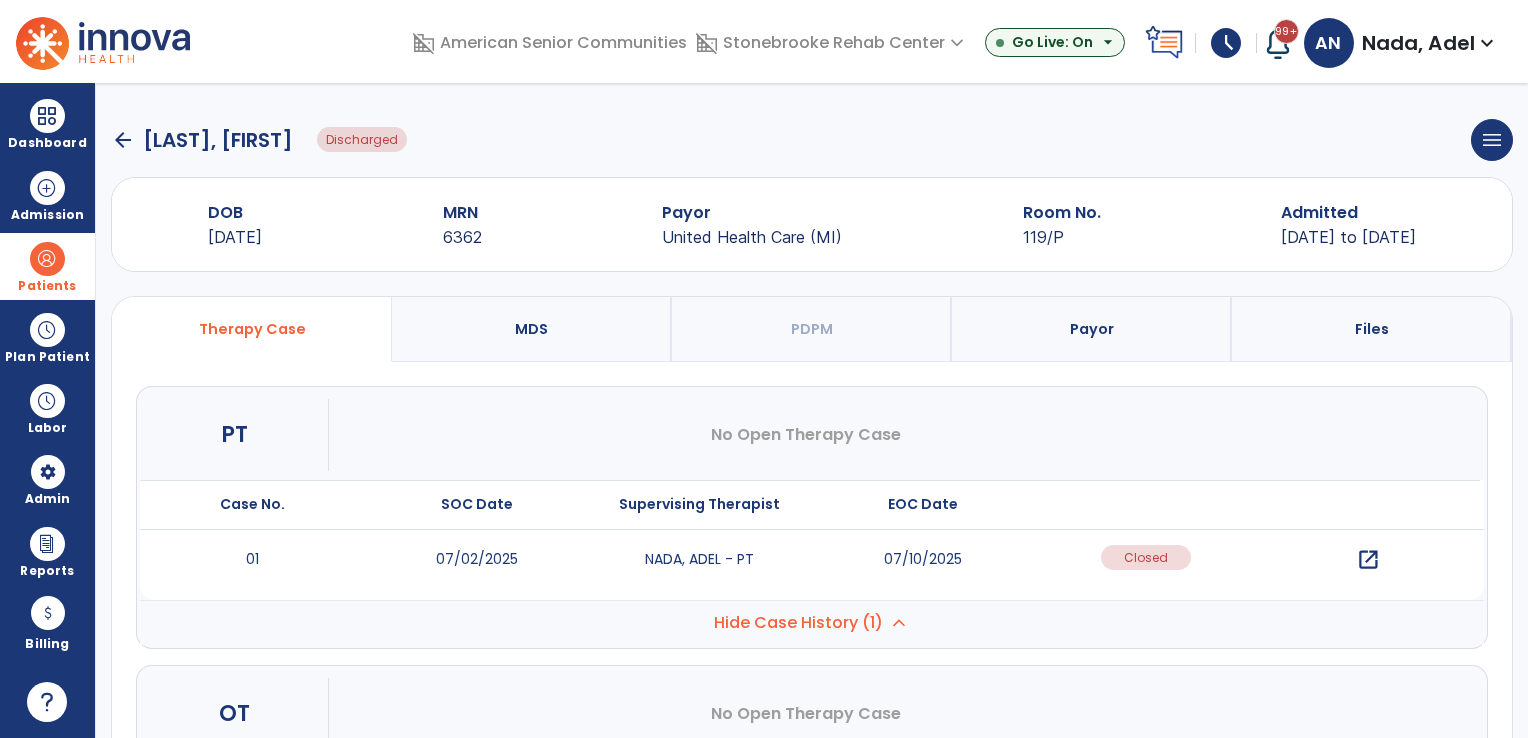 click on "open_in_new" at bounding box center [1368, 560] 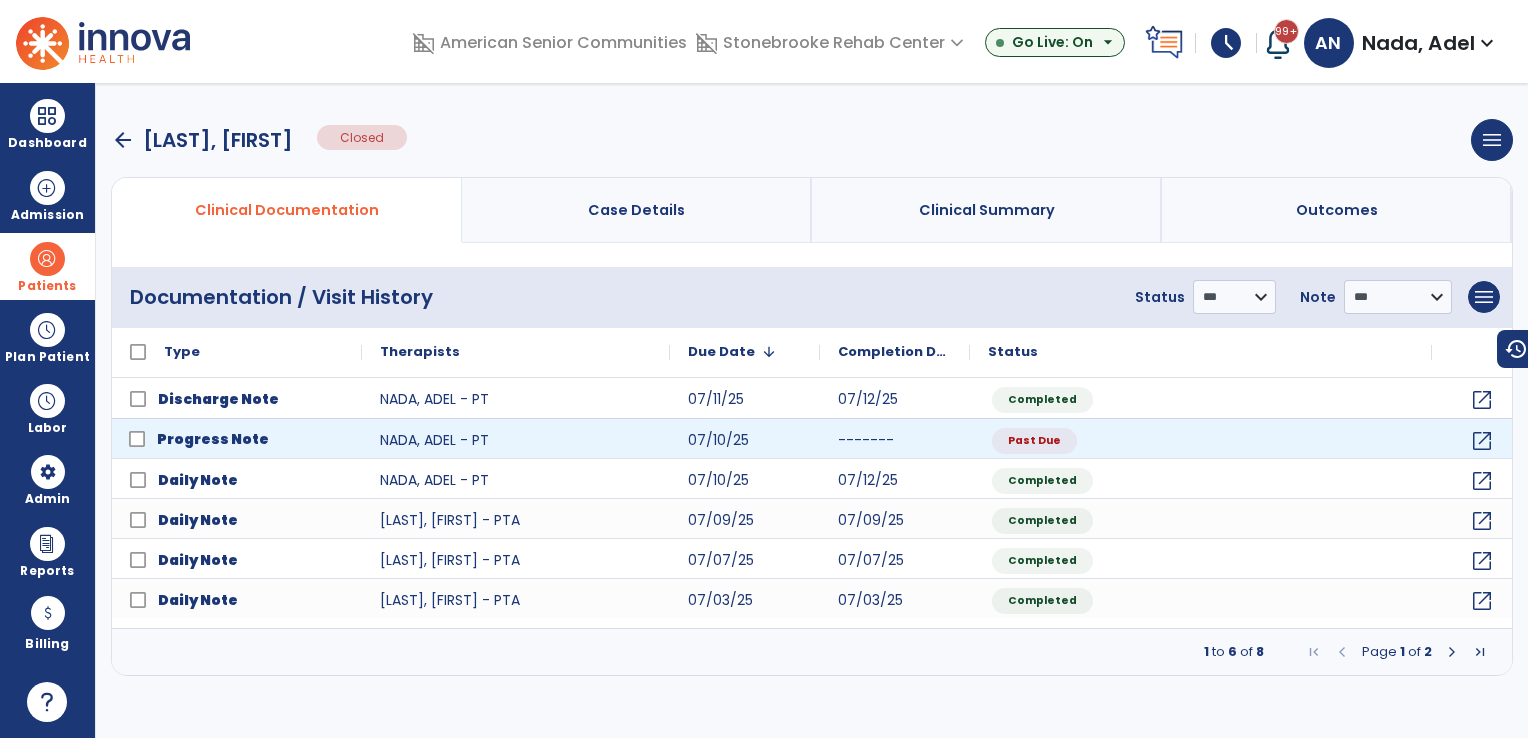 click on "Progress Note" 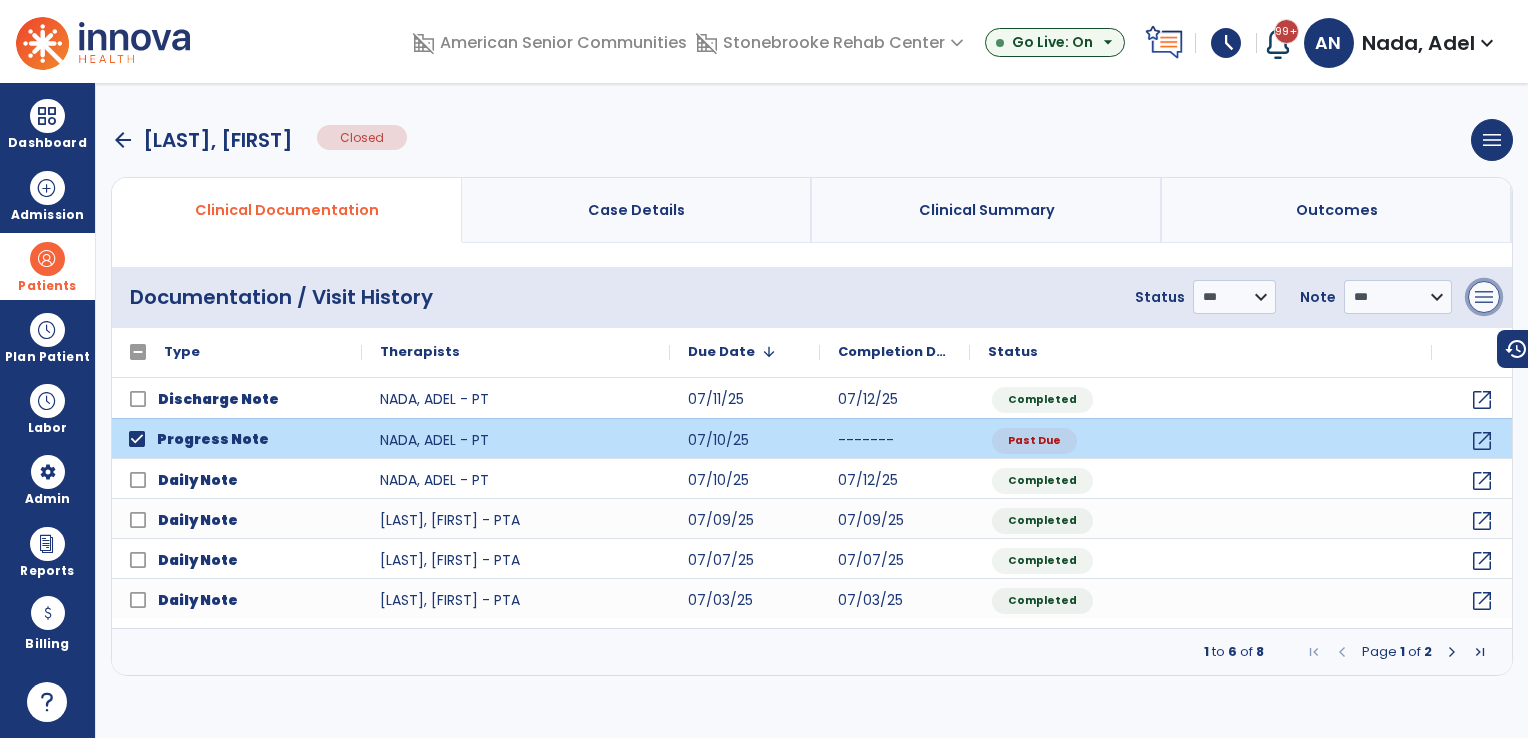 click on "menu" at bounding box center [1484, 297] 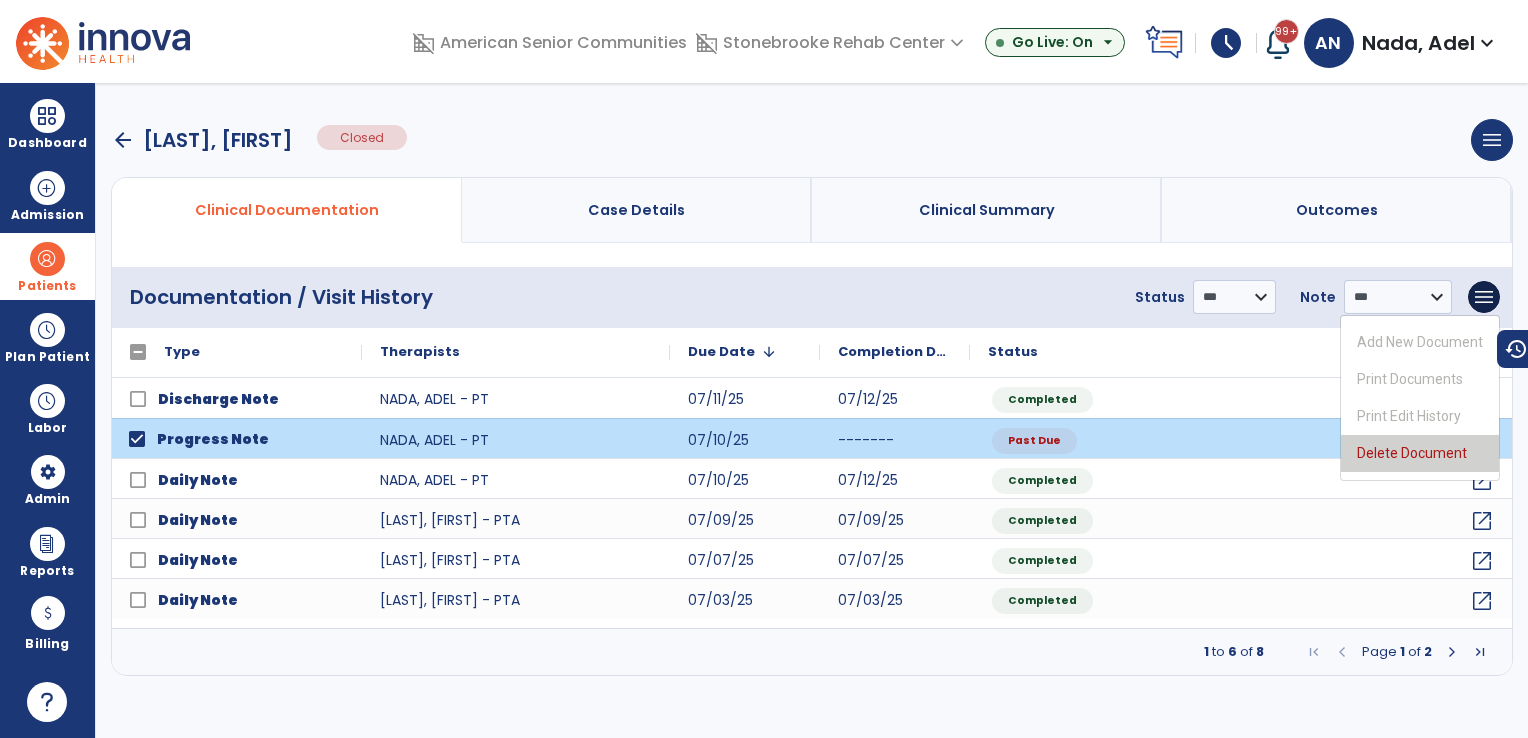 click on "Delete Document" at bounding box center (1420, 453) 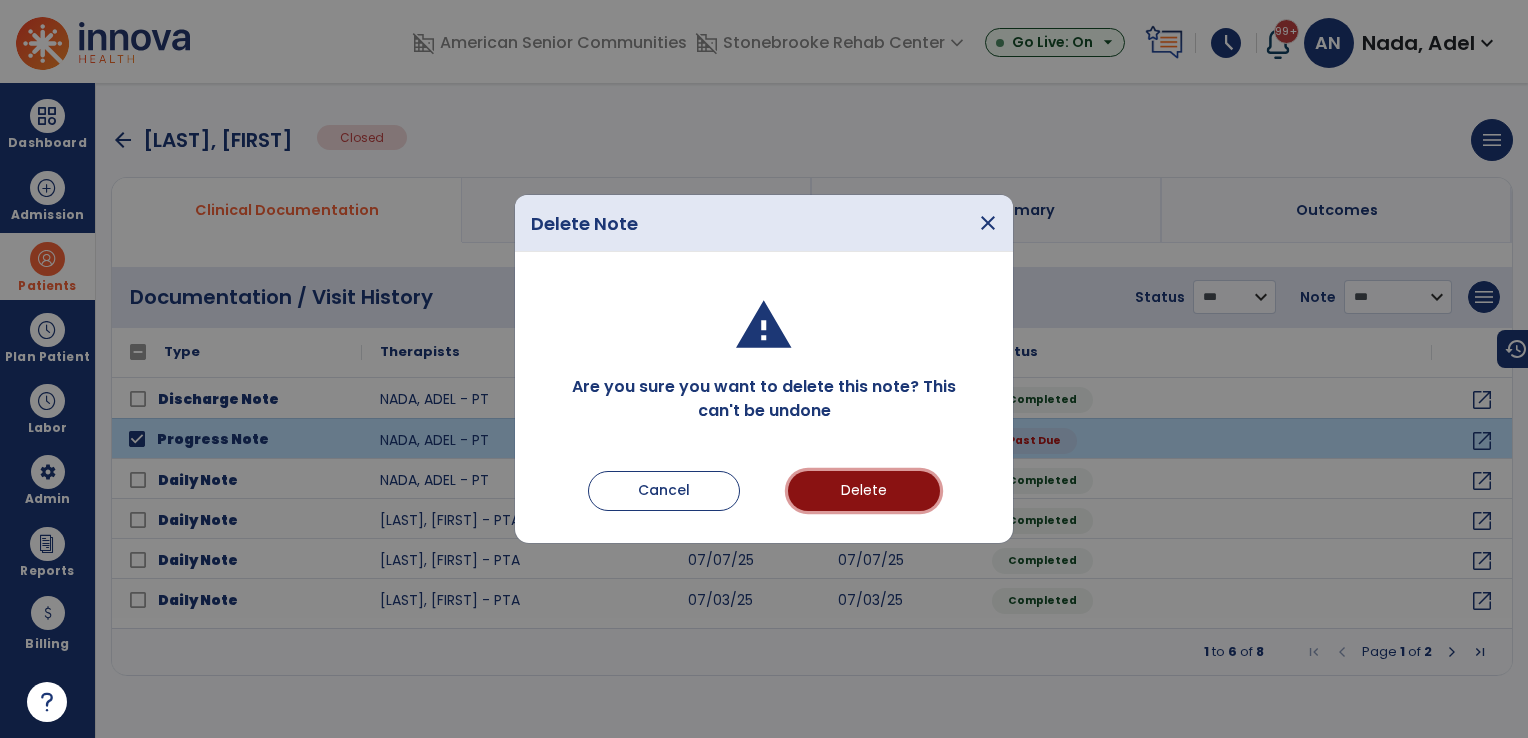 click on "Delete" at bounding box center [864, 491] 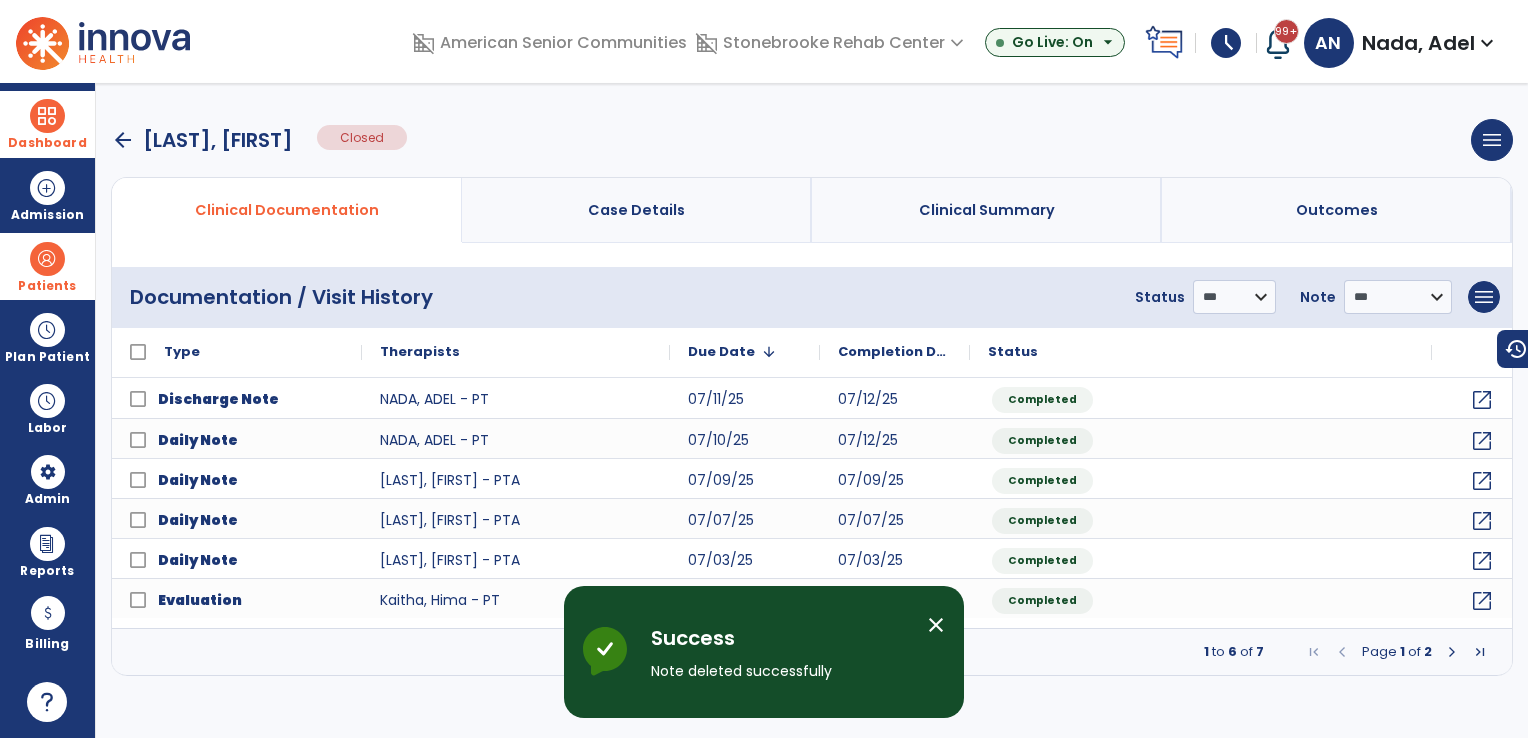 click at bounding box center (47, 116) 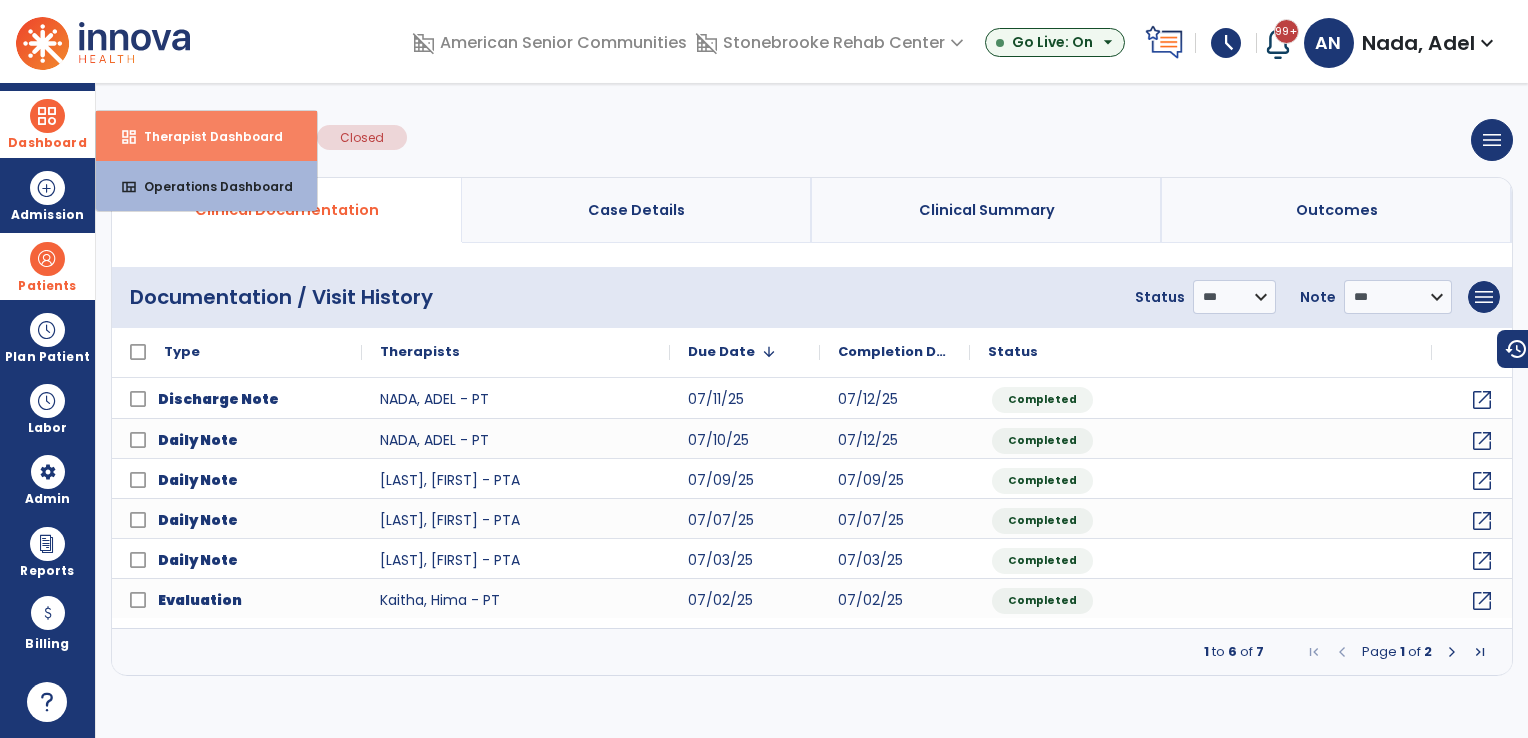 click on "dashboard  Therapist Dashboard" at bounding box center (206, 136) 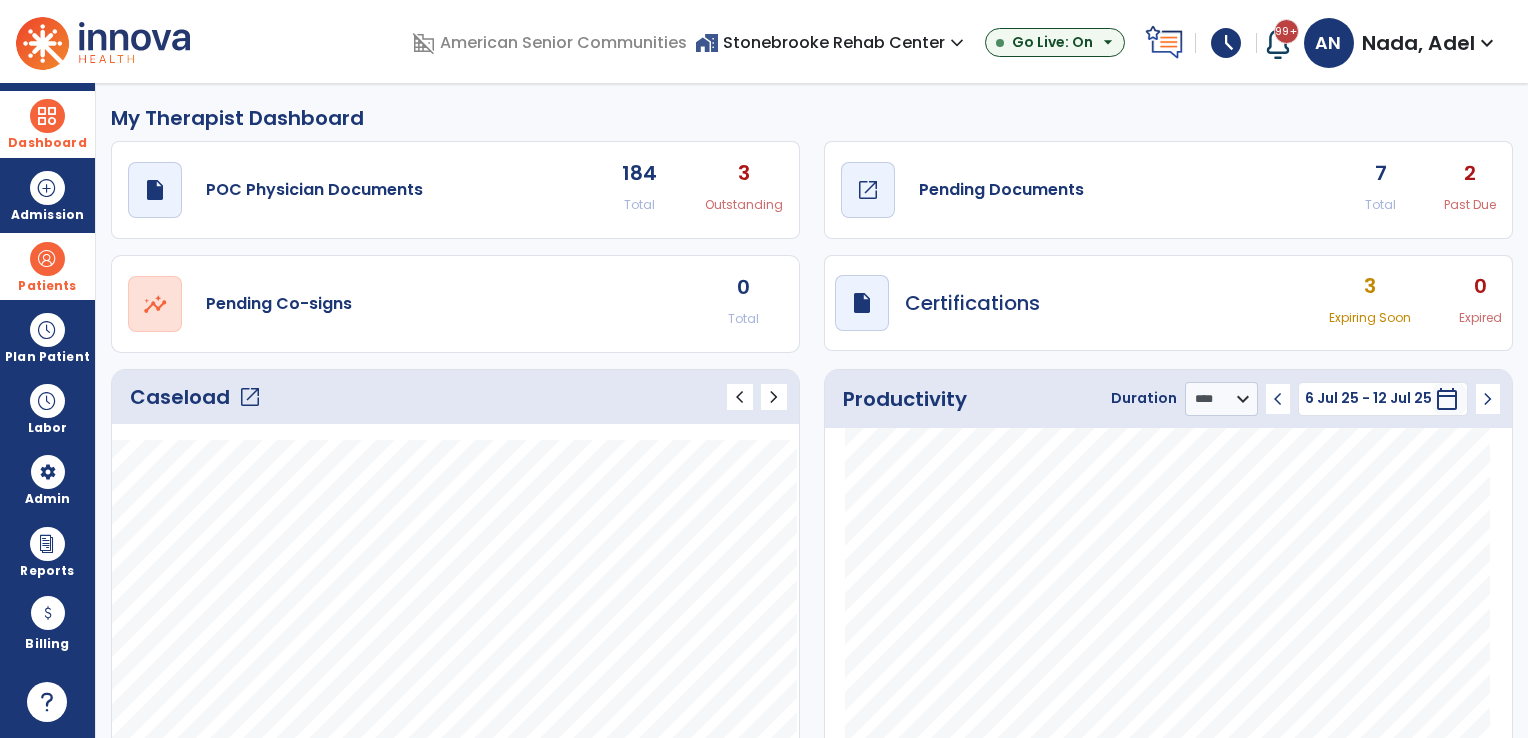 click on "Pending Documents" 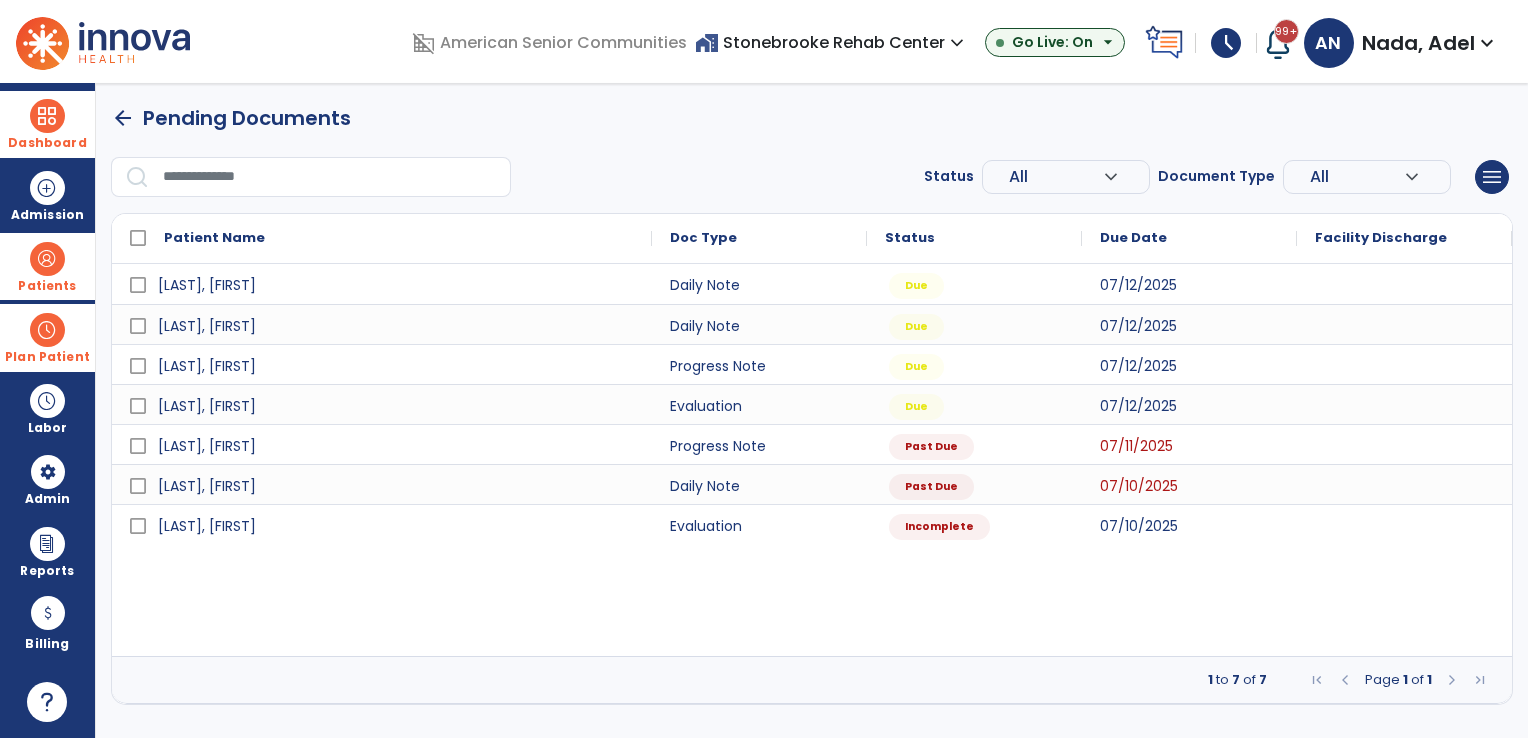 click at bounding box center (47, 330) 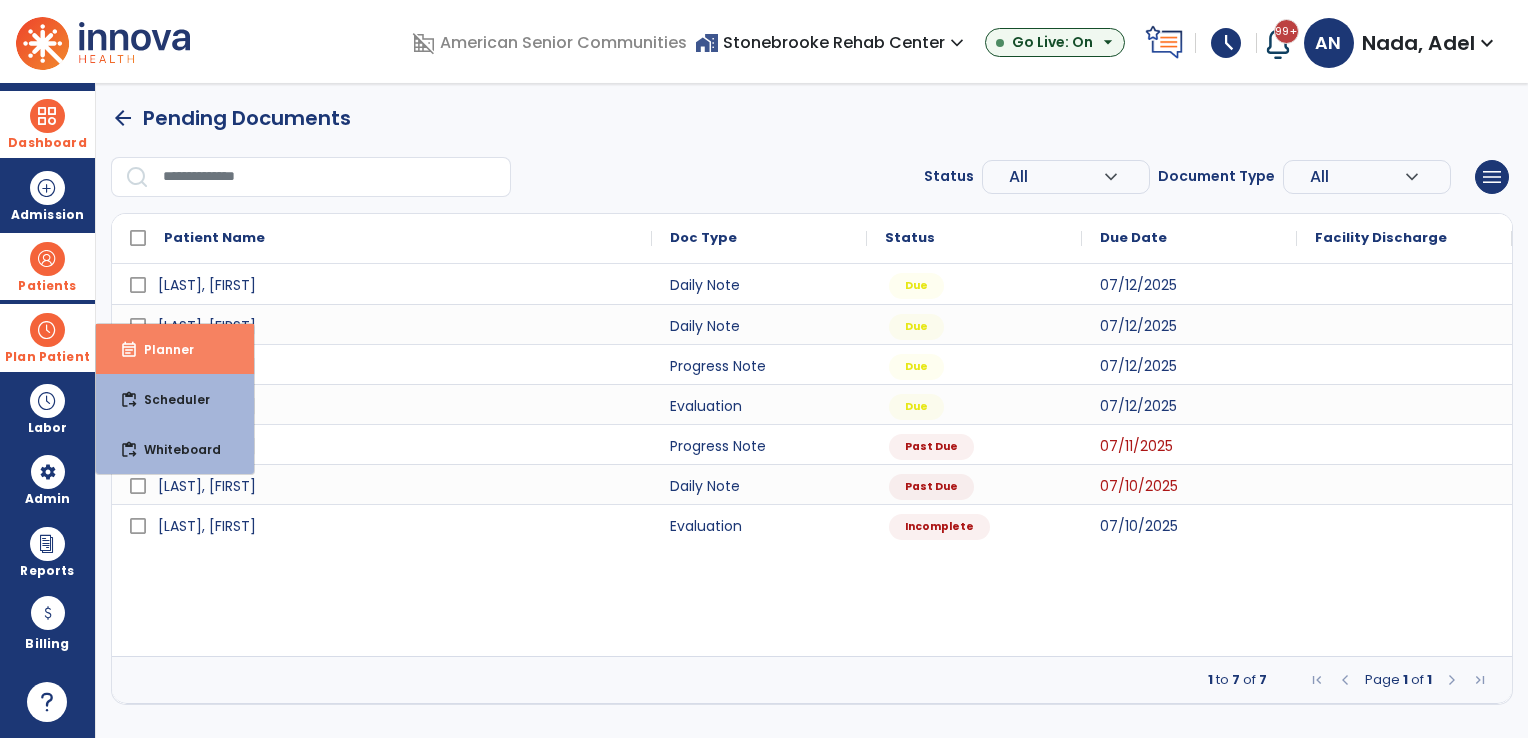 click on "Planner" at bounding box center (161, 349) 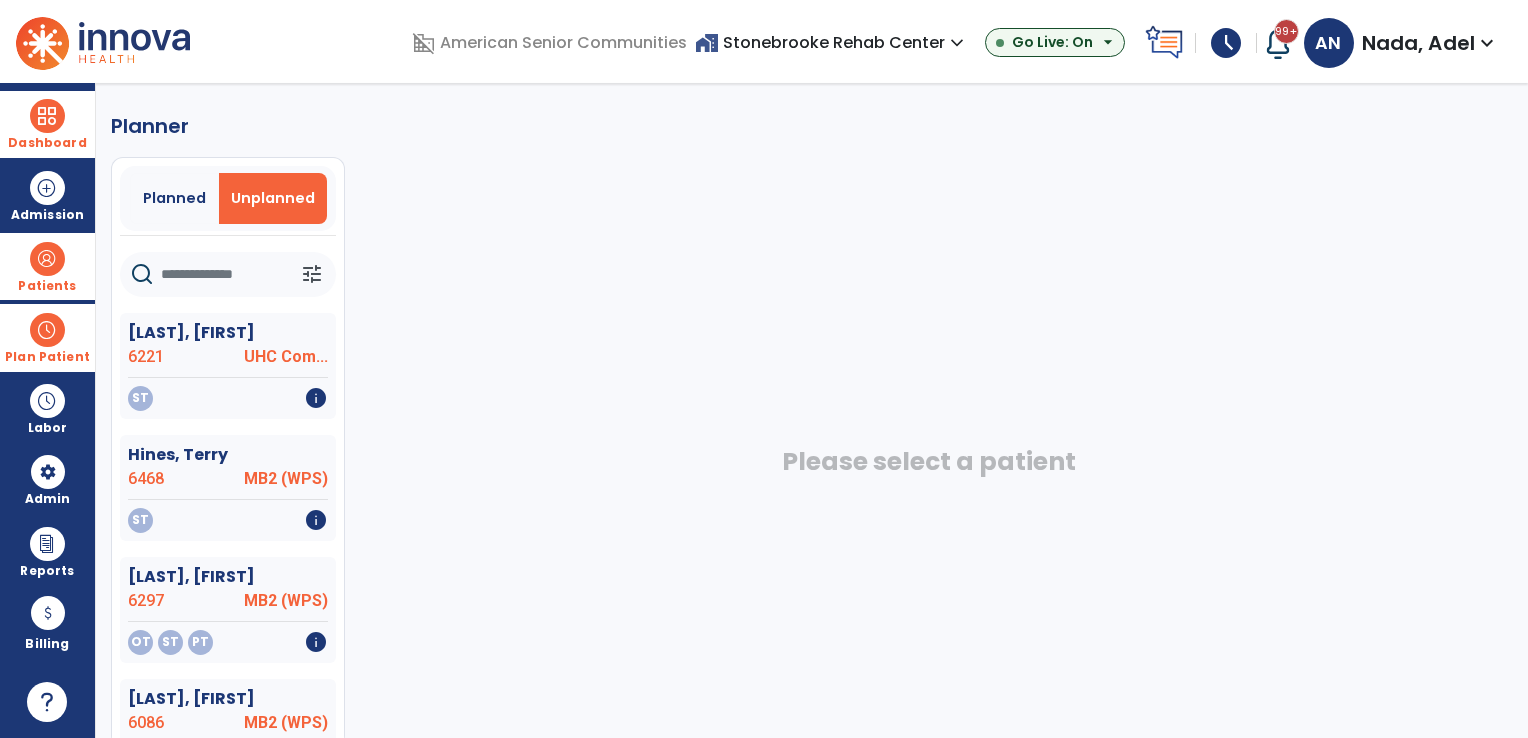 click on "Unplanned" at bounding box center (273, 198) 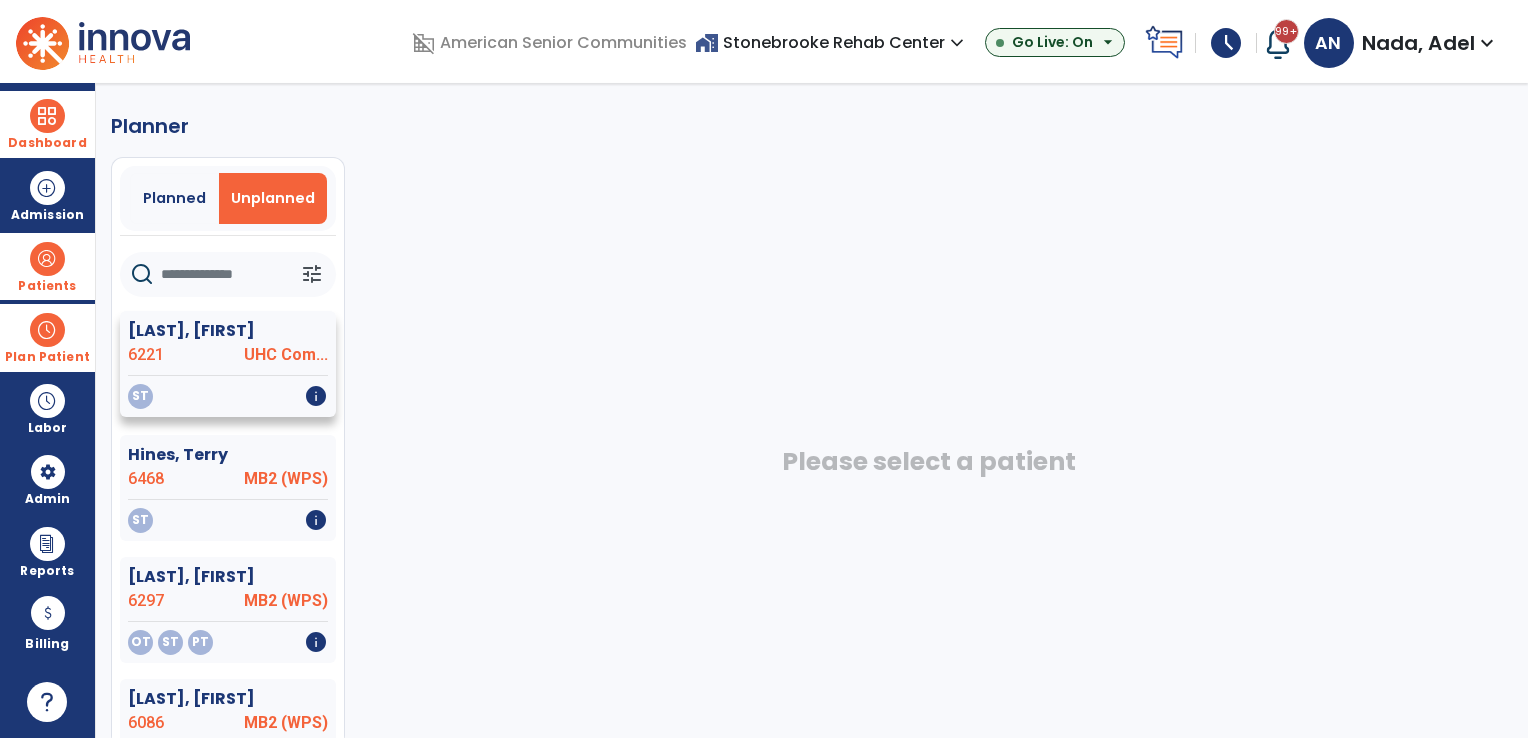 click on "Fellers, Opal" 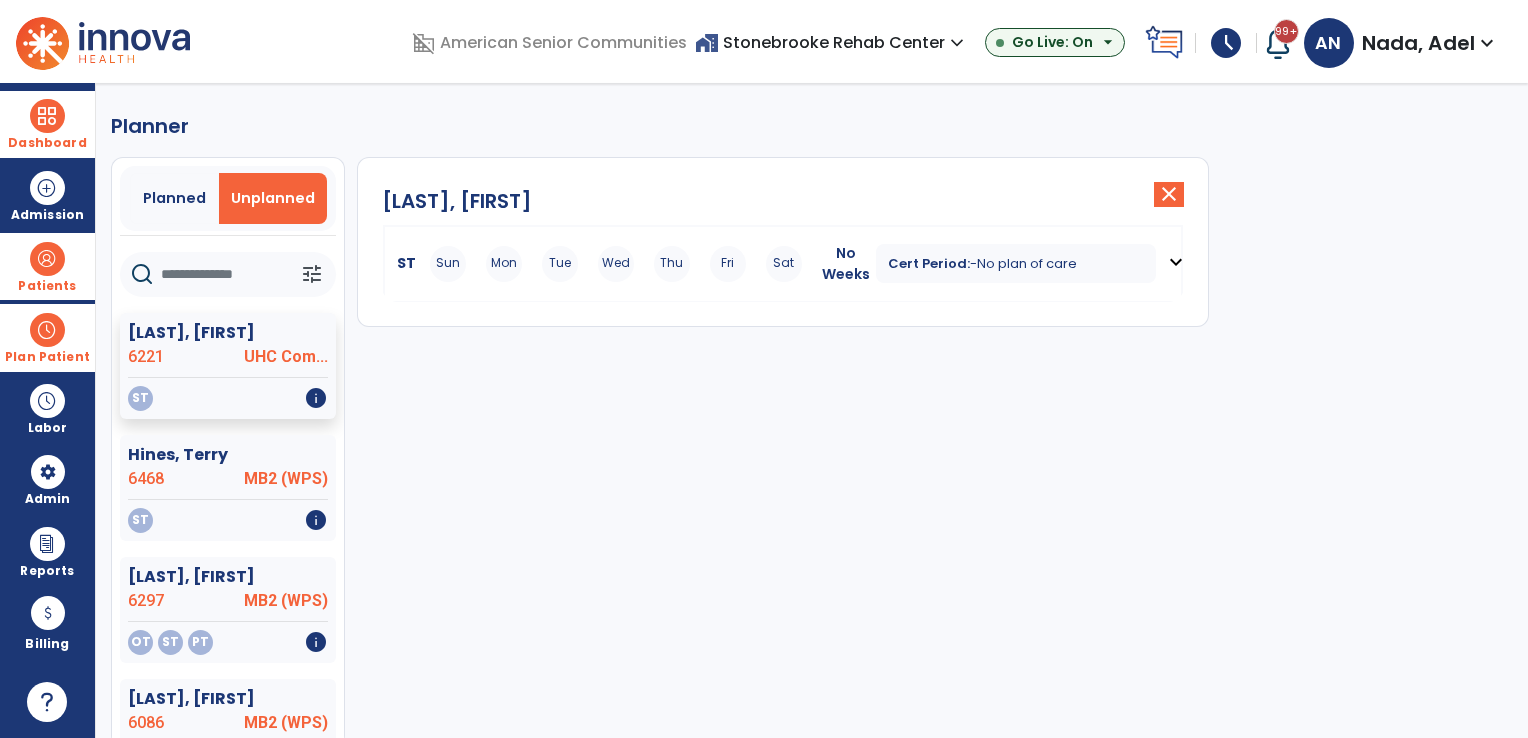 click on "Cert Period:   -  No plan of care" at bounding box center (1016, 263) 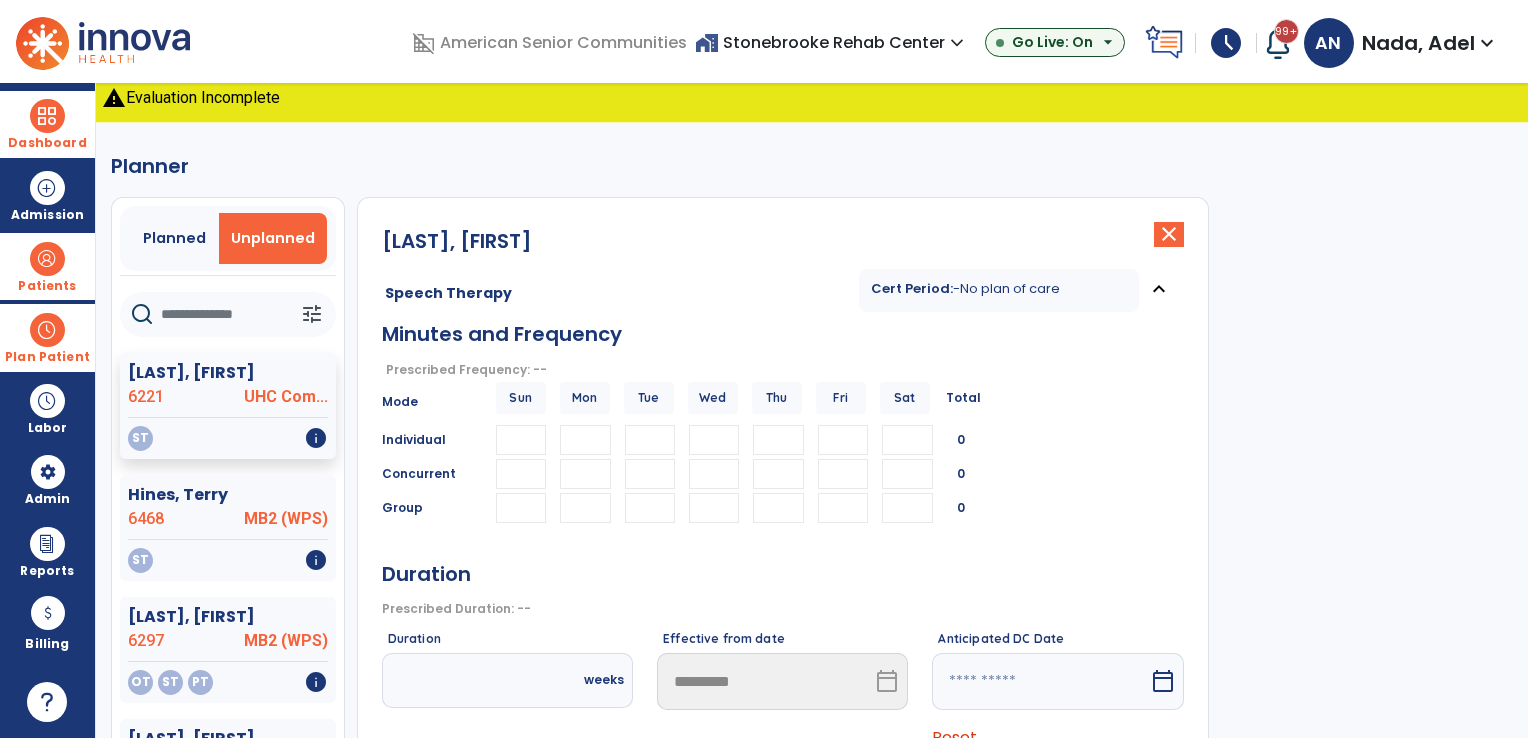 click on "close" 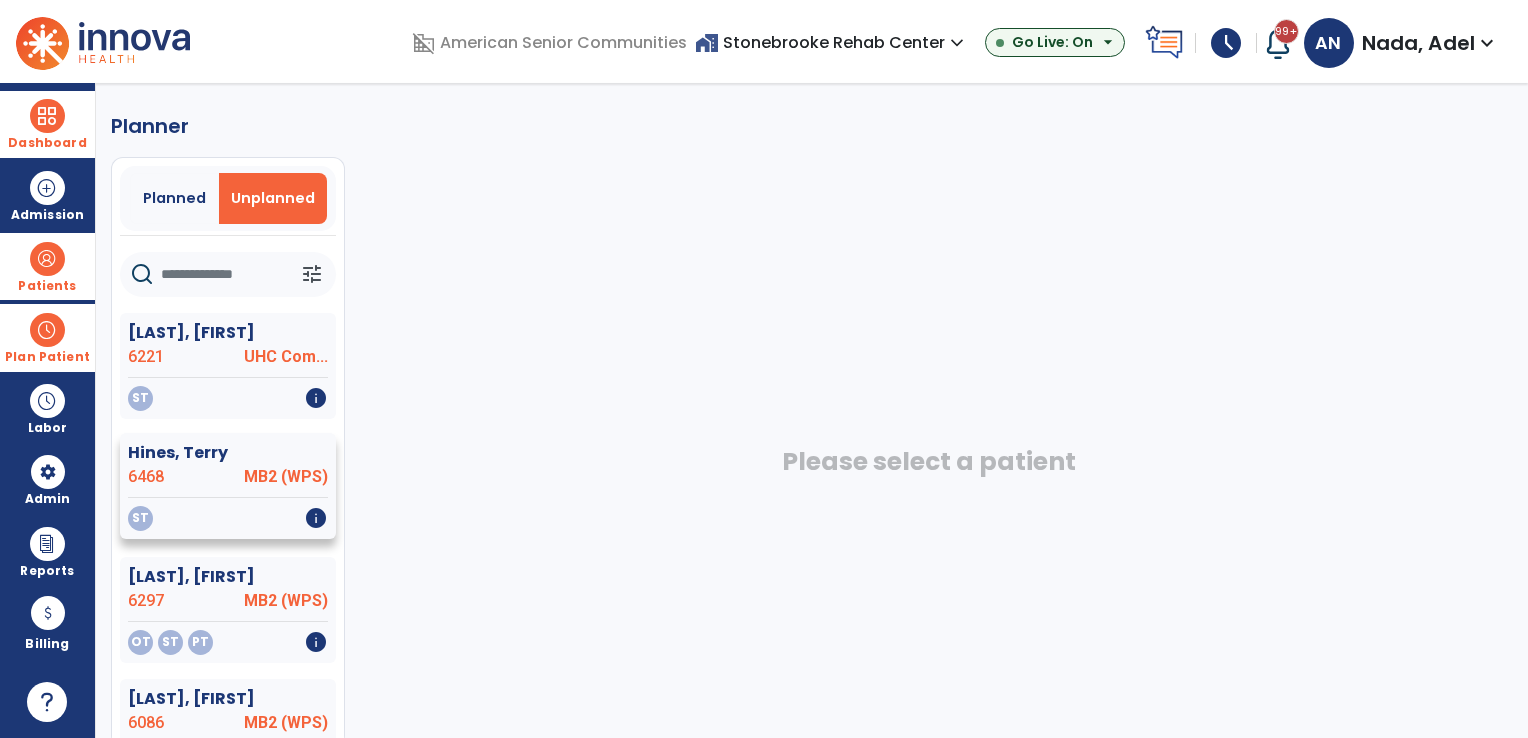 click on "Hines, Terry" 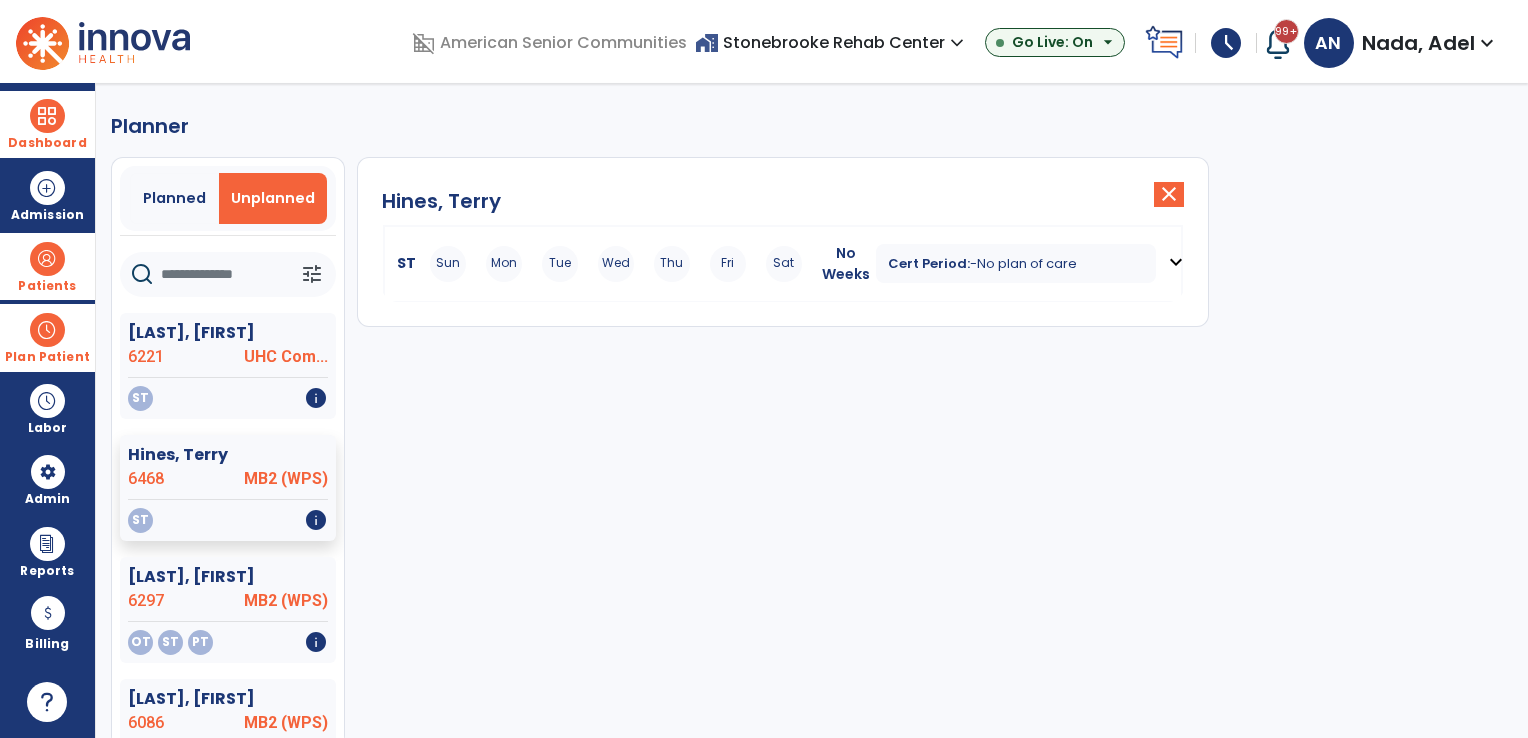 click on "No Weeks" at bounding box center [846, 264] 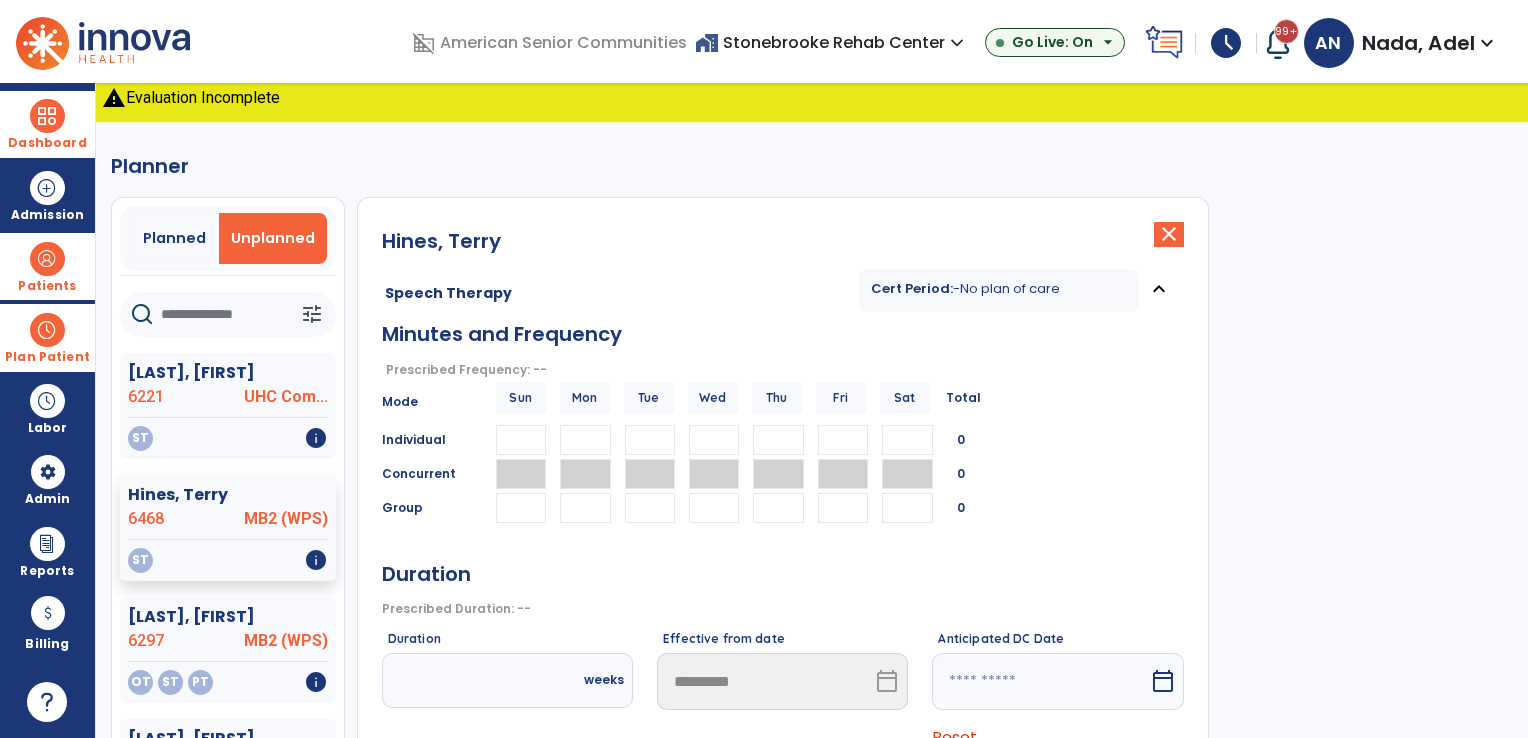 click on "close" 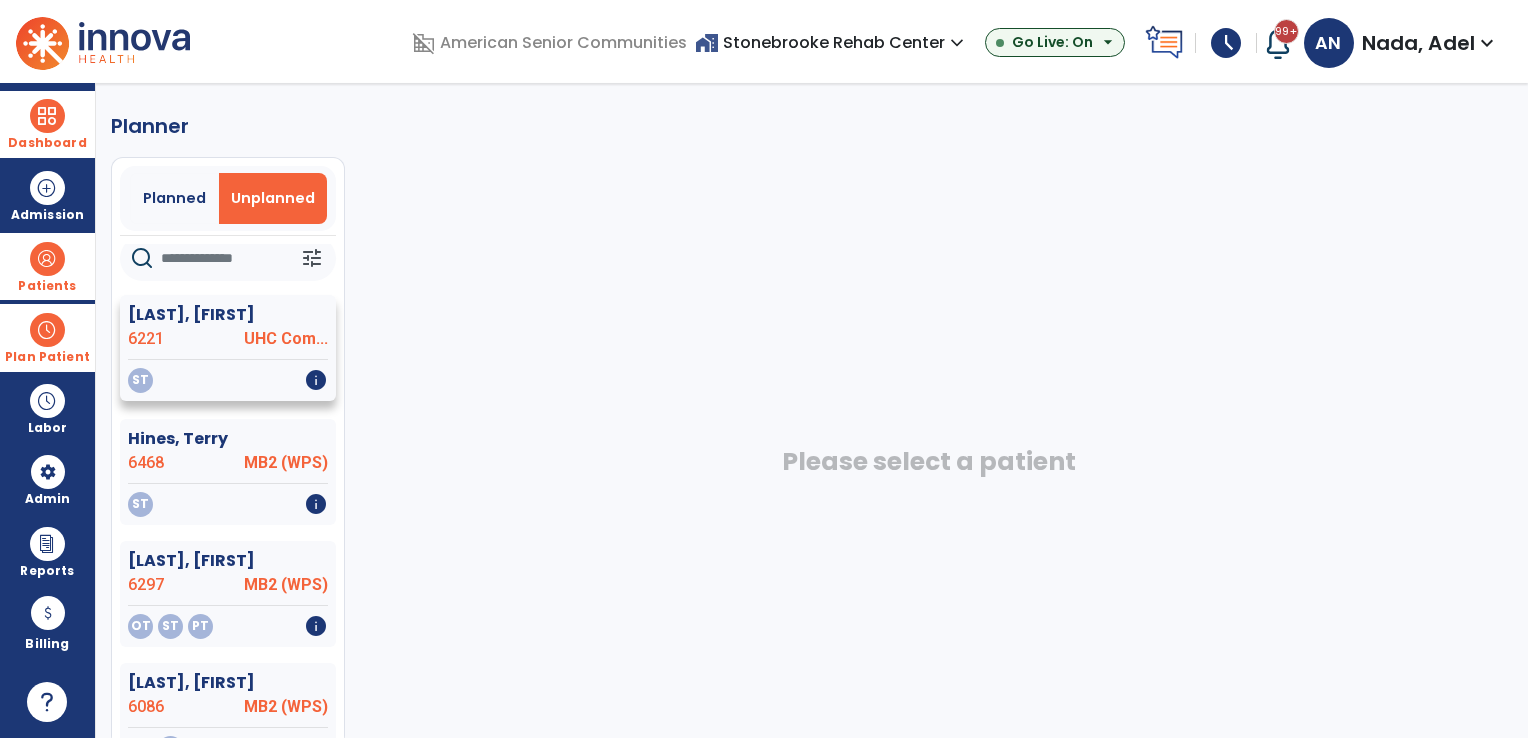 scroll, scrollTop: 0, scrollLeft: 0, axis: both 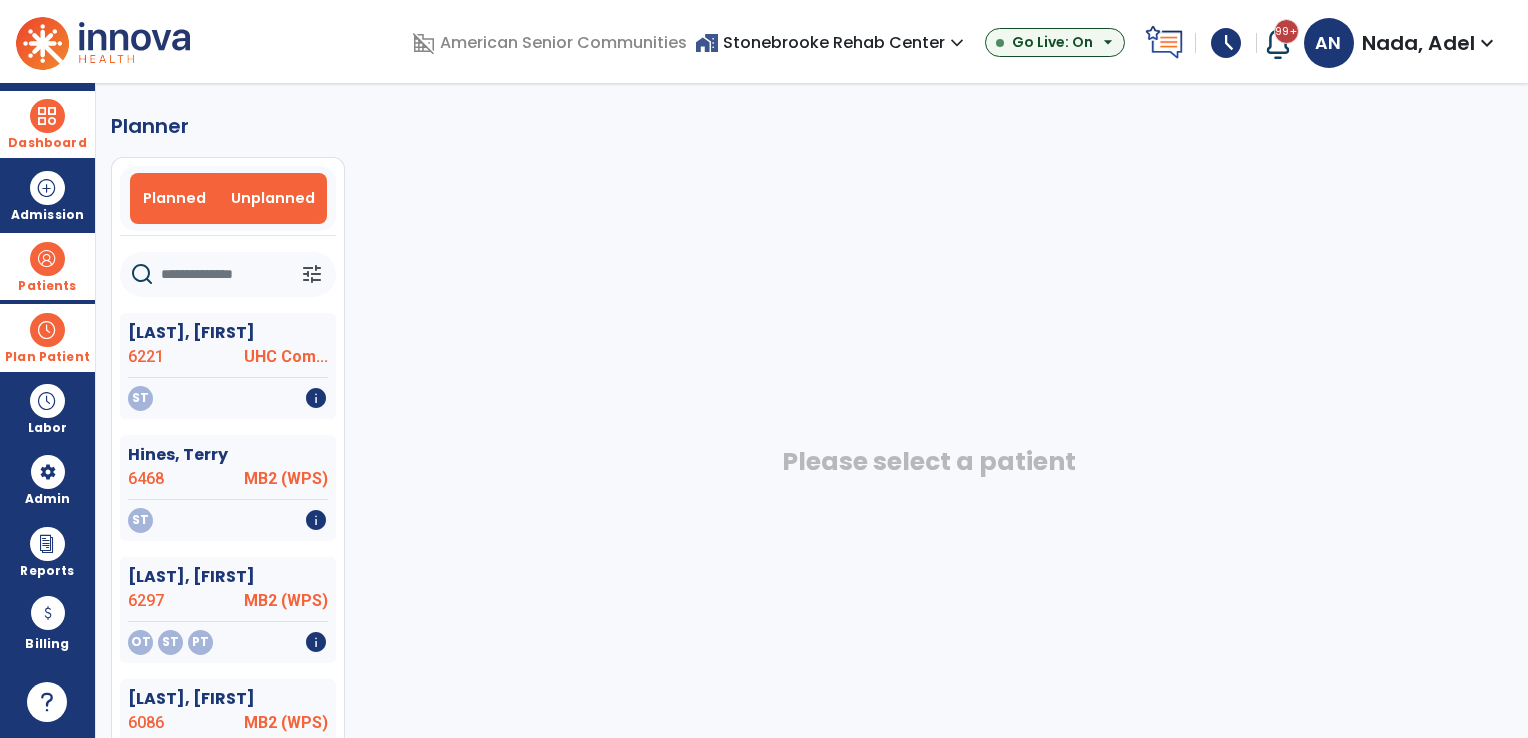 click on "Planned" at bounding box center (174, 198) 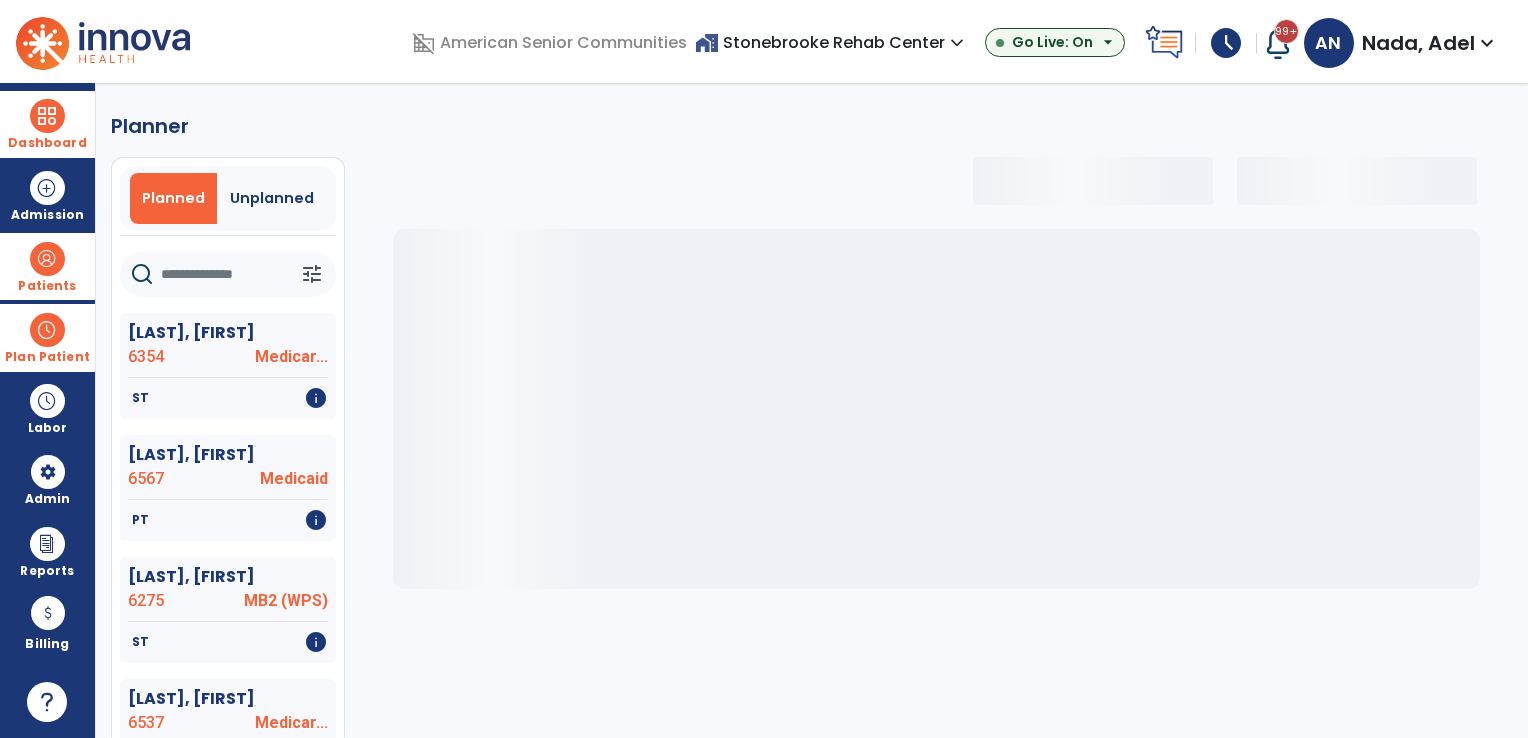 select on "***" 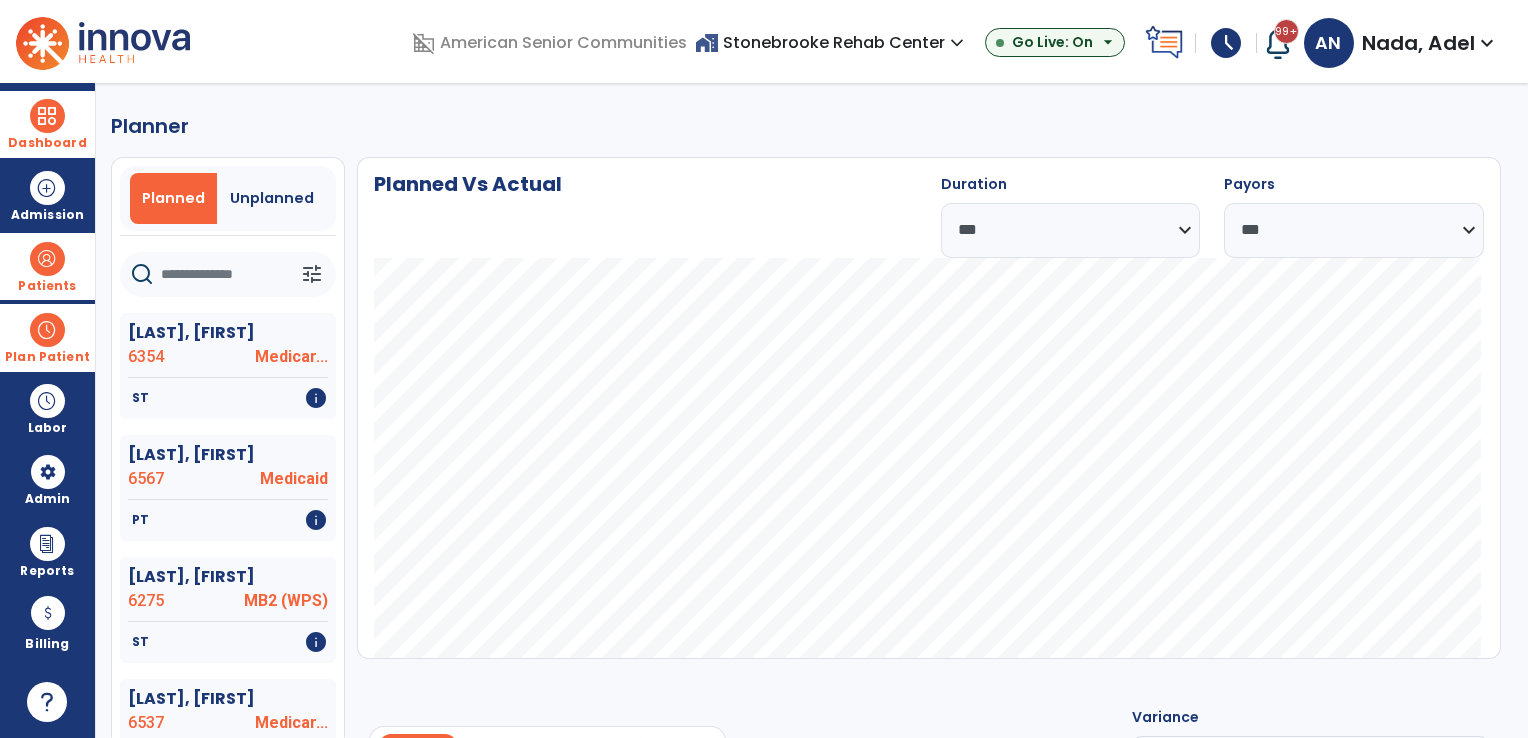 click on "Planner   Planned   Unplanned   tune   Adkins, Derek  6354 Medicar...   ST   info   Bays, Deborah  6567 Medicaid   PT   info   Blackburn, Betty  6275 MB2 (WPS)   ST   info   Blalock, Junior  6537 Medicar...   PT   OT   info   Blalock, Veronica  6557 Outpatient   PT   info   Bledsoe, Mary  4917 Medicar...   ST   OT   info   Bowman, Shirley  6058 Anthem-MB2   OT   info   Bowsman, Donald  6515 Medicar...   OT   PT   info   Bullett, Erica  6475 Medicaid   OT   info   Clevenger, Jean  6443 Medicar...   OT   info   Devine, Mitzie  5889 Medicar...   ST   info   Hunt, Deltris  6172 UHC Com...   ST   info   Jenkins, Robert  6476 UHC Com...   OT   info   Jones, Sheila  6264 United ...   PT   info   Kendall, Joann  6086 MB2 (WPS)   ST   PT   info   Losey, Leonard  6202 Anthem-MB2   PT   info   Mcgraw, Andrew  6526 Medicar...   OT   info   Parmley, Joyce  6520 Medicar...   ST   info   Rector, Jimmy  6568 Anthem ...   PT   OT   info   Smith, Sue  6549 UHC Com...   PT   OT   ST   info   Smith, Teresa  6441 MB2 (WPS)   OT" 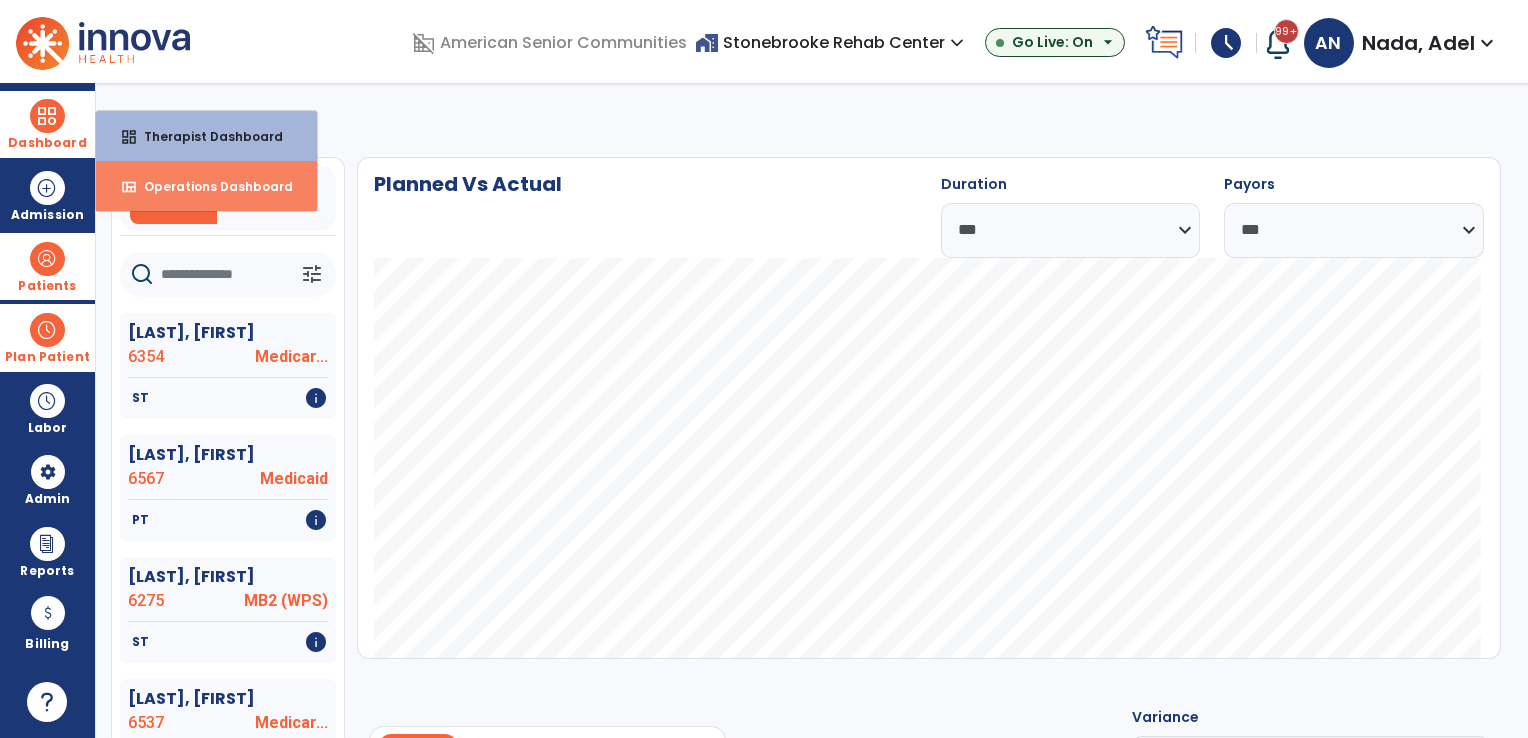 click on "Operations Dashboard" at bounding box center (210, 186) 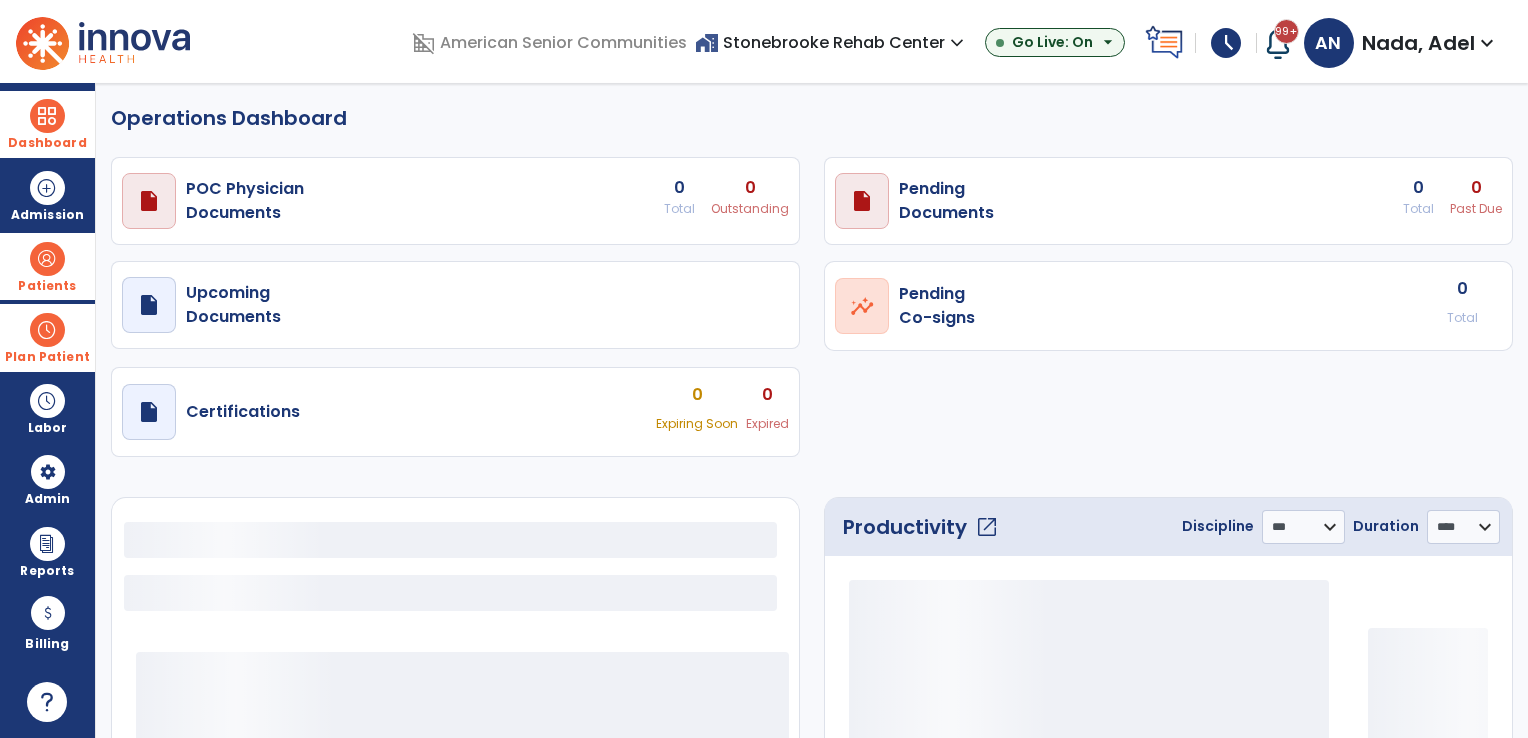 select on "***" 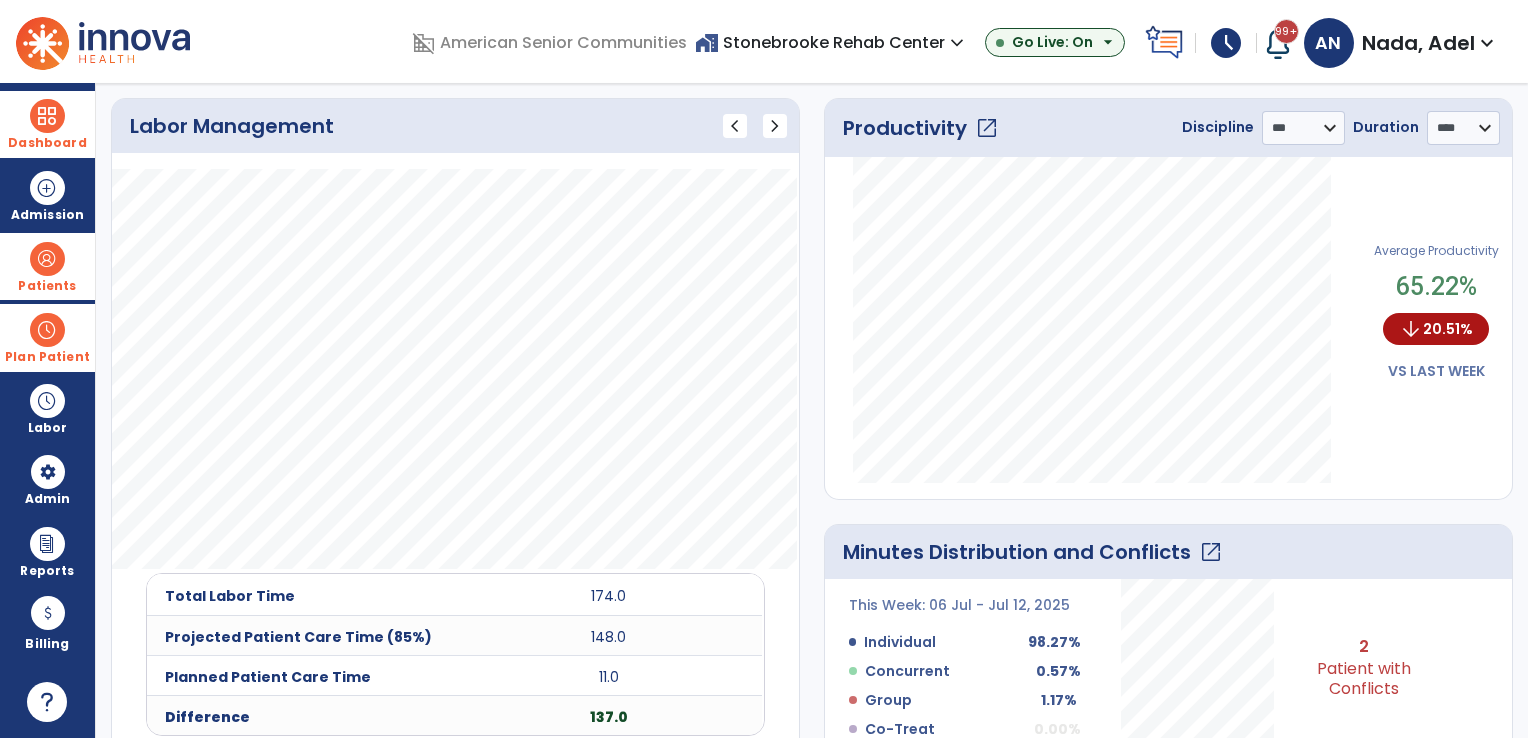 scroll, scrollTop: 400, scrollLeft: 0, axis: vertical 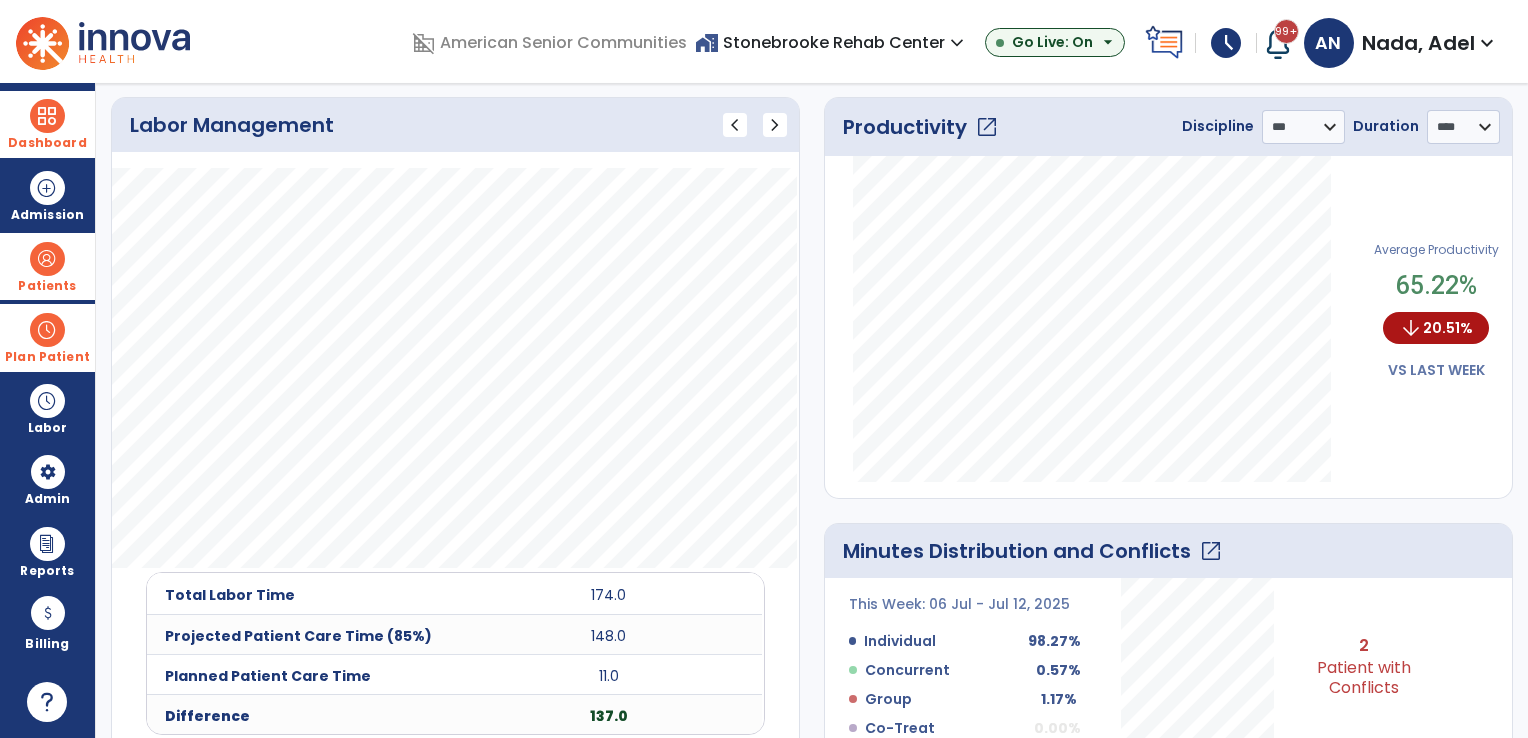 click on "open_in_new" 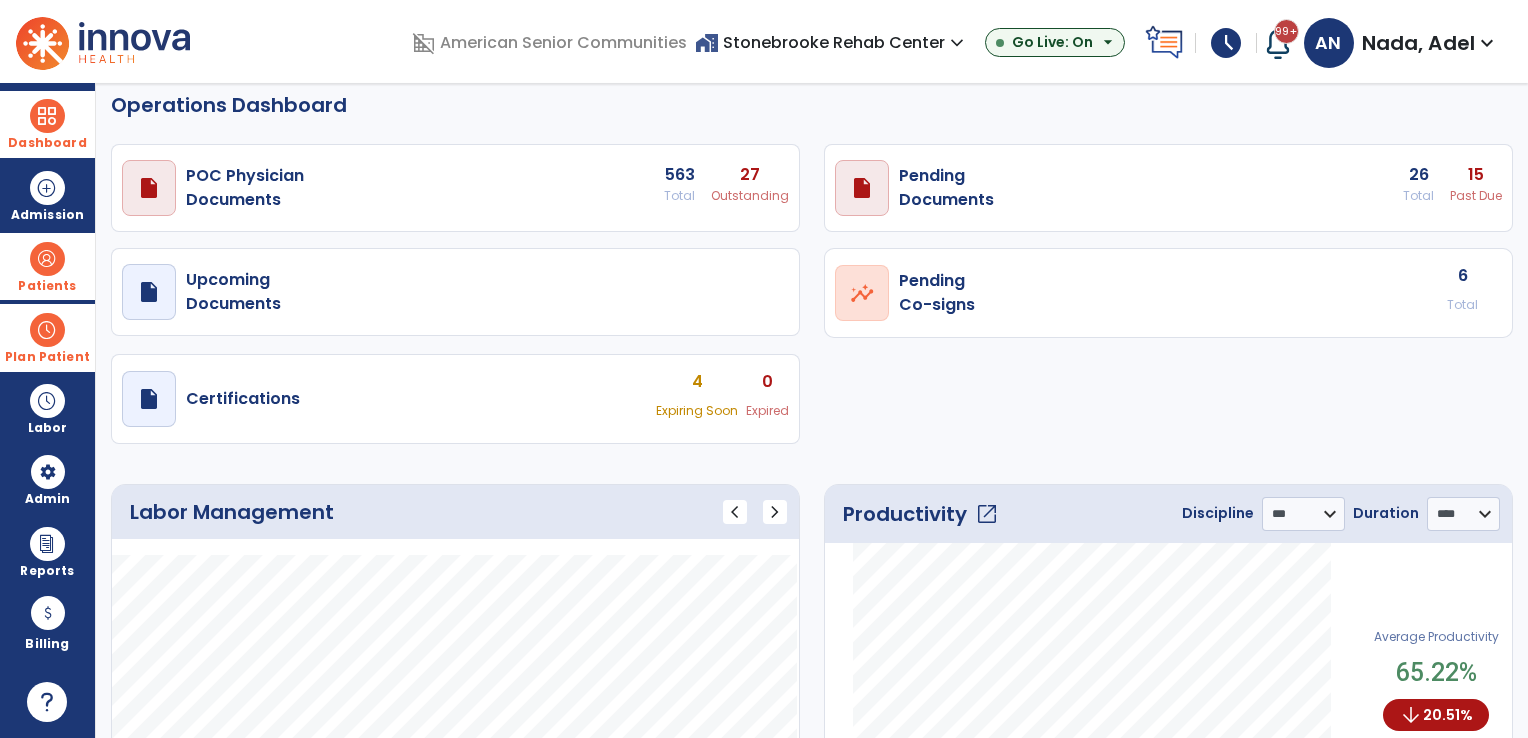 select on "****" 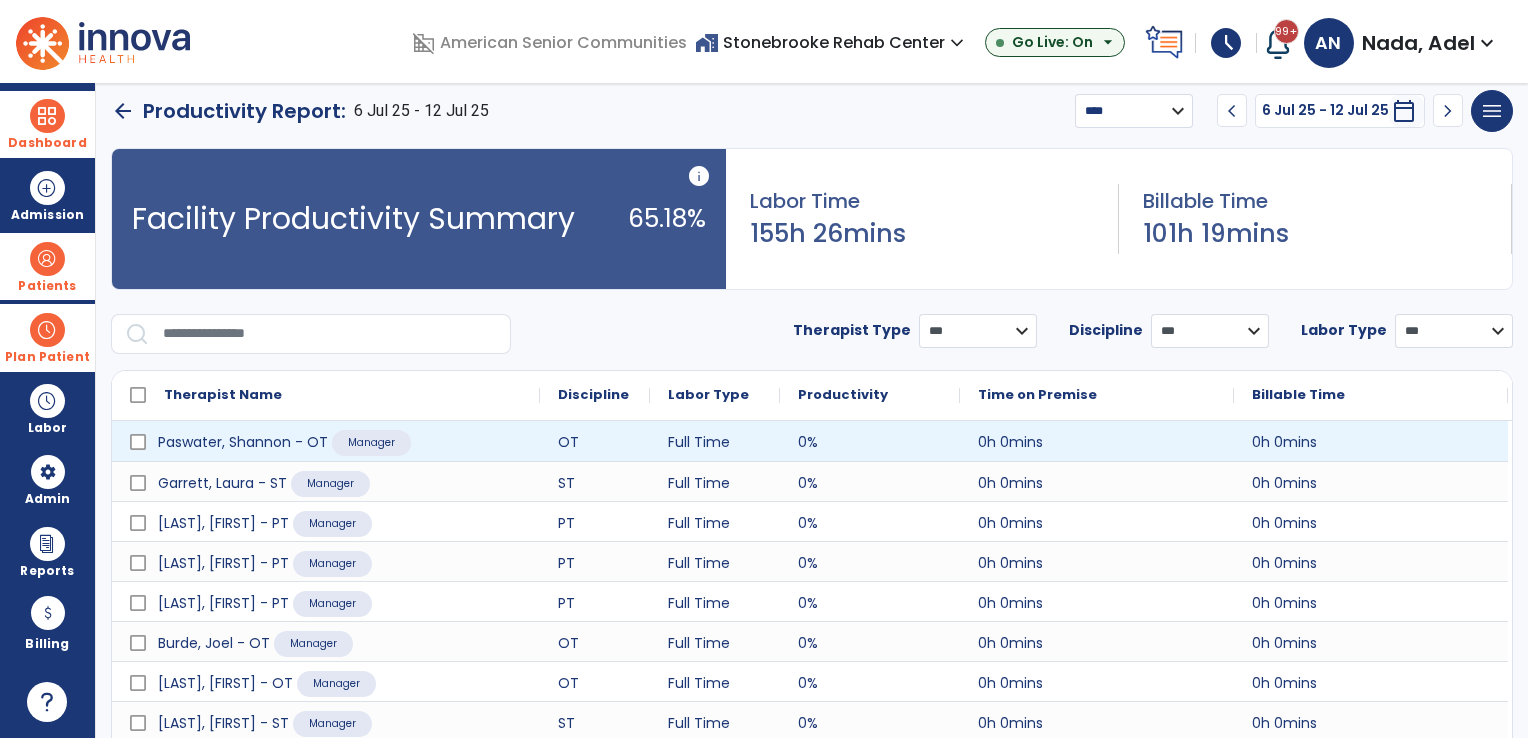 scroll, scrollTop: 95, scrollLeft: 0, axis: vertical 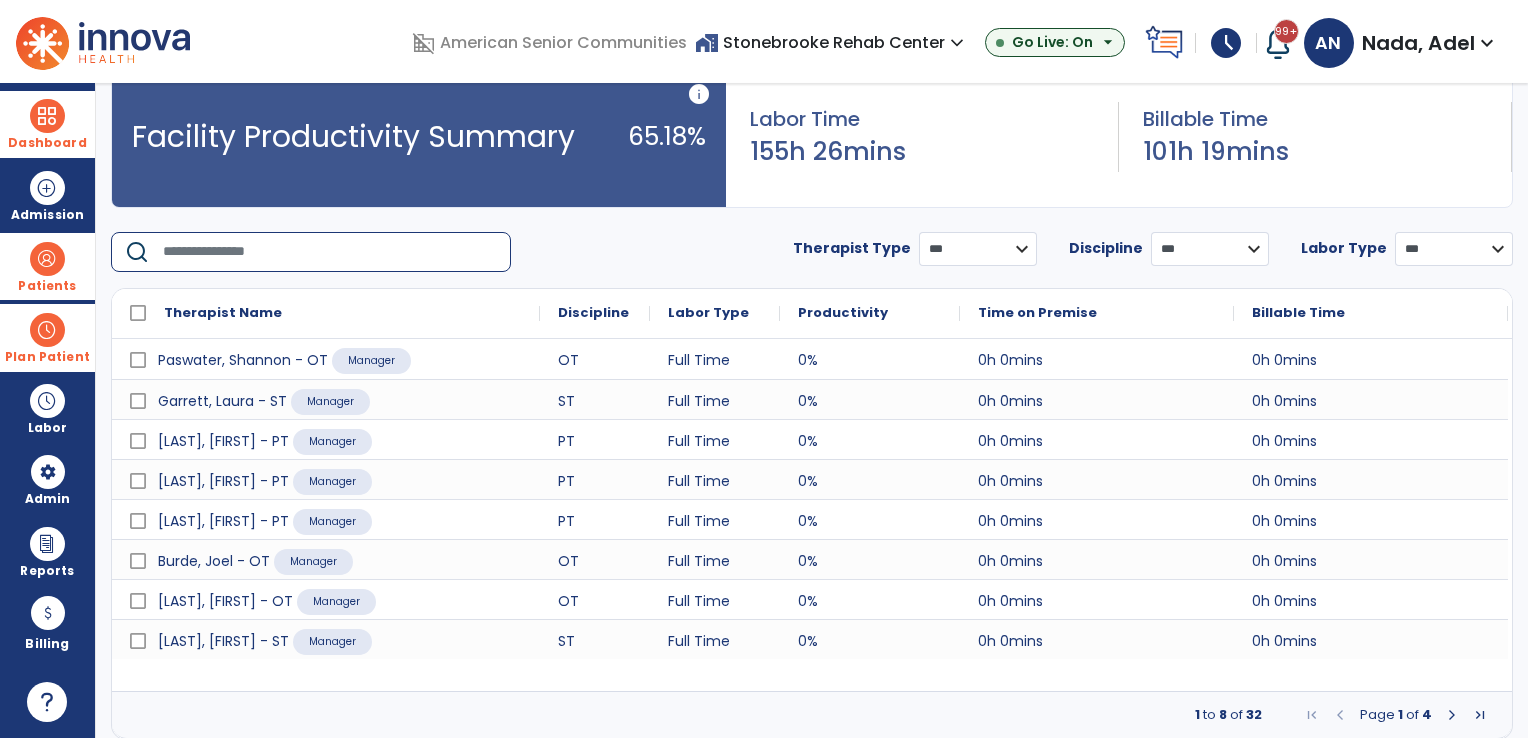 click at bounding box center [330, 252] 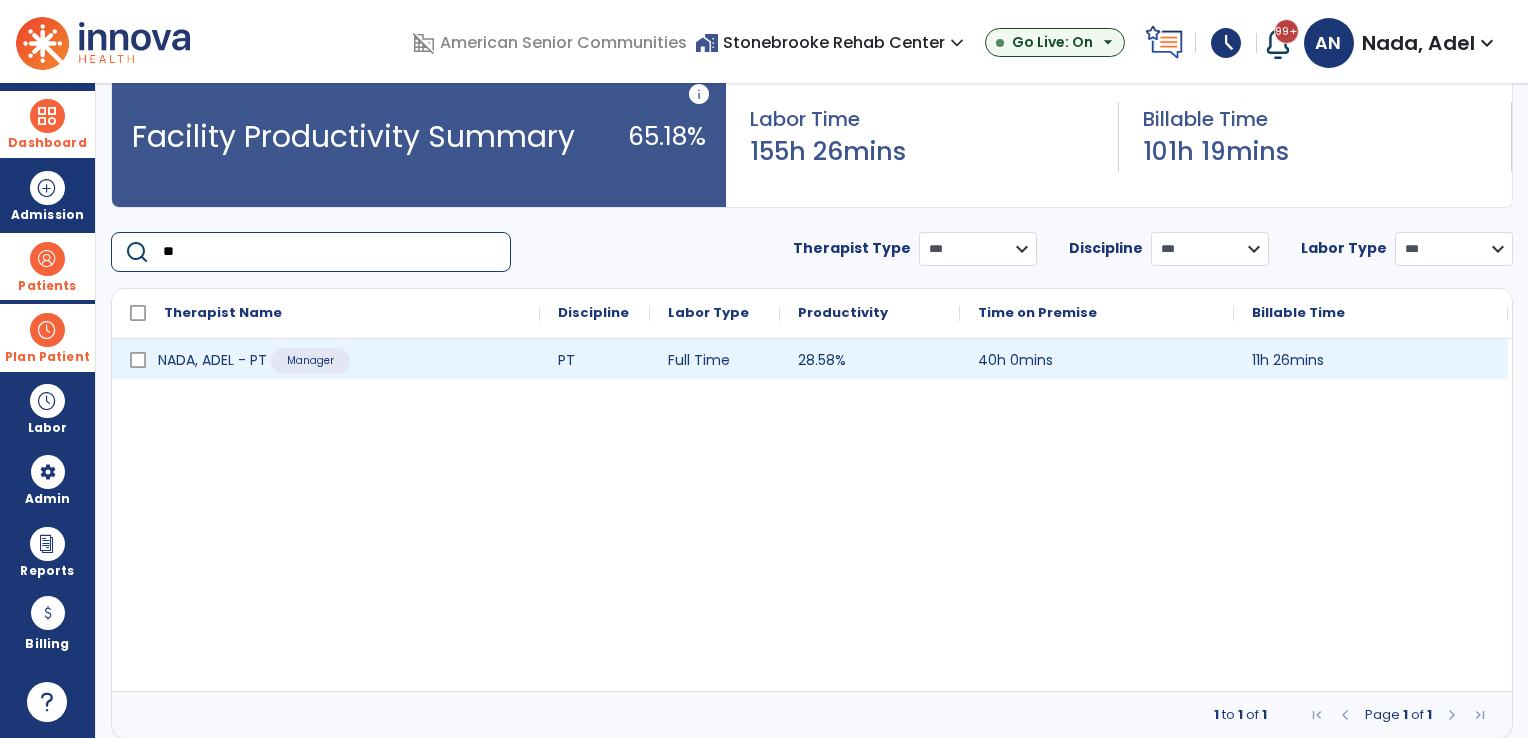 type on "**" 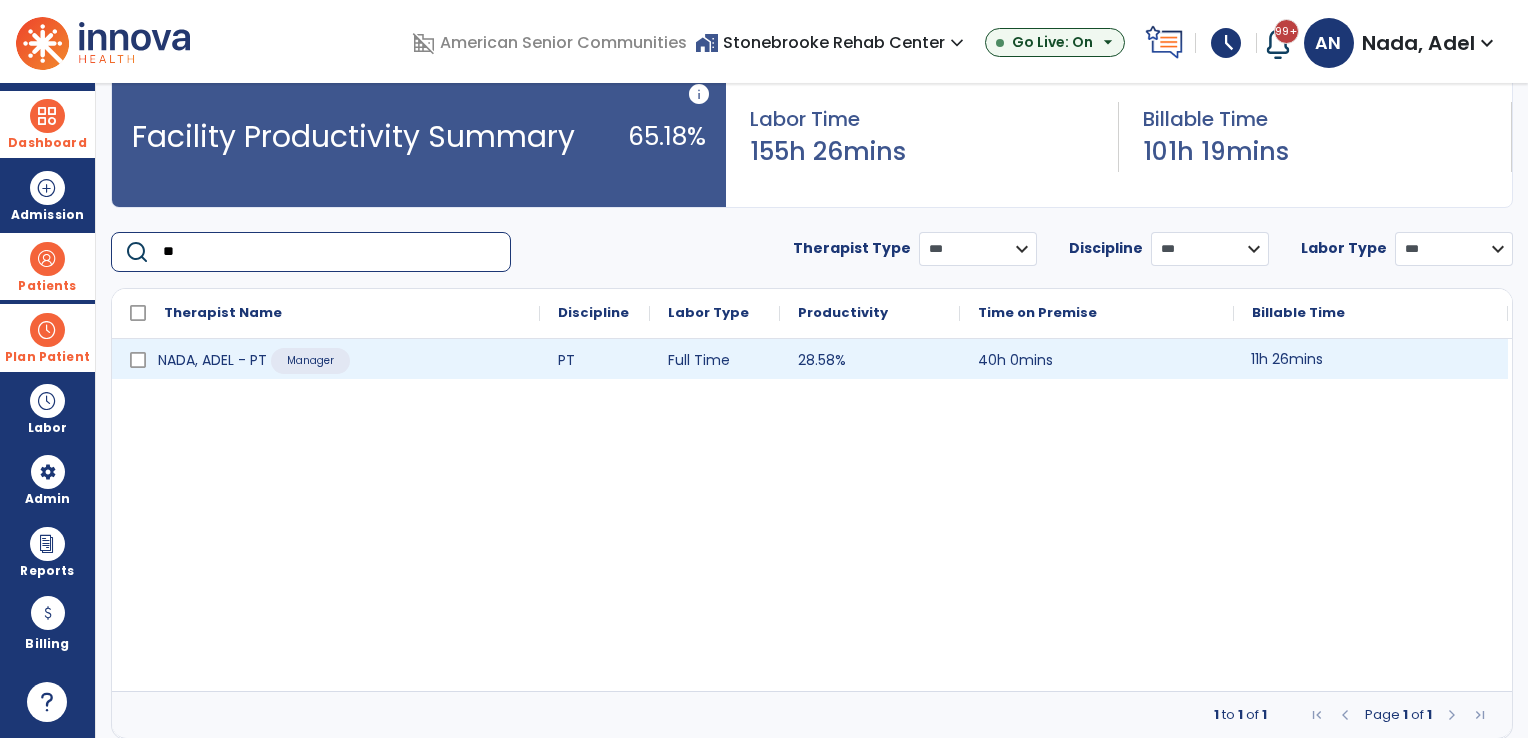 click on "11h 26mins" at bounding box center (1371, 359) 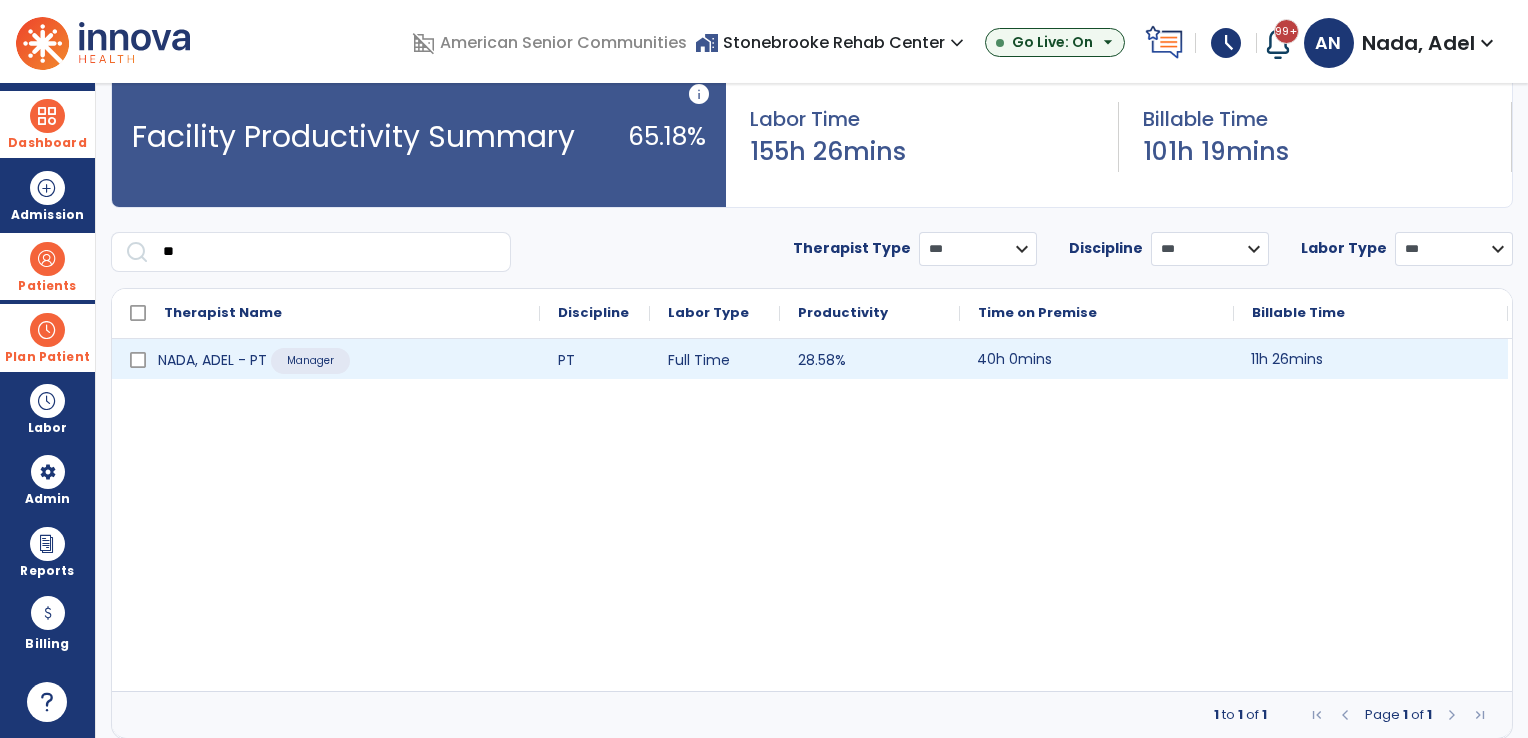 click on "40h 0mins" at bounding box center (1097, 359) 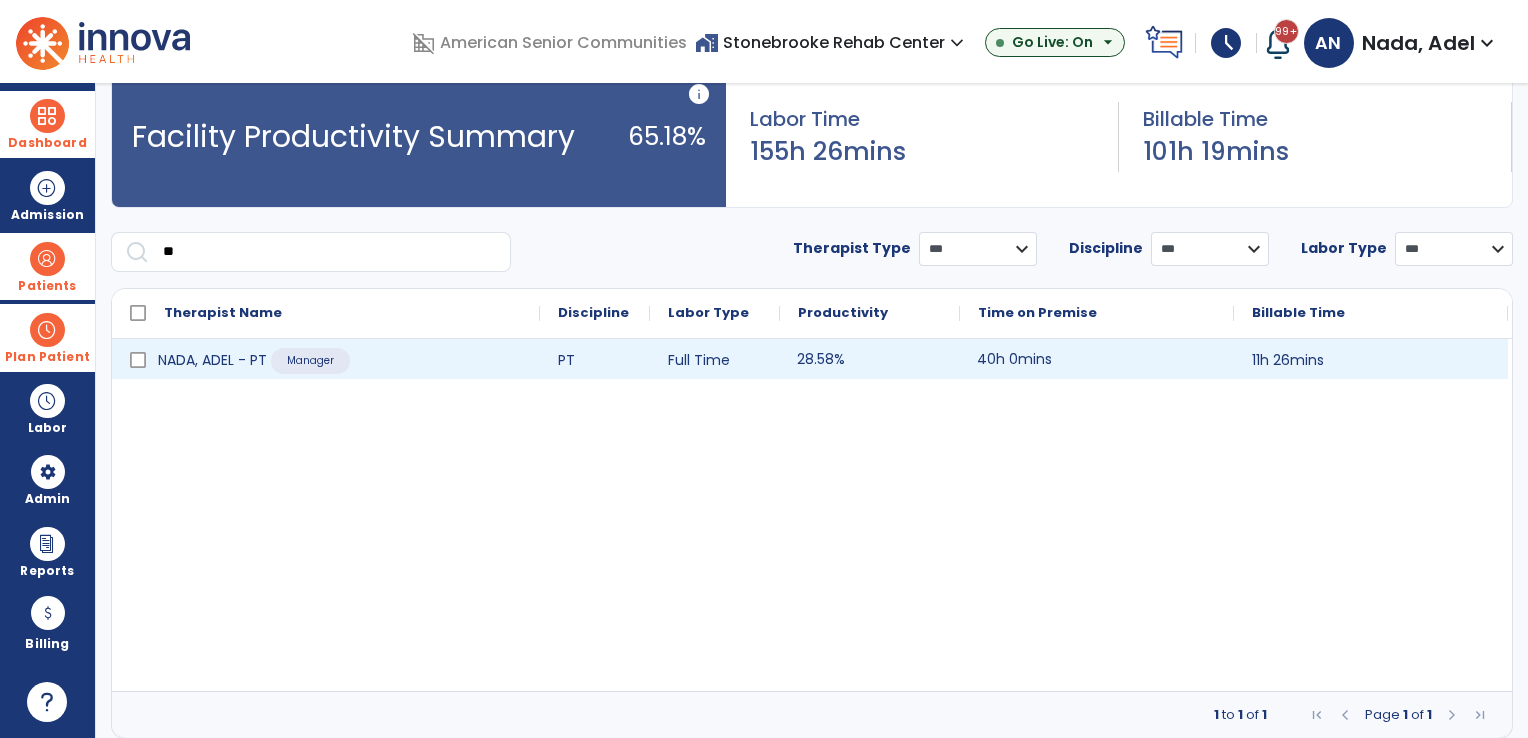 click on "28.58%" at bounding box center (870, 359) 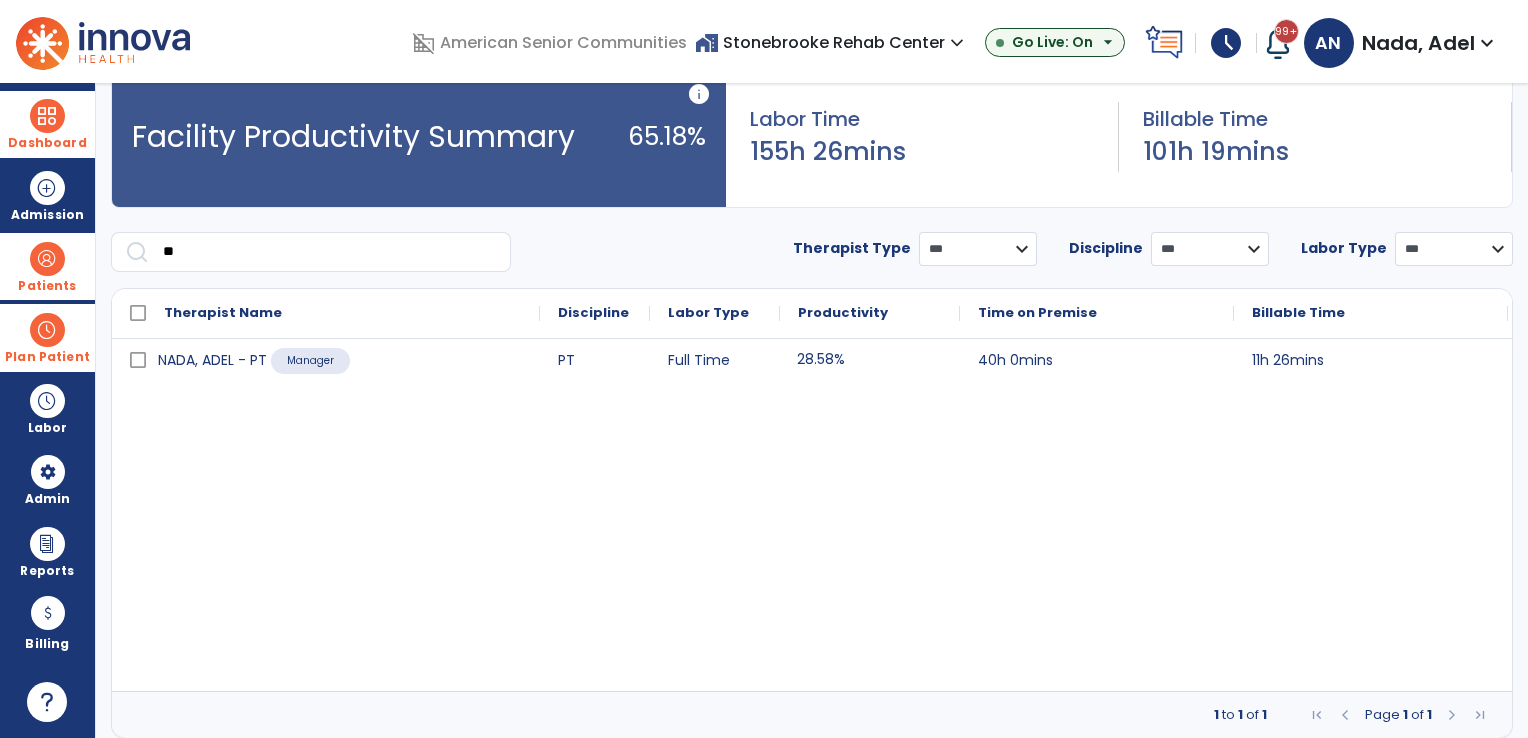 click on "**********" at bounding box center [1210, 249] 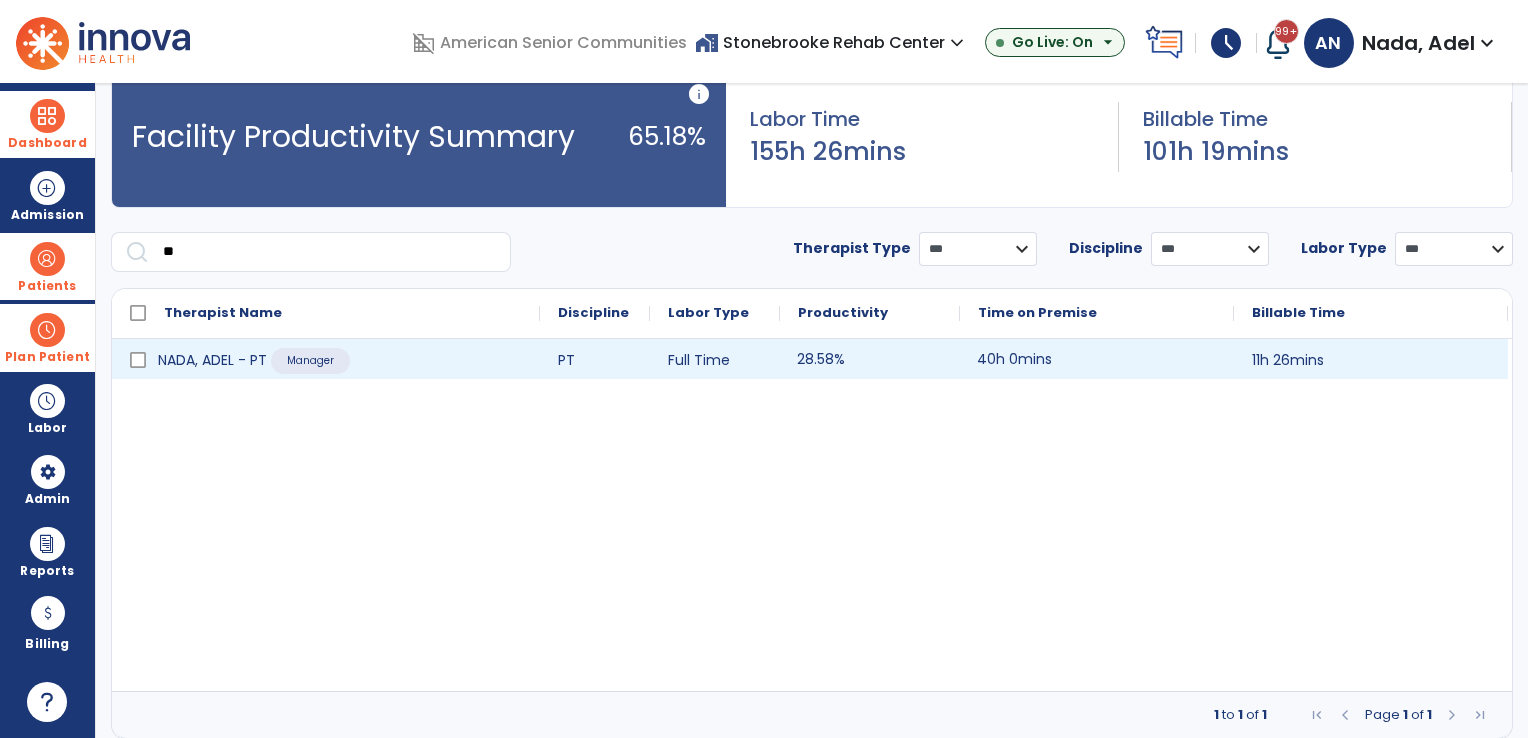 click on "40h 0mins" at bounding box center (1097, 359) 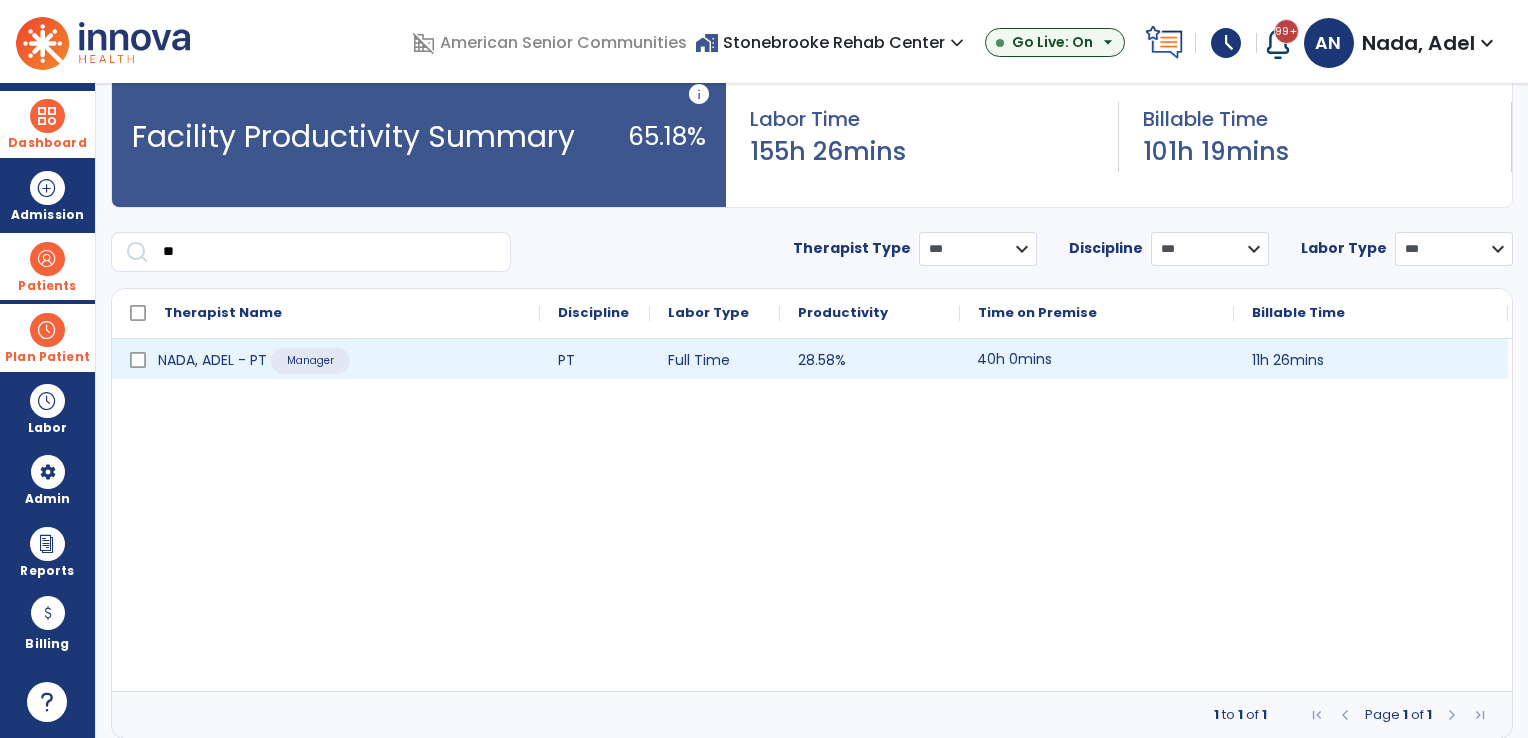 click on "40h 0mins" at bounding box center [1097, 359] 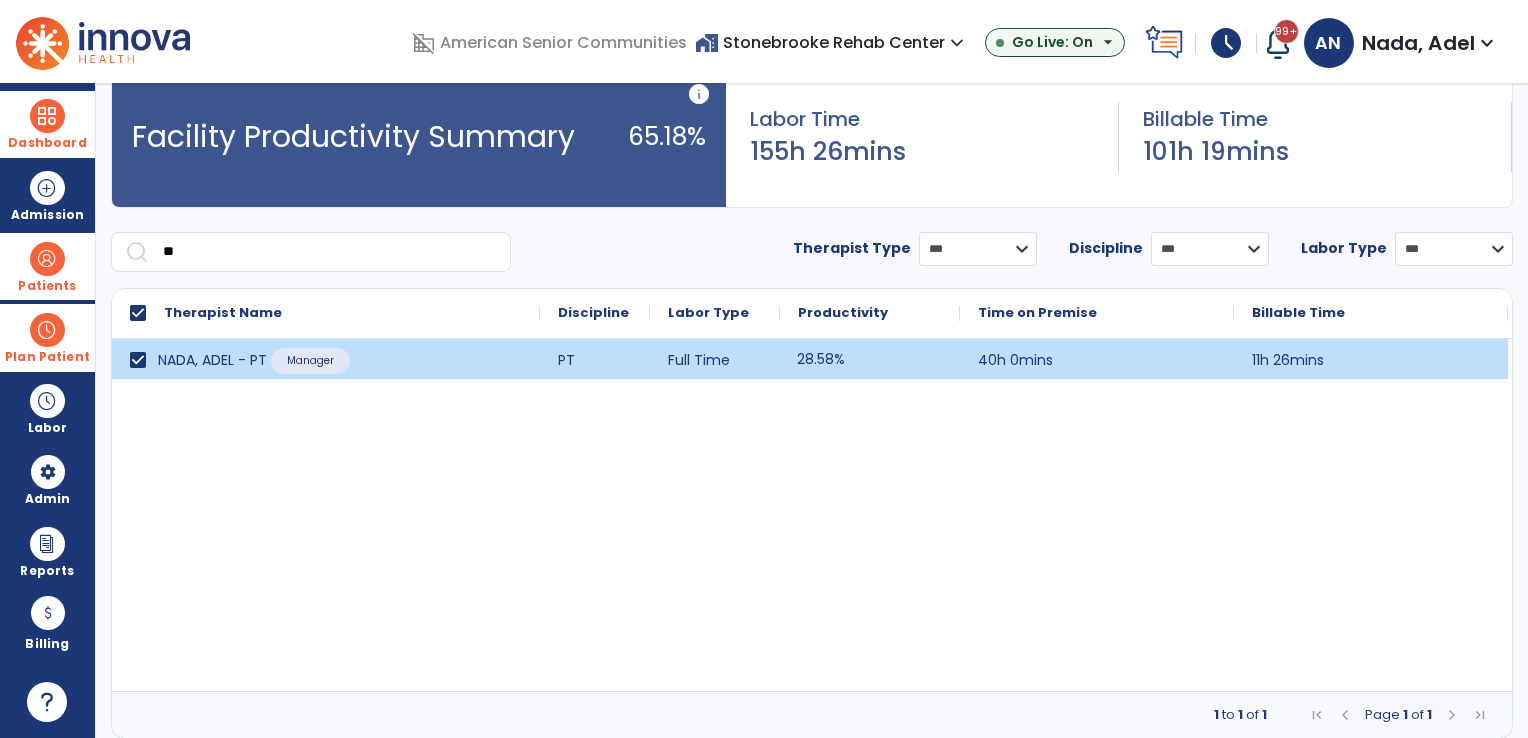 click on "28.58%" at bounding box center [870, 359] 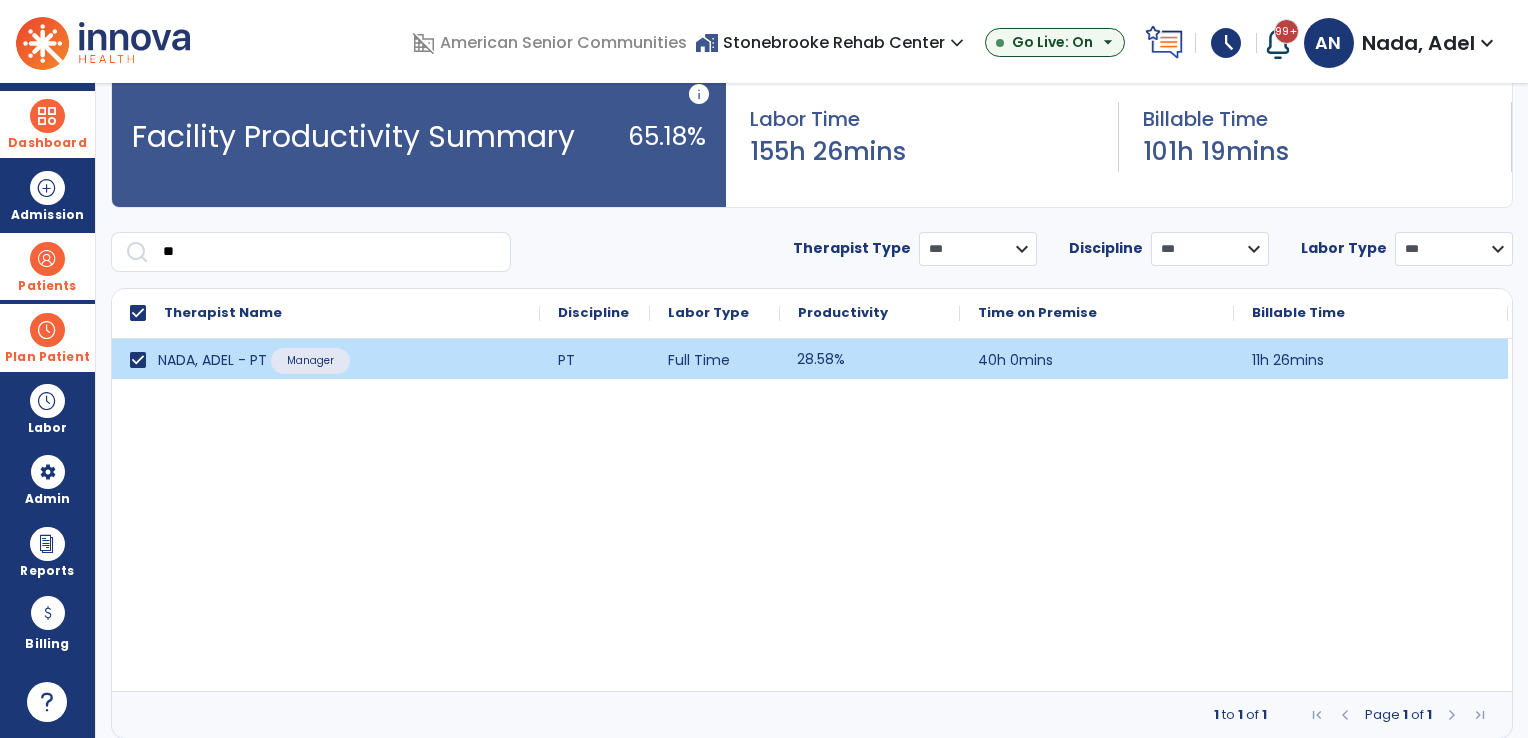click on "**********" at bounding box center [978, 249] 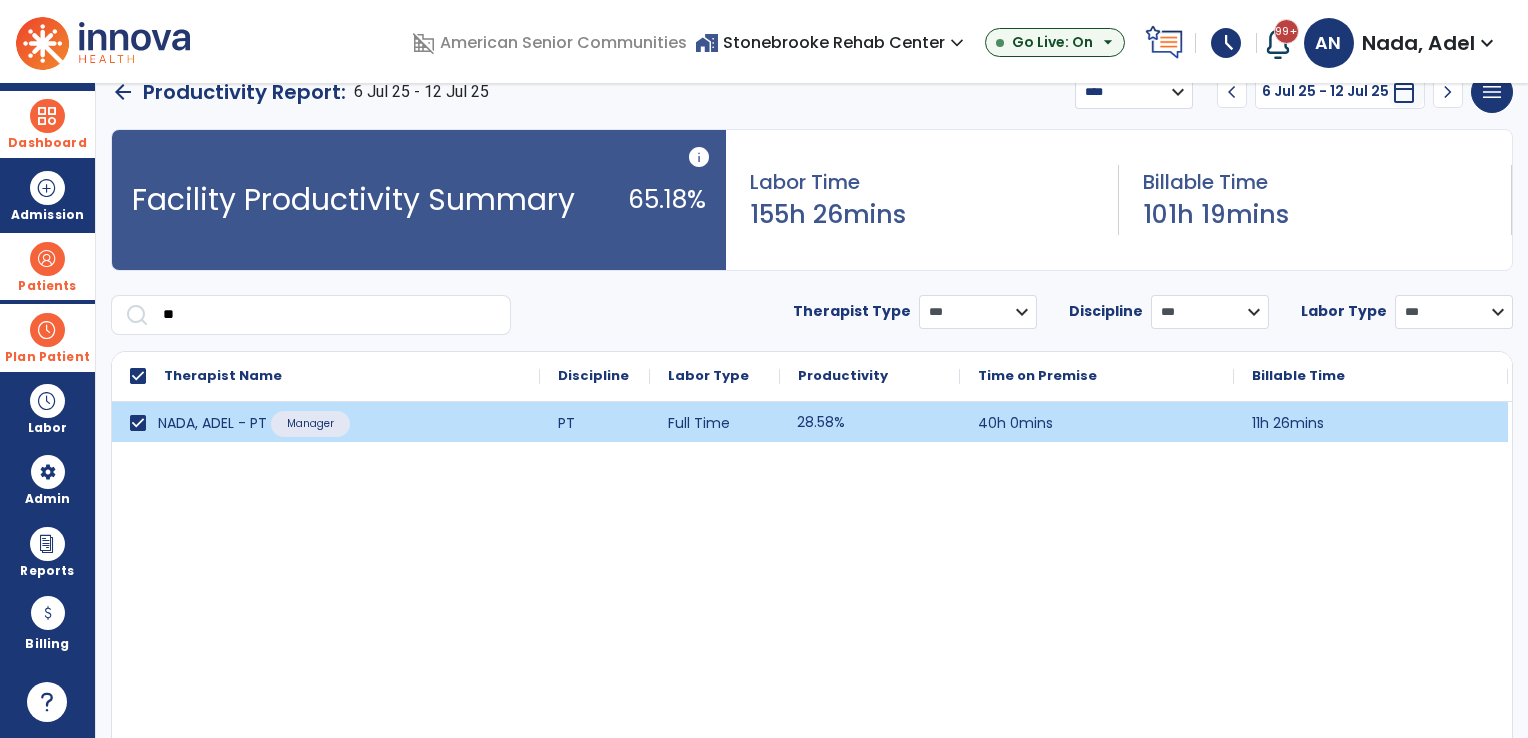 scroll, scrollTop: 0, scrollLeft: 0, axis: both 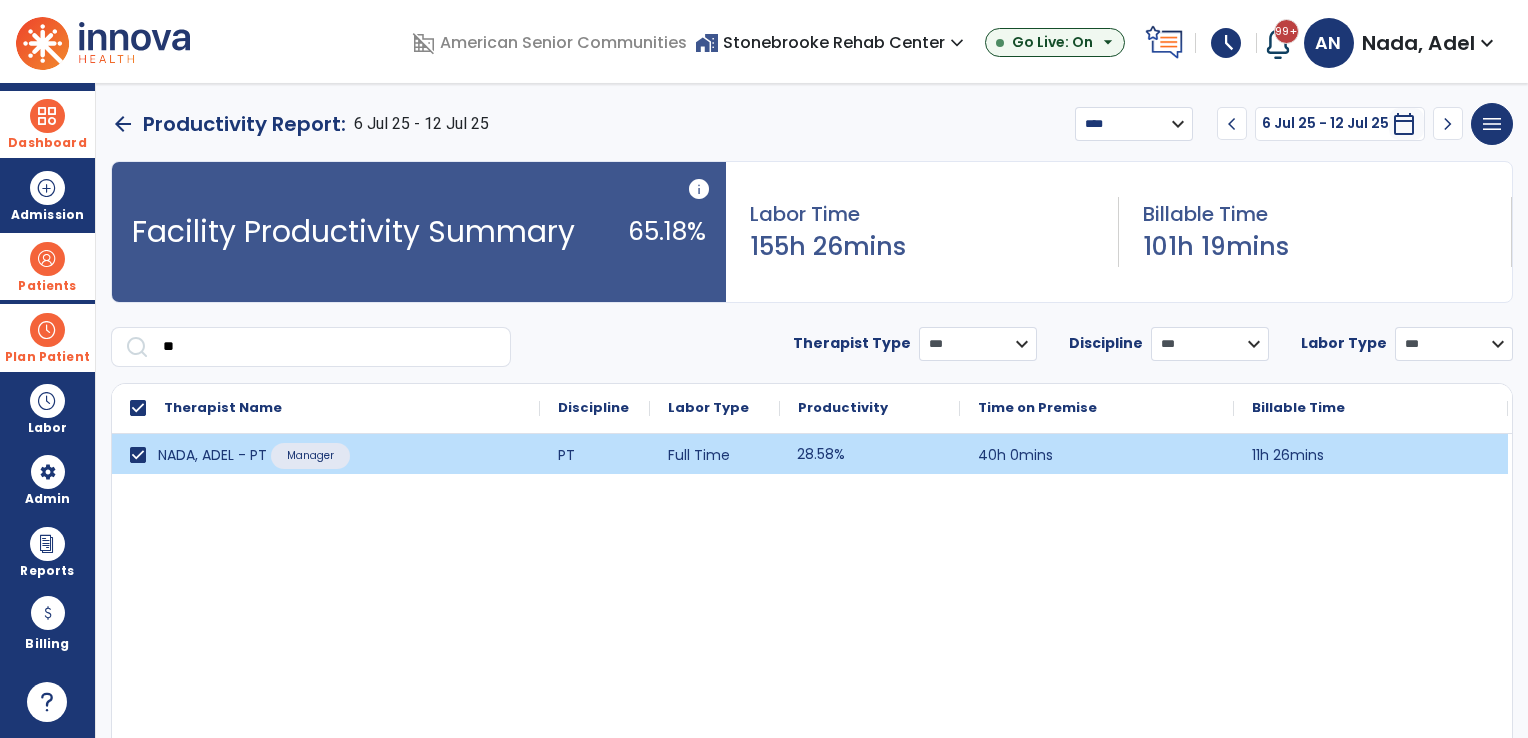 click on "**********" at bounding box center [1134, 124] 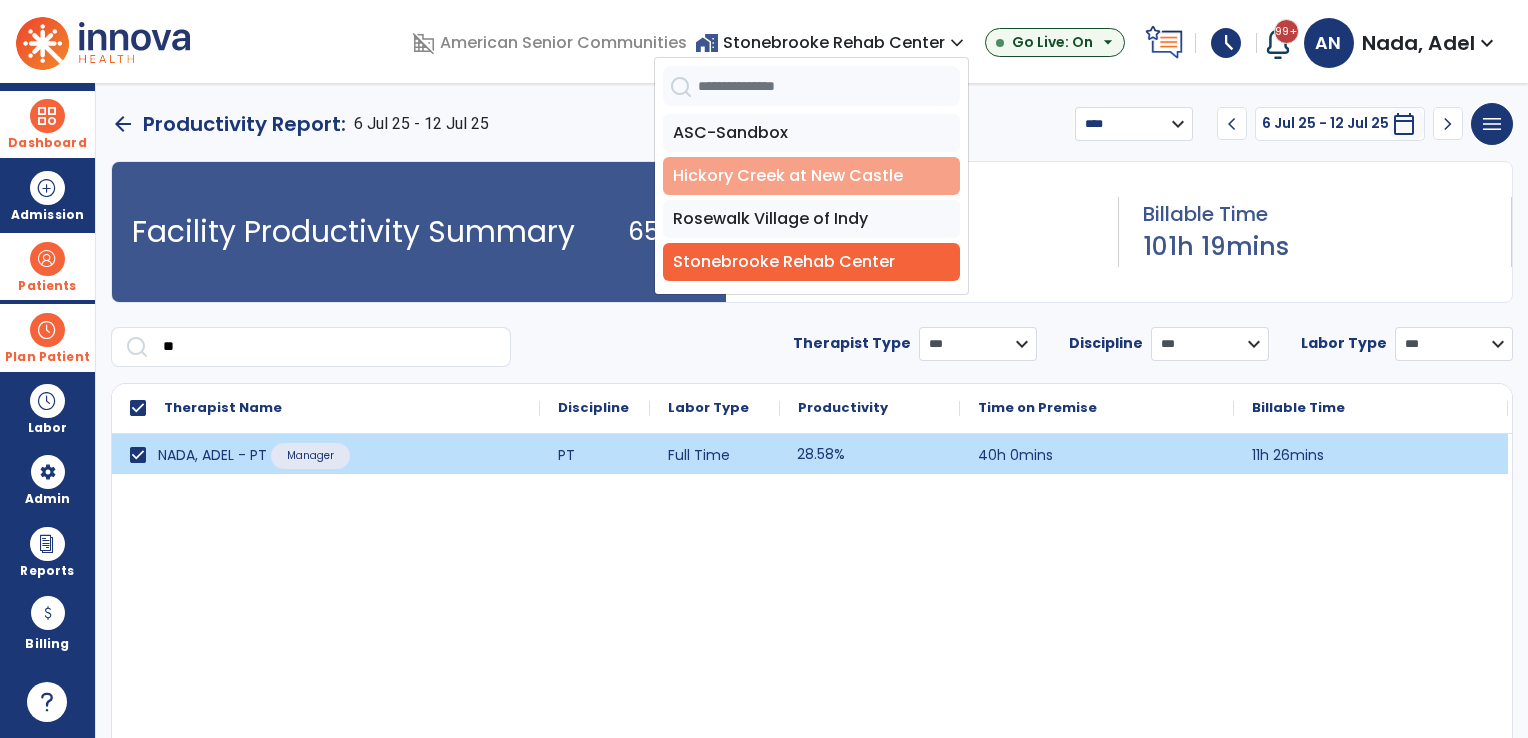 click on "Hickory Creek at New Castle" at bounding box center (811, 176) 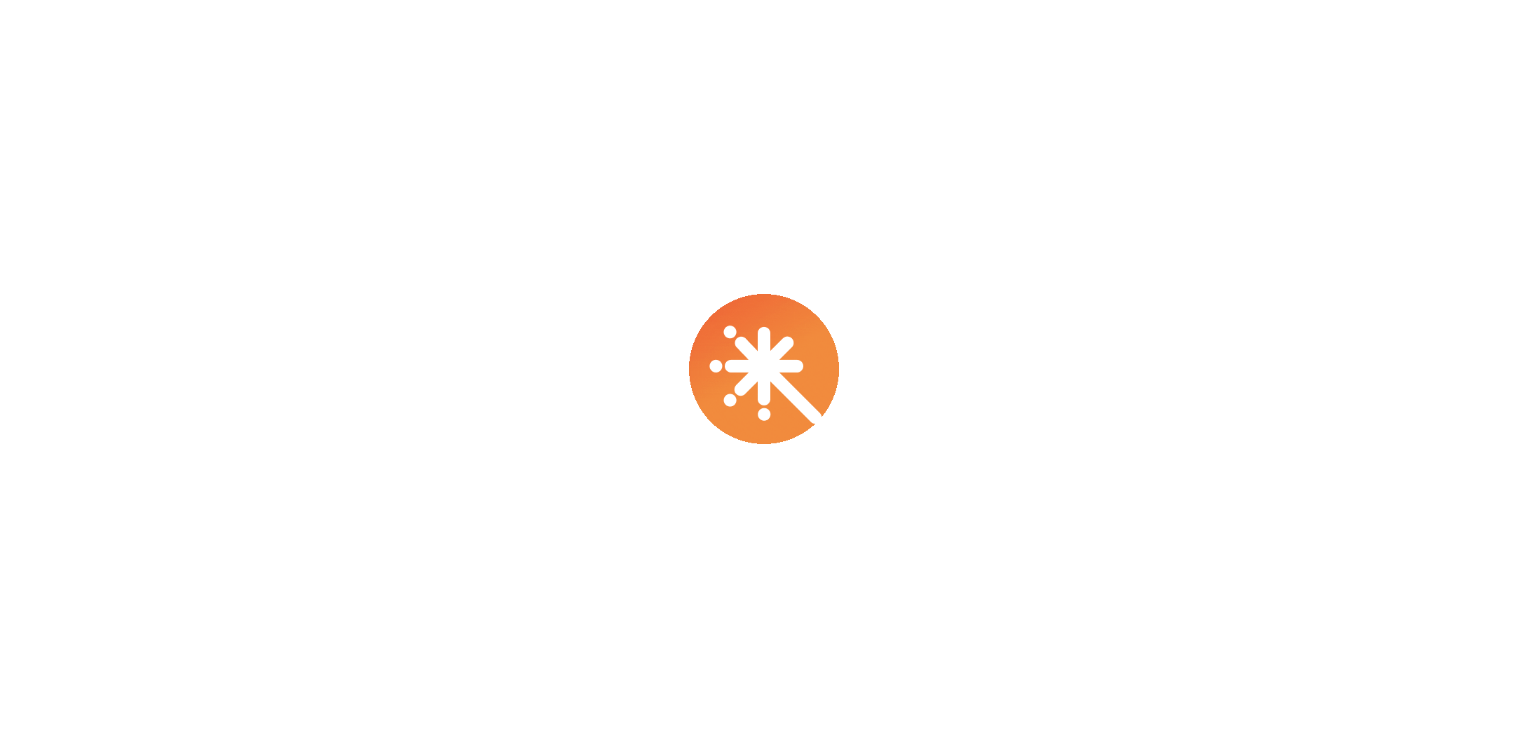 scroll, scrollTop: 0, scrollLeft: 0, axis: both 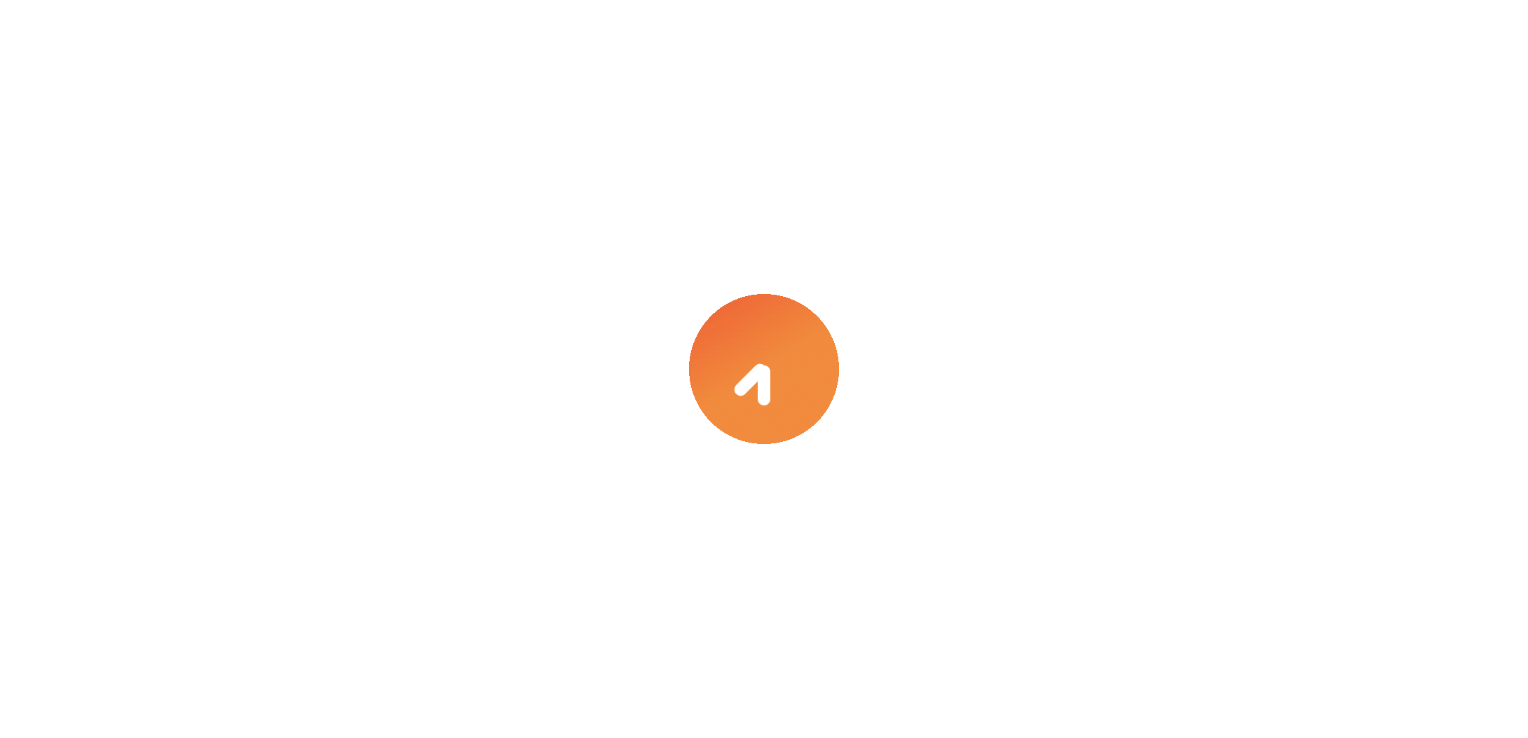 select on "***" 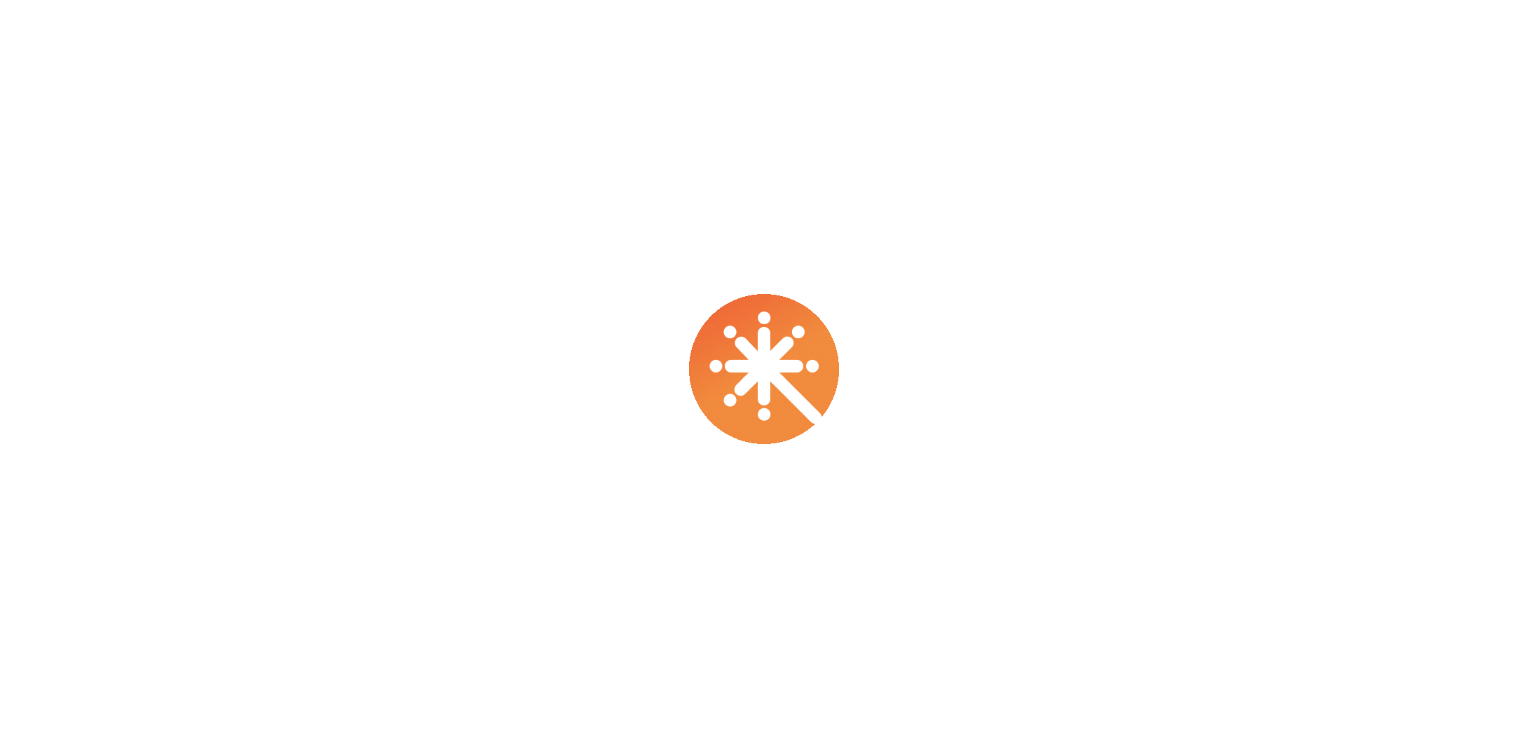 select on "****" 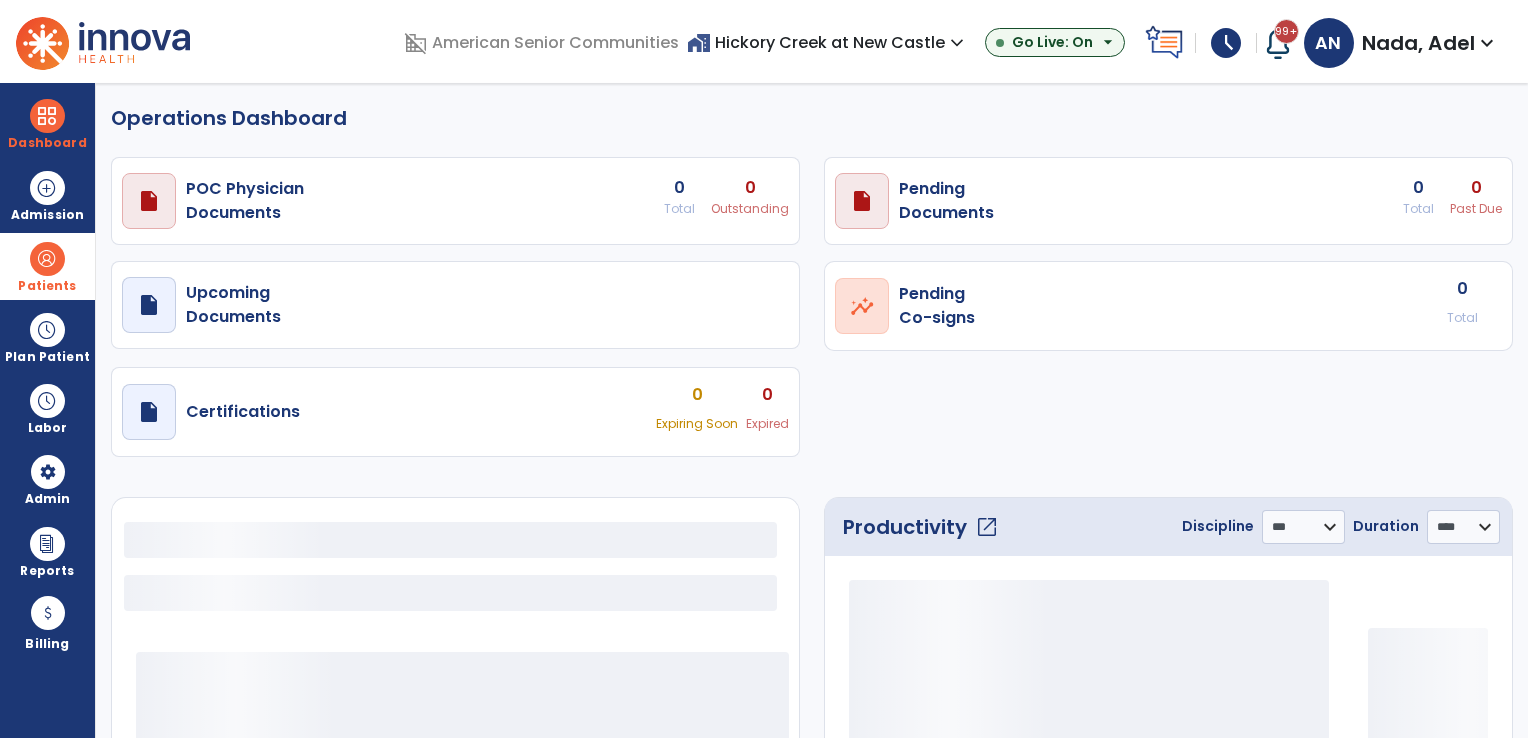 select on "***" 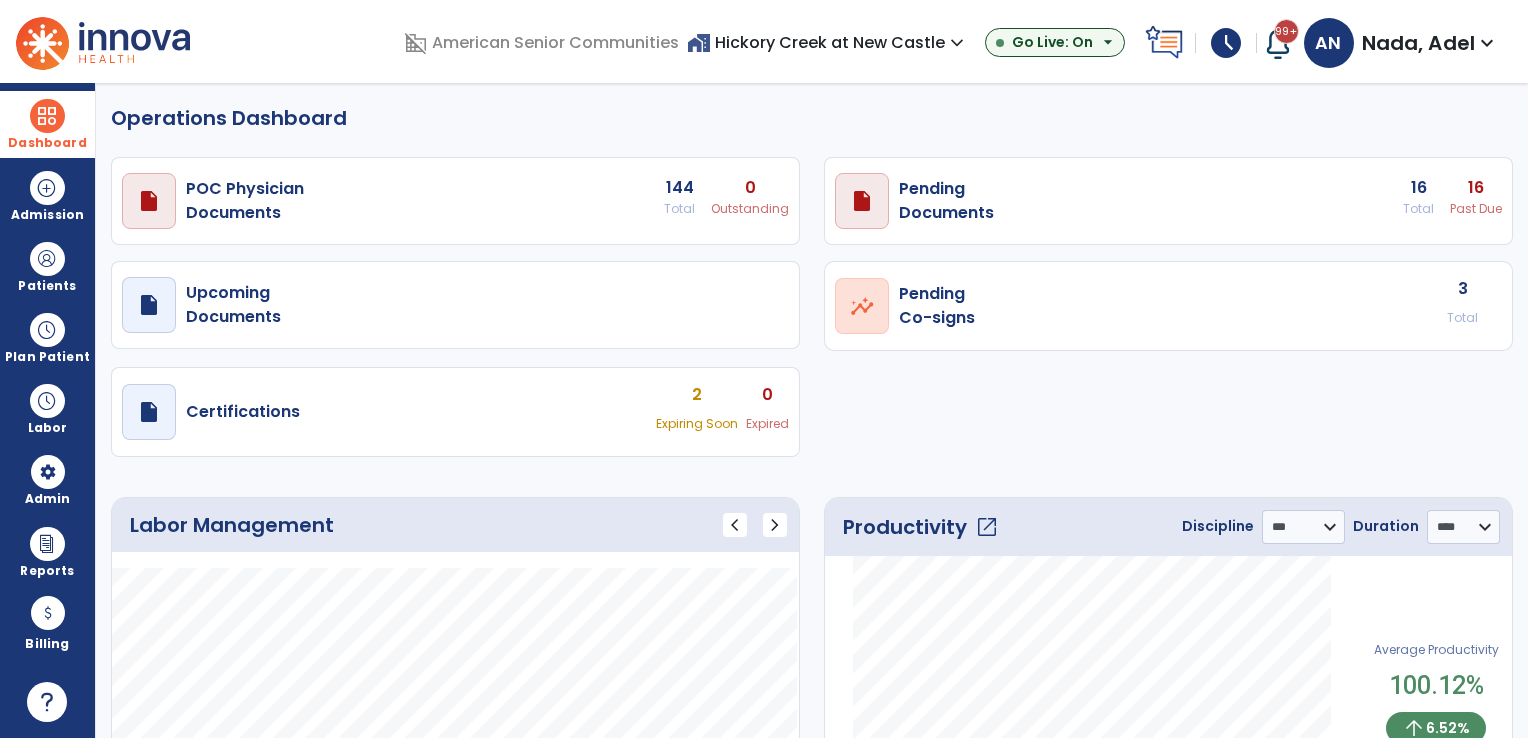 click at bounding box center [47, 116] 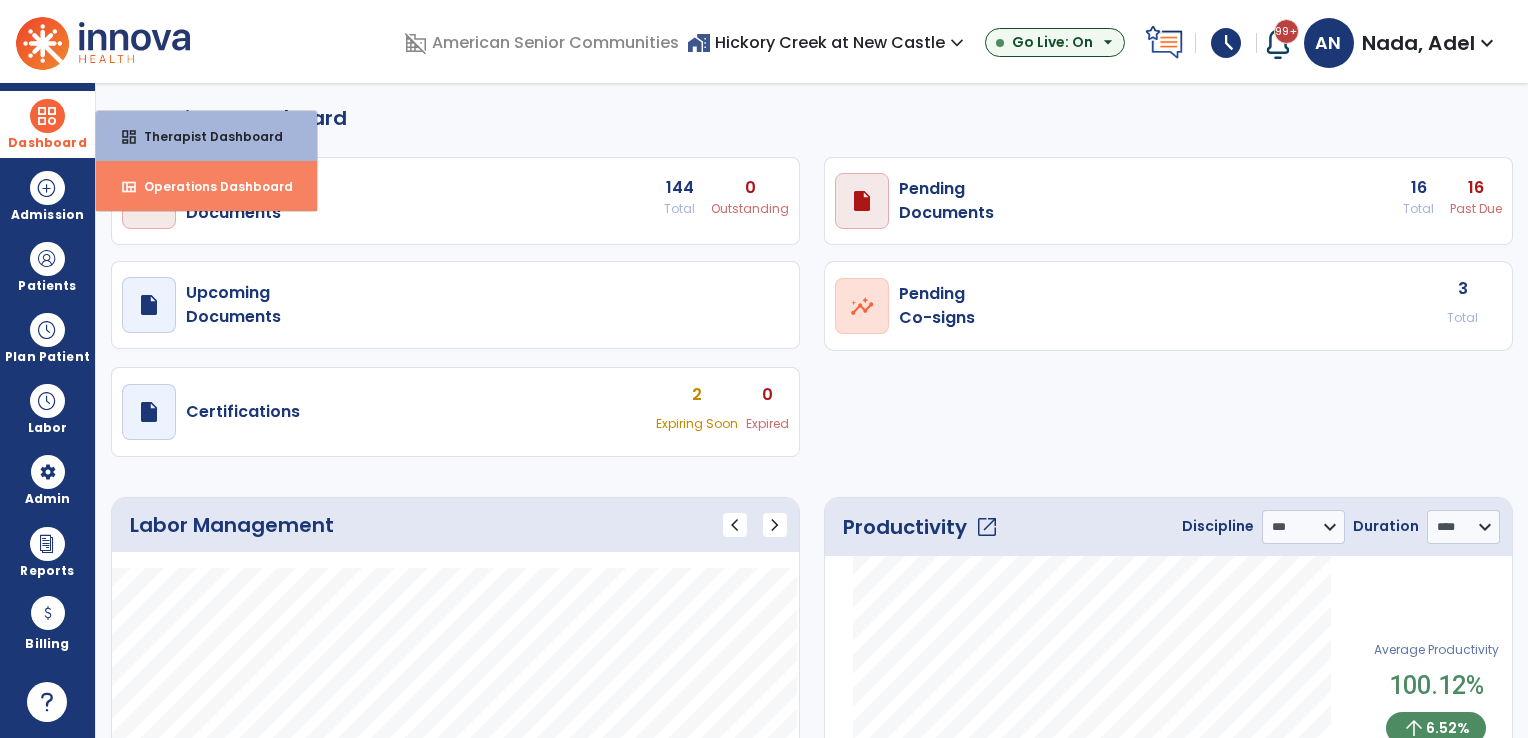 click on "Operations Dashboard" at bounding box center [210, 186] 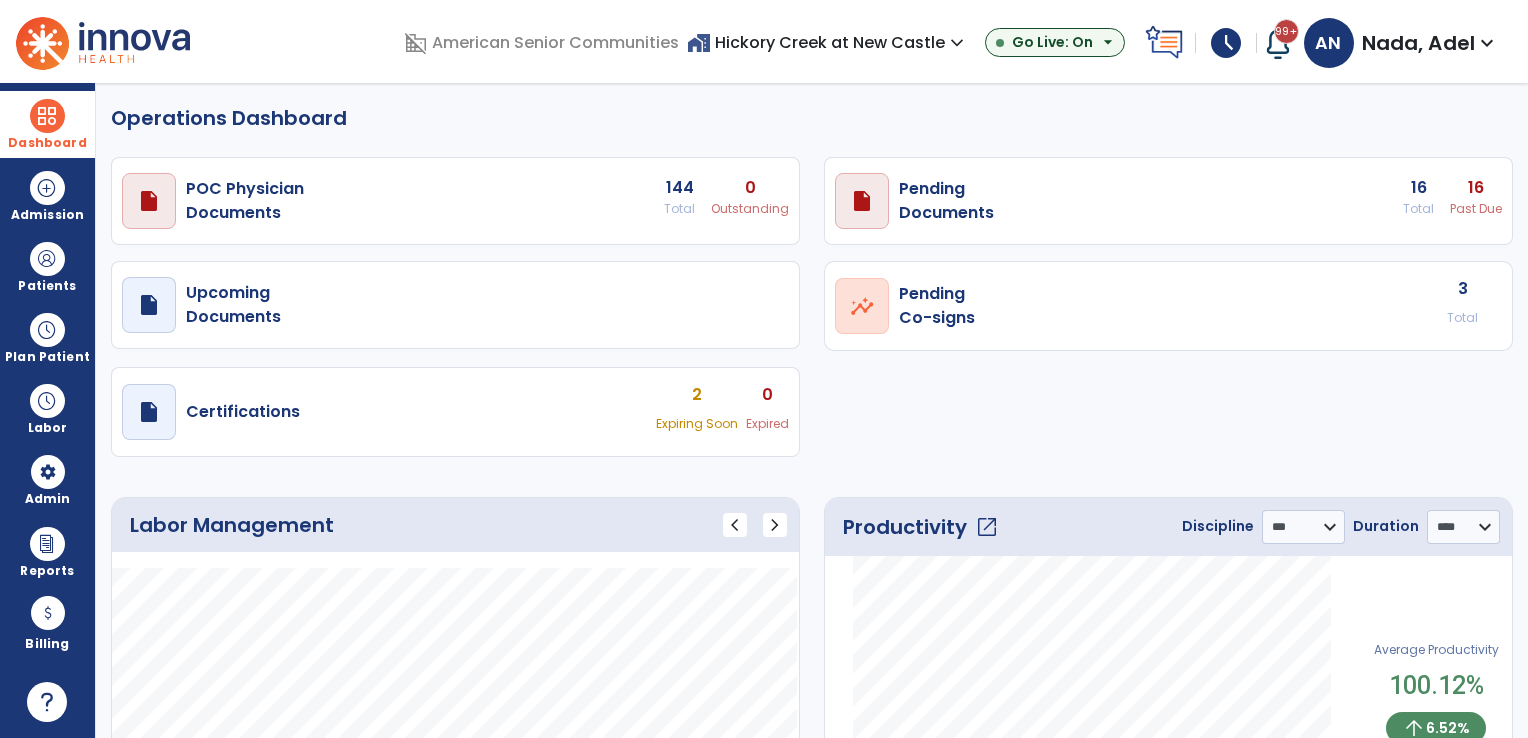 click on "open_in_new" 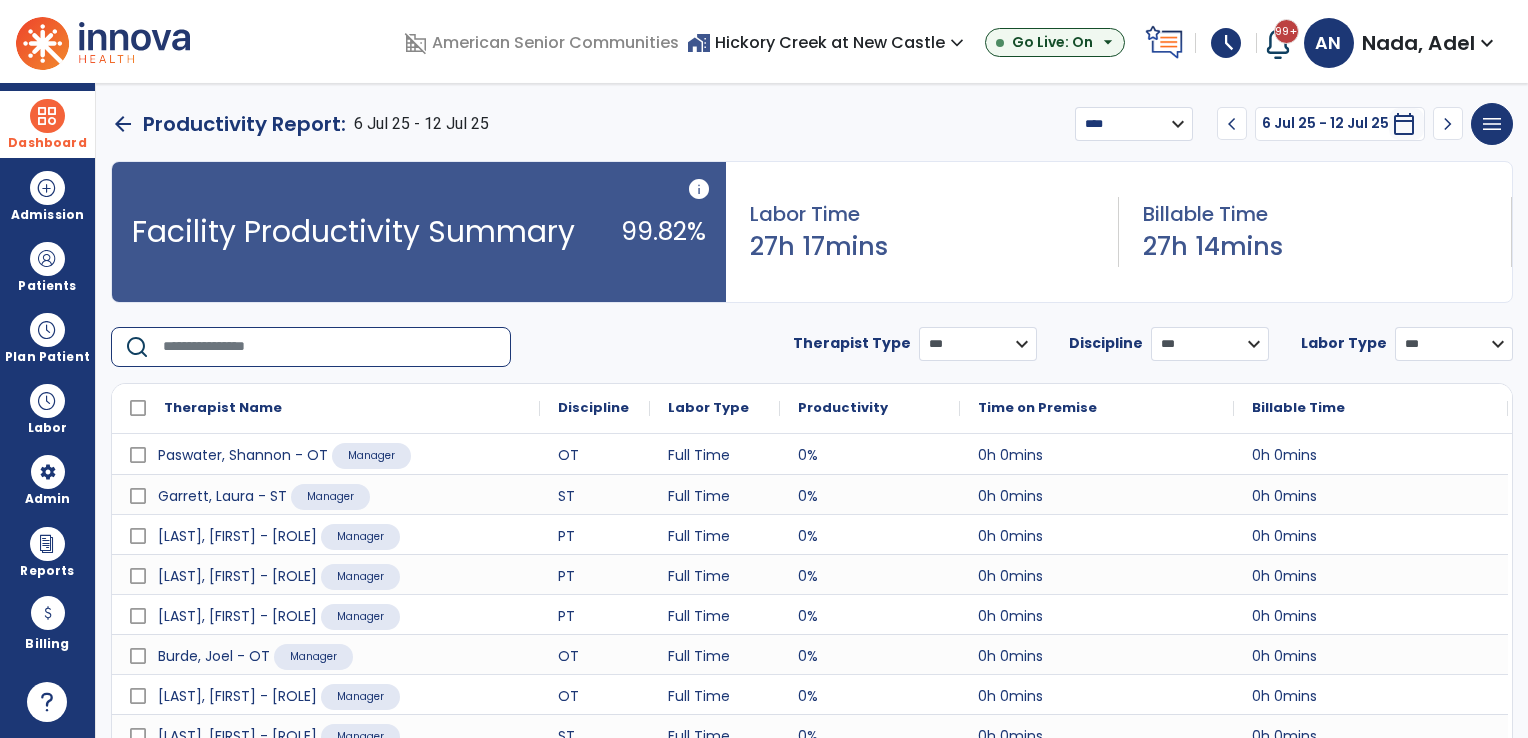 click at bounding box center (330, 347) 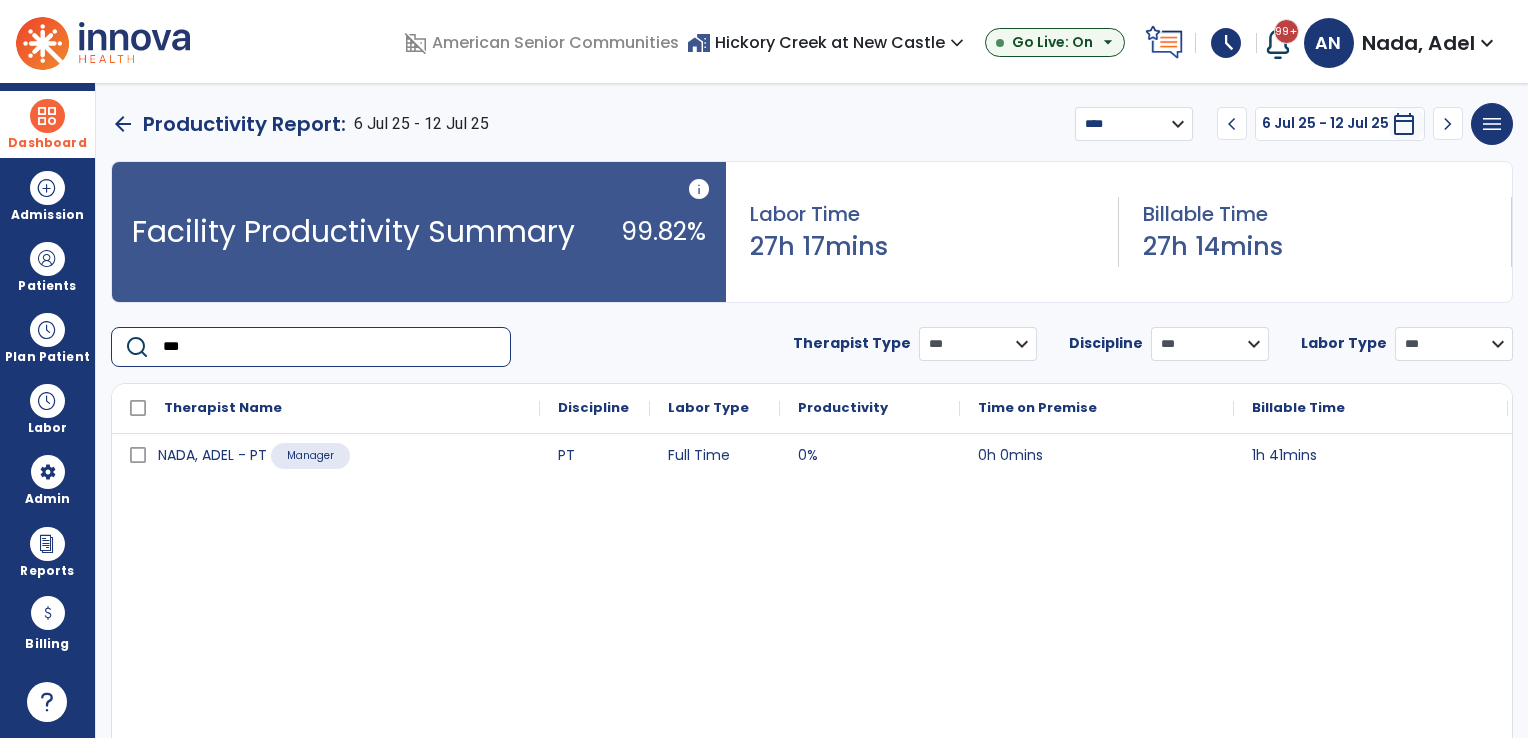 type on "***" 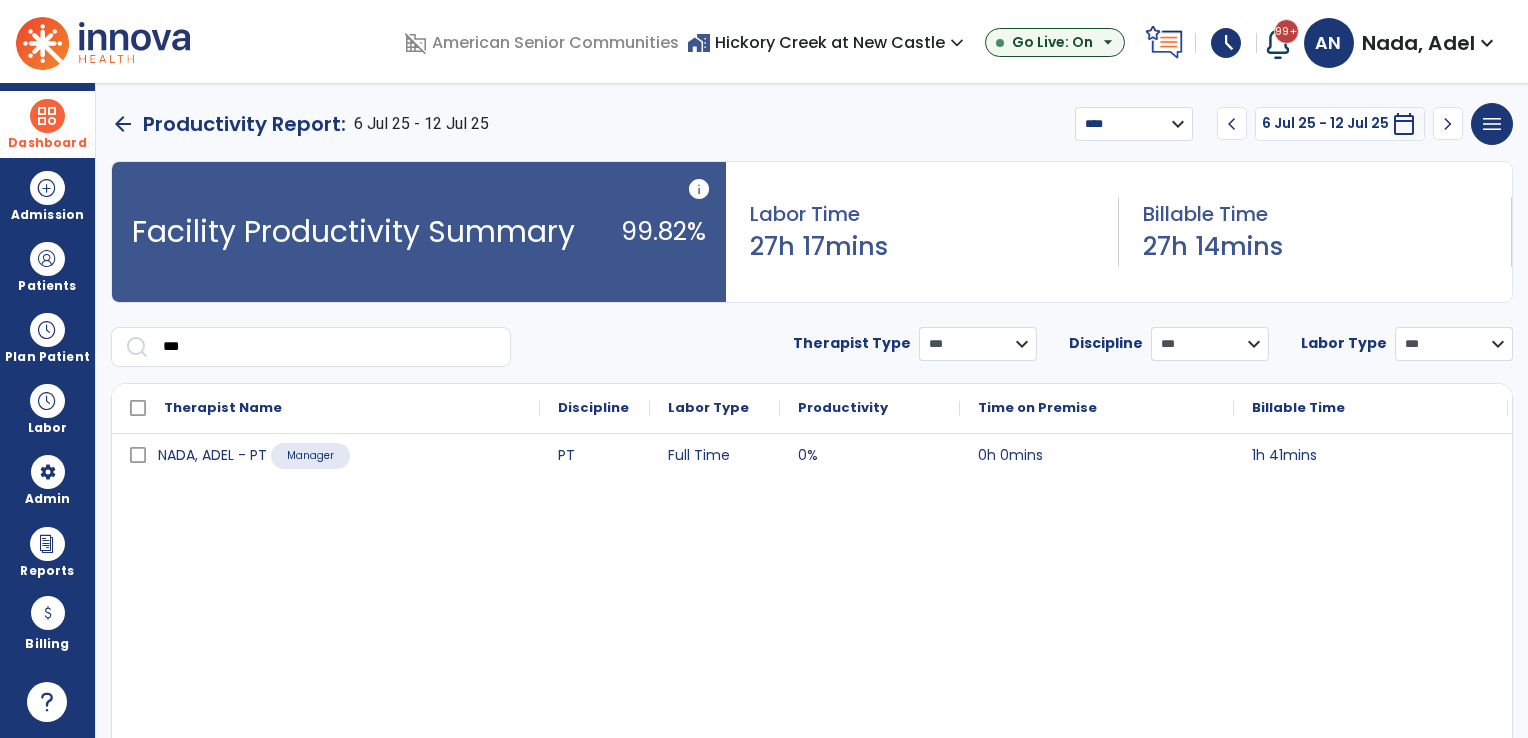 click on "expand_more" at bounding box center [957, 43] 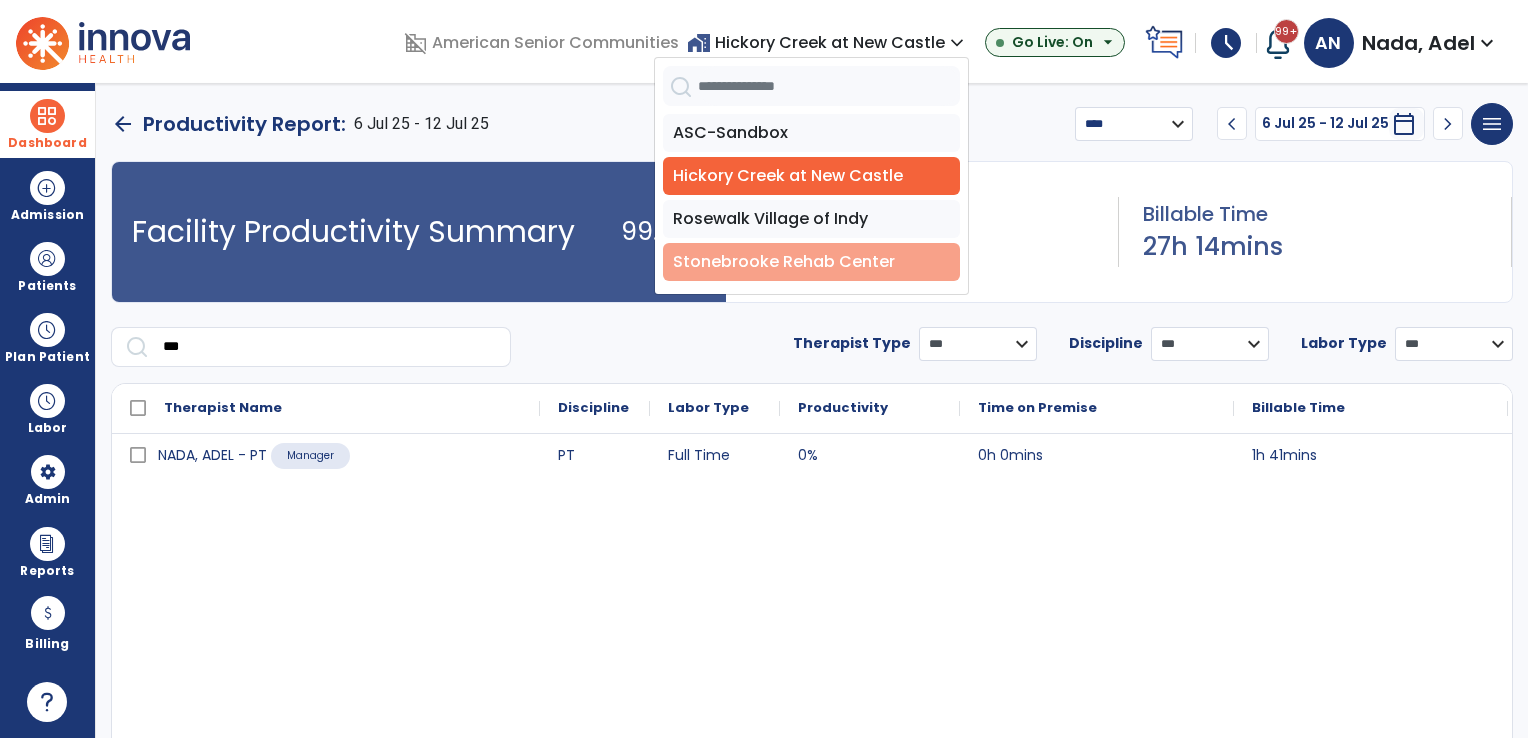 click on "Stonebrooke Rehab Center" at bounding box center [811, 262] 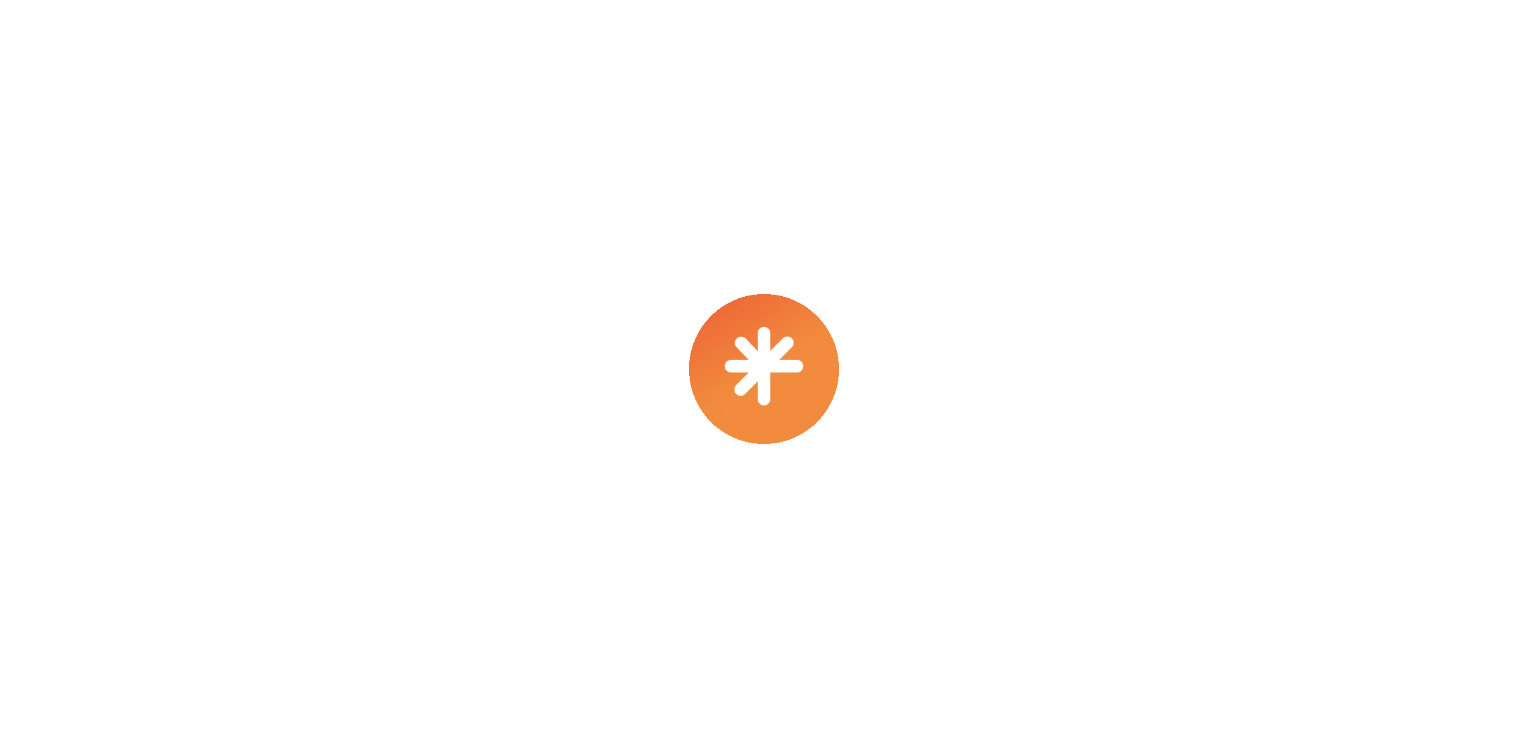 scroll, scrollTop: 0, scrollLeft: 0, axis: both 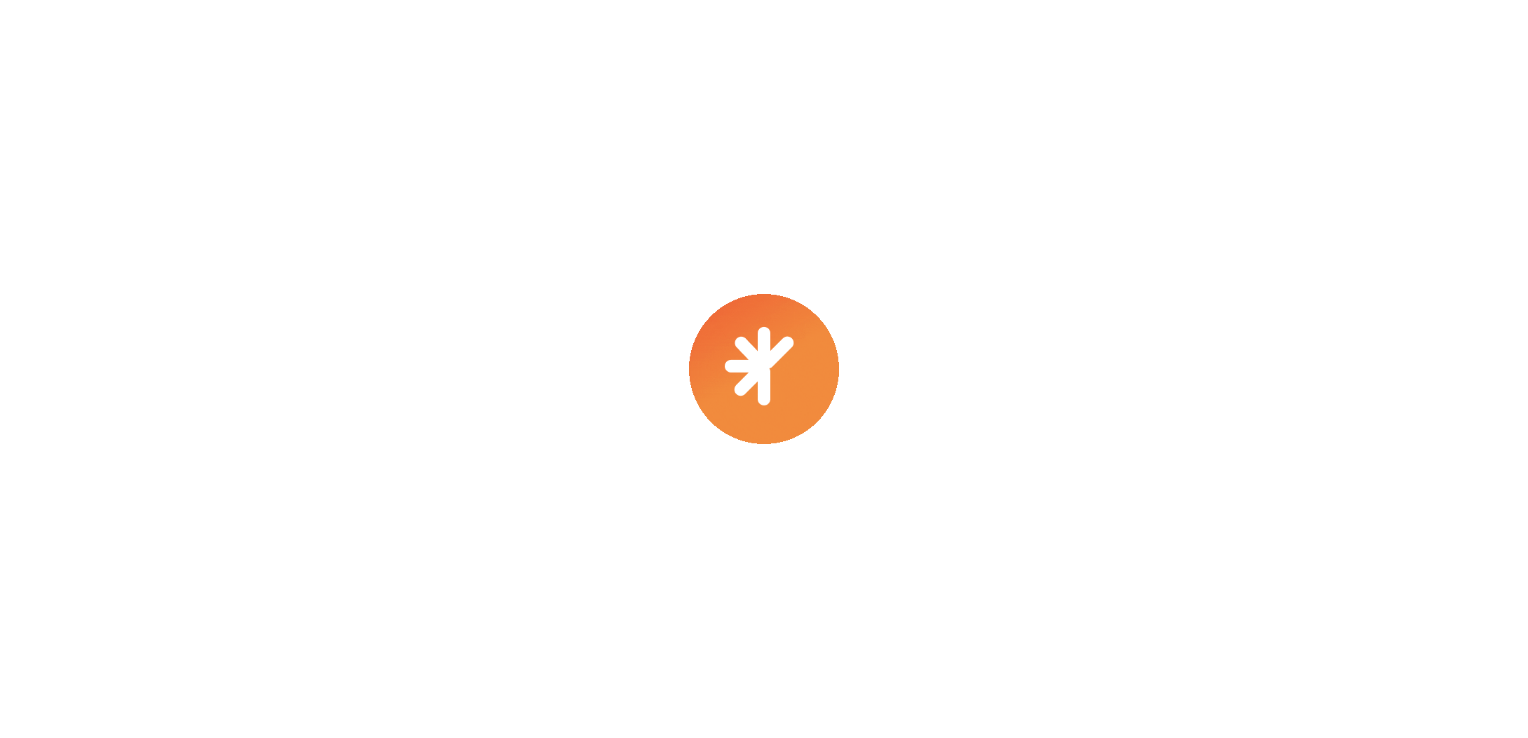 select on "***" 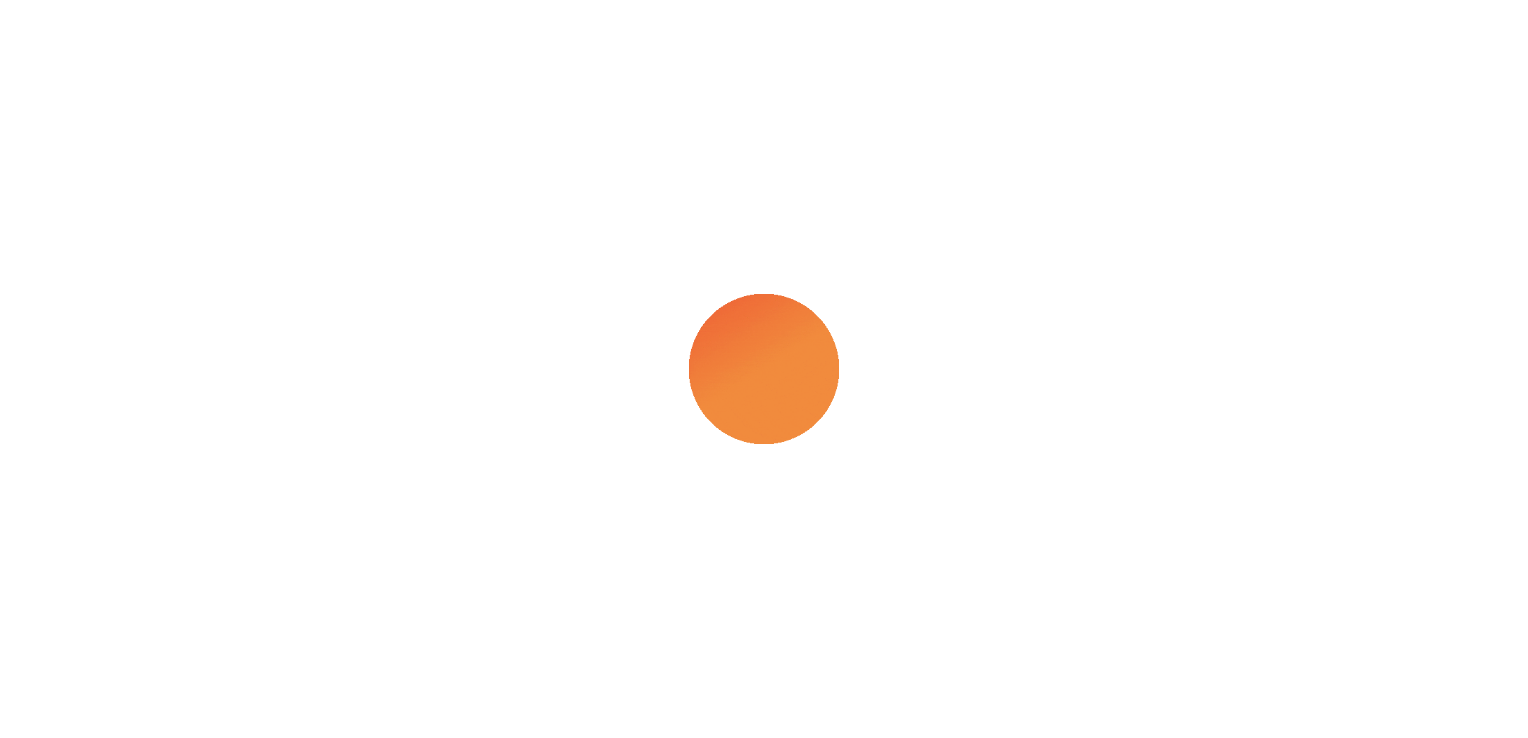 select on "****" 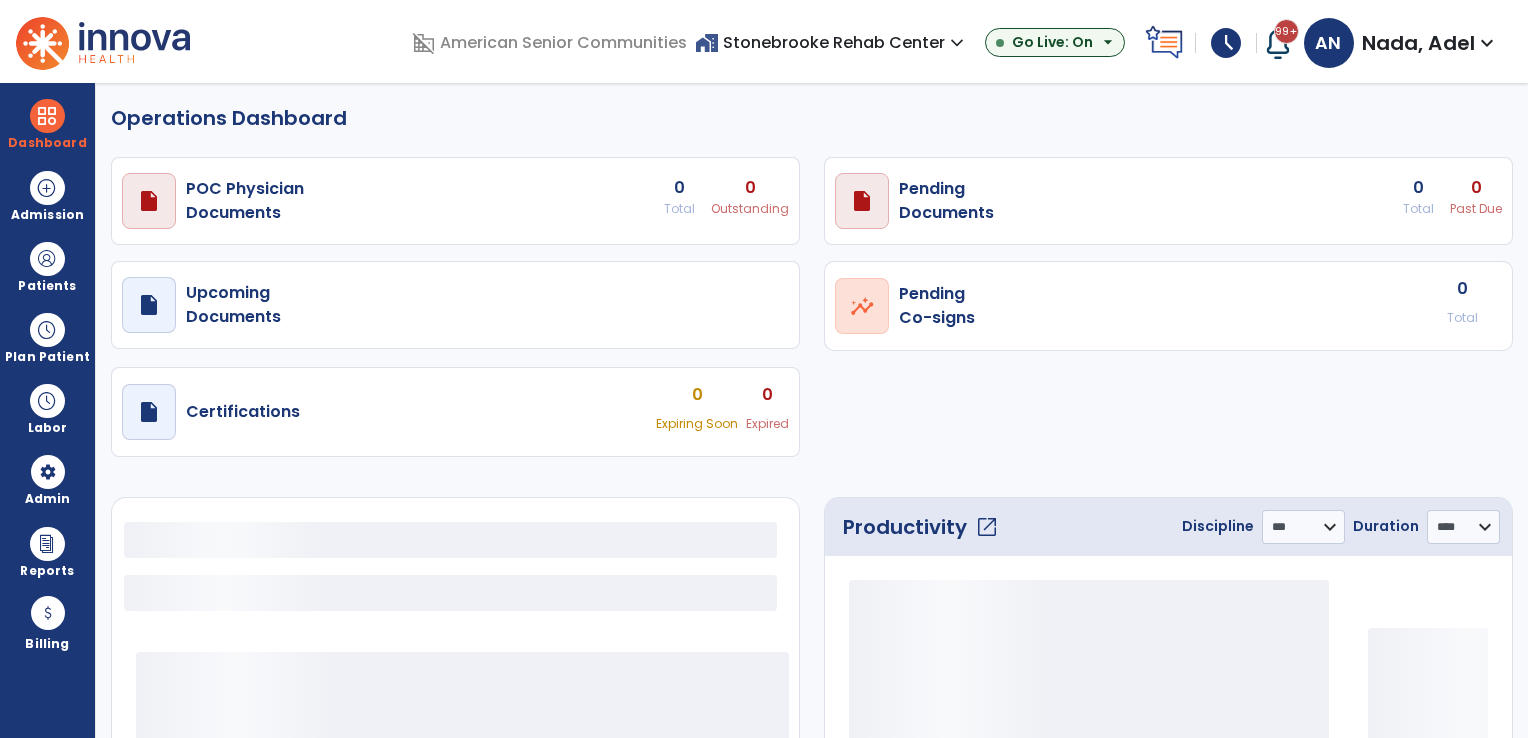select on "***" 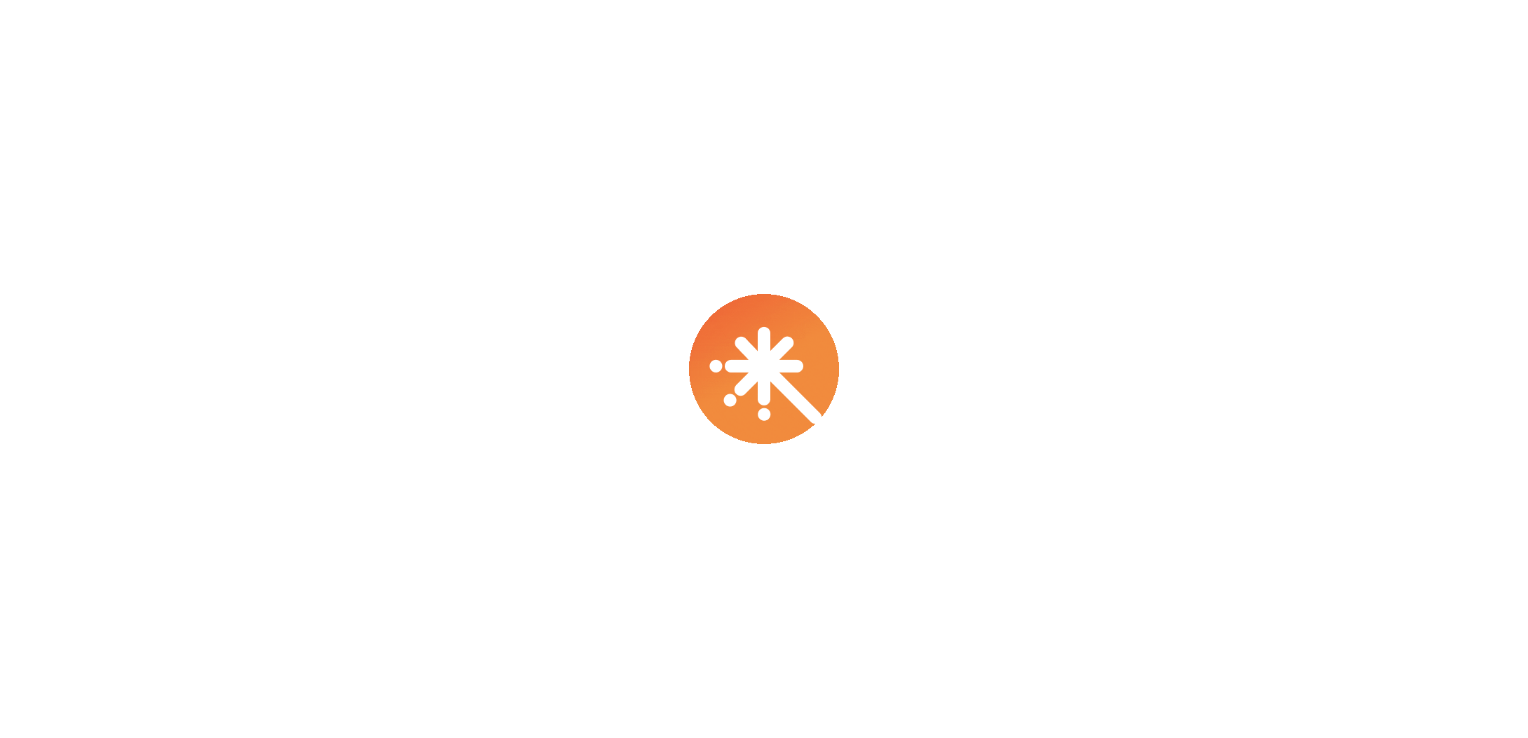 scroll, scrollTop: 0, scrollLeft: 0, axis: both 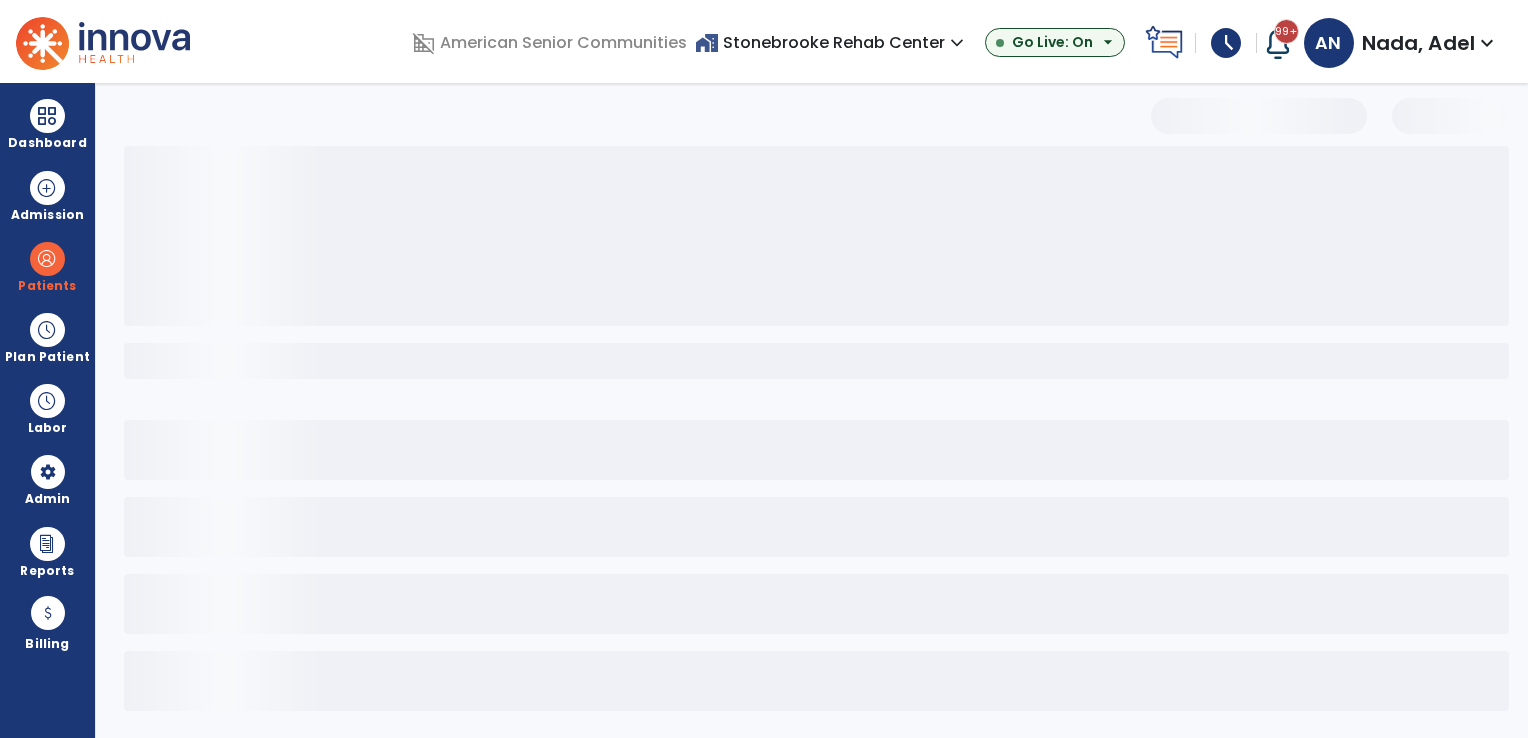 select on "***" 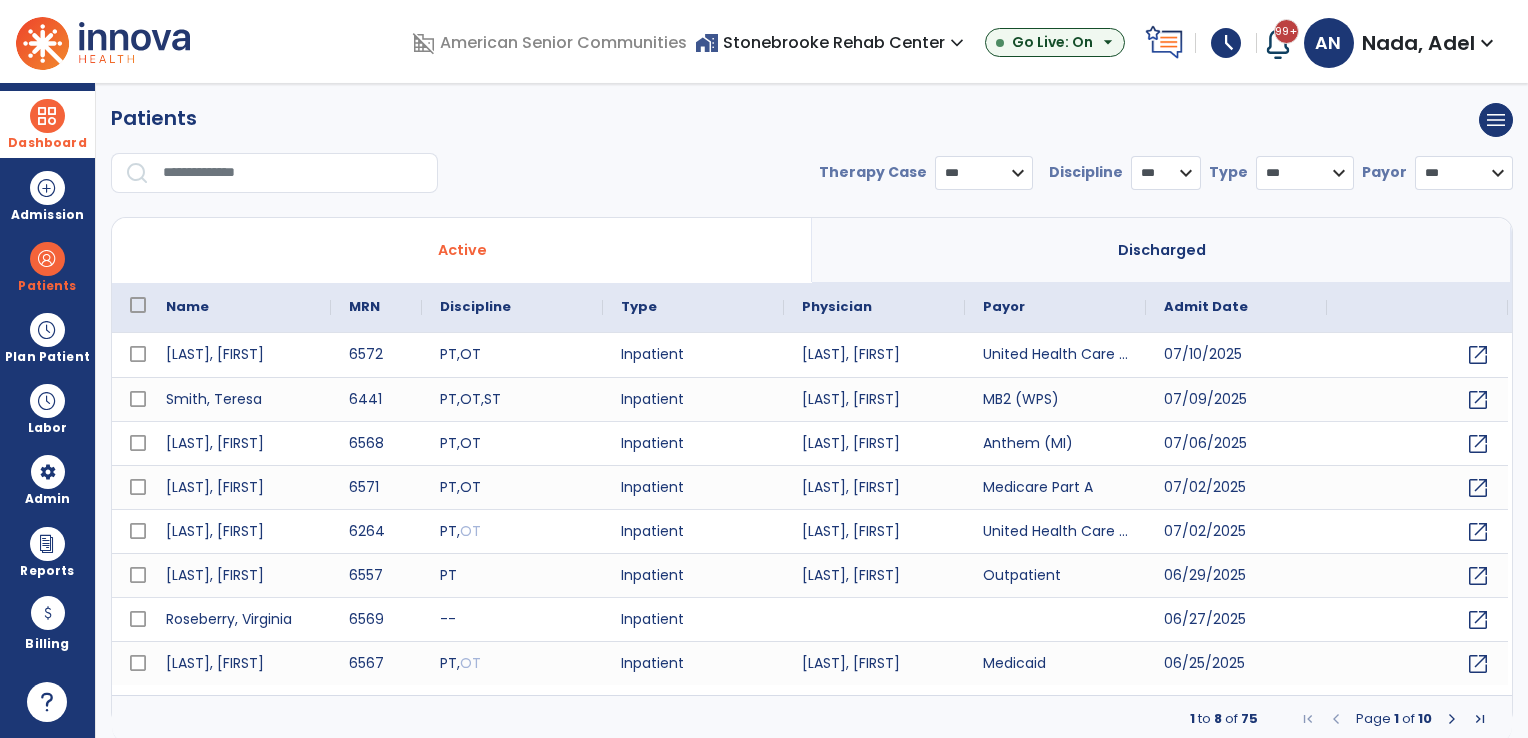 click at bounding box center [47, 116] 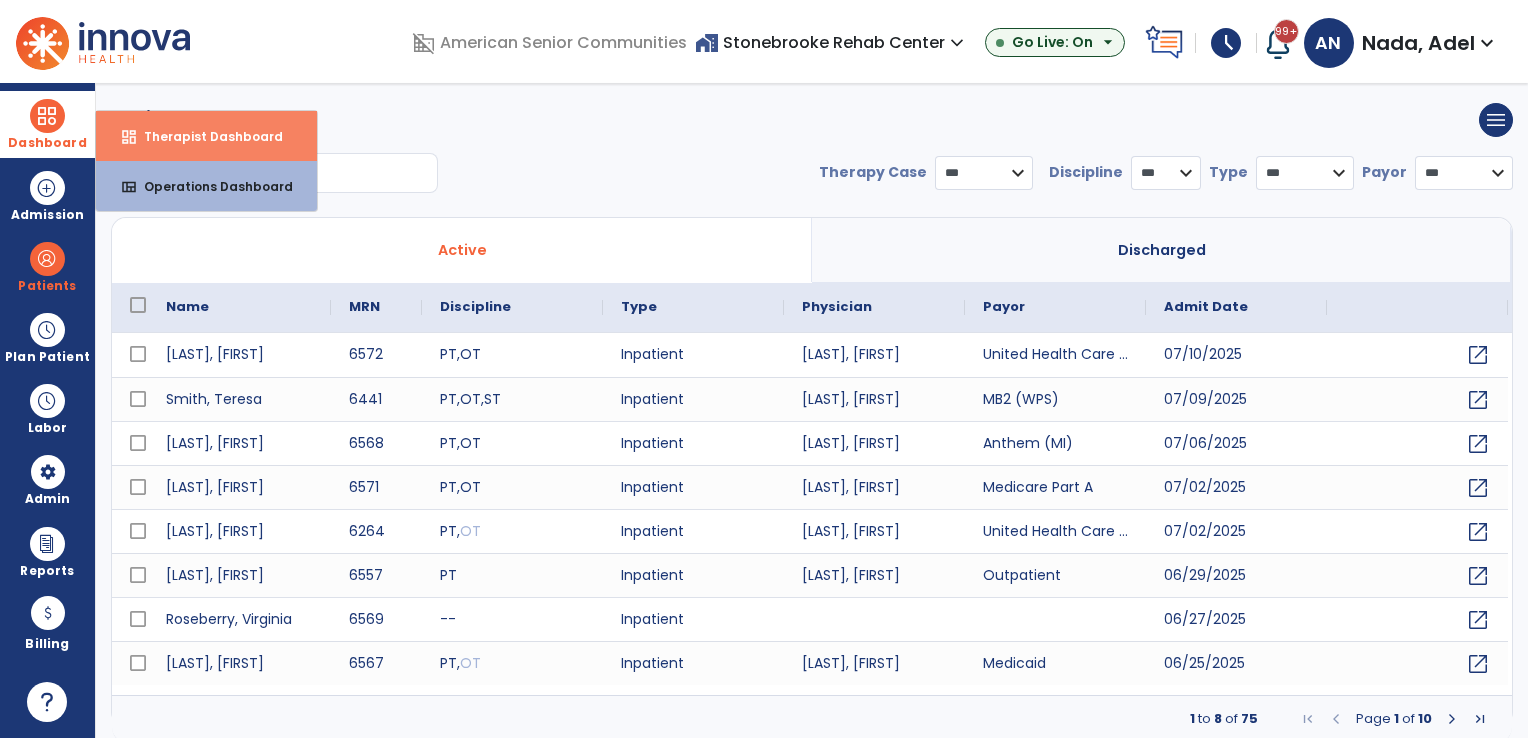 click on "Therapist Dashboard" at bounding box center (205, 136) 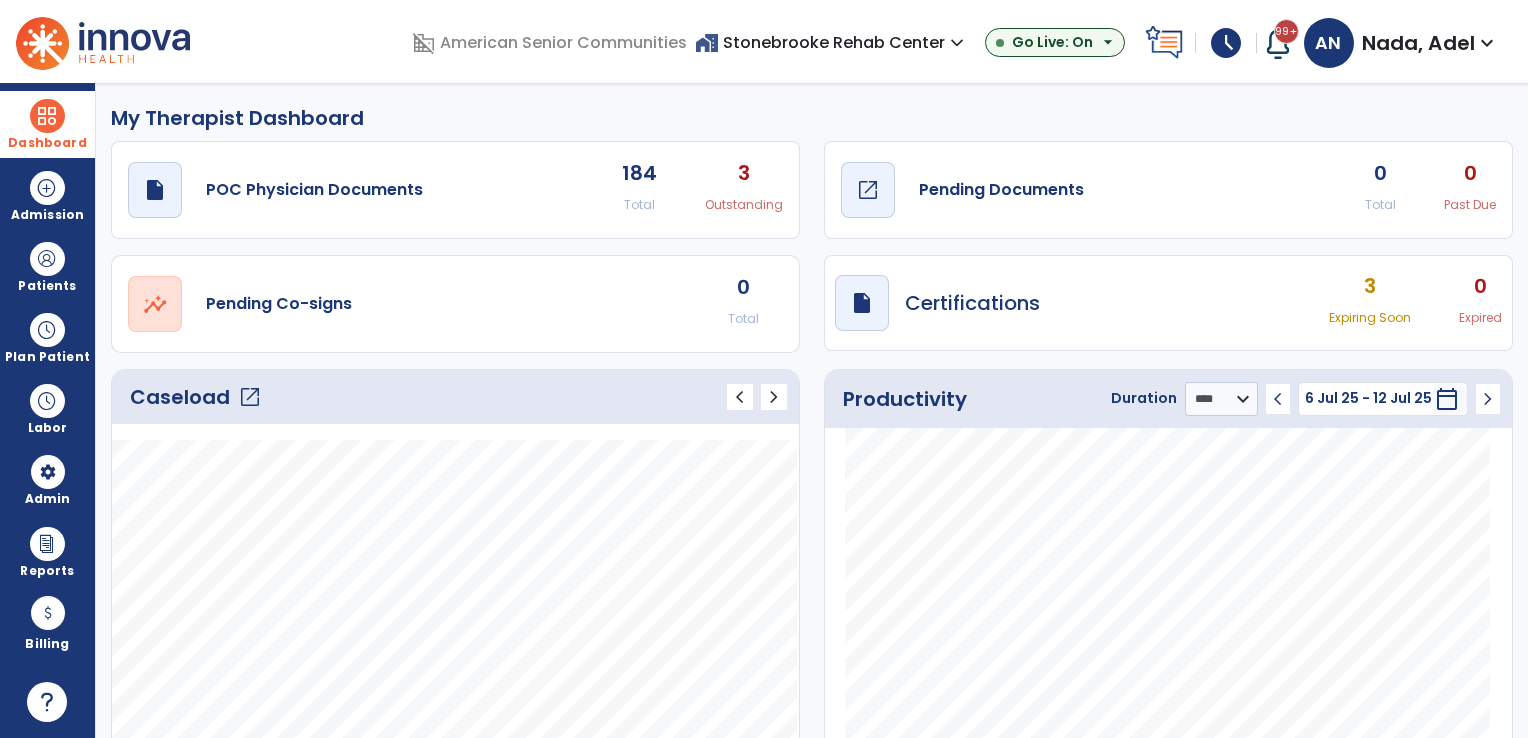 click on "Pending Documents" 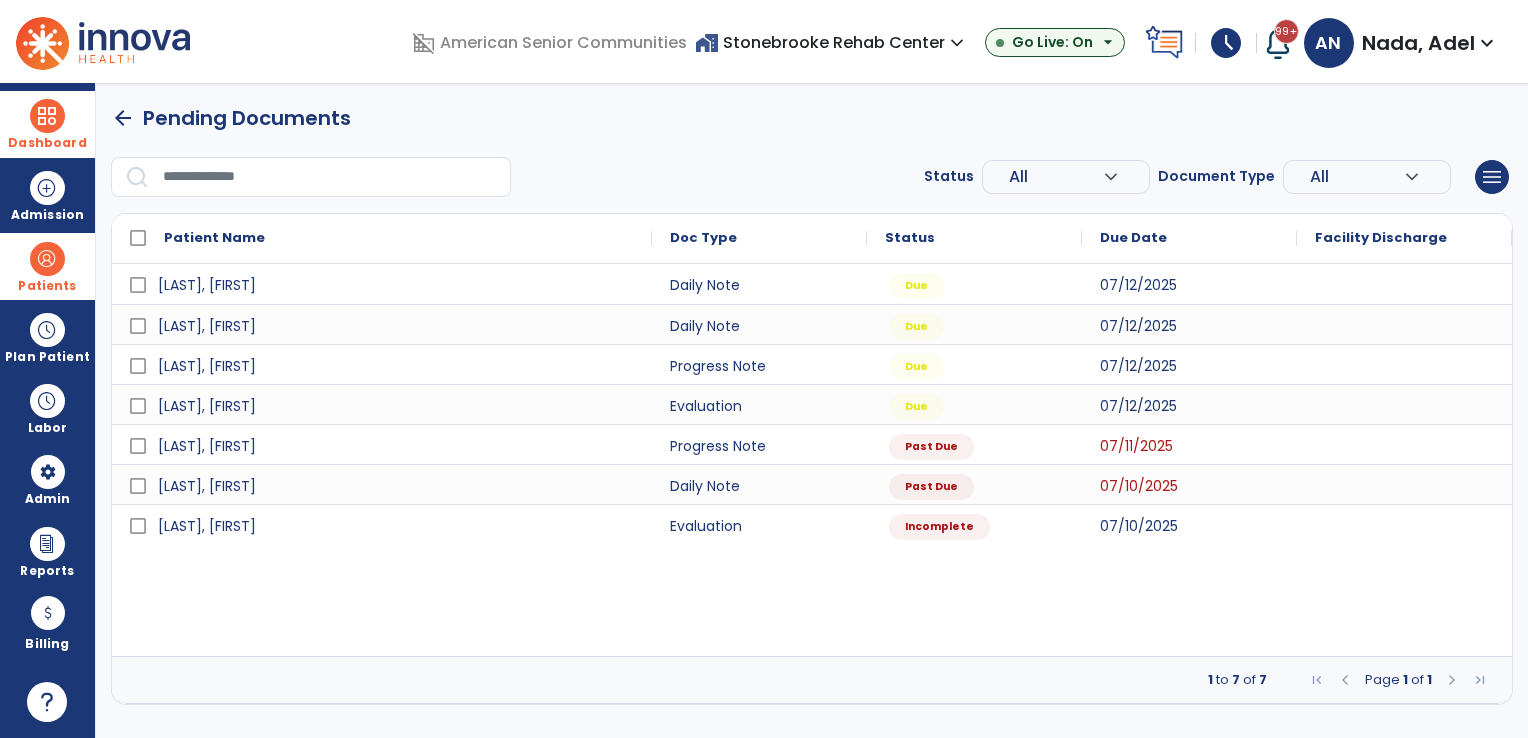click at bounding box center (47, 259) 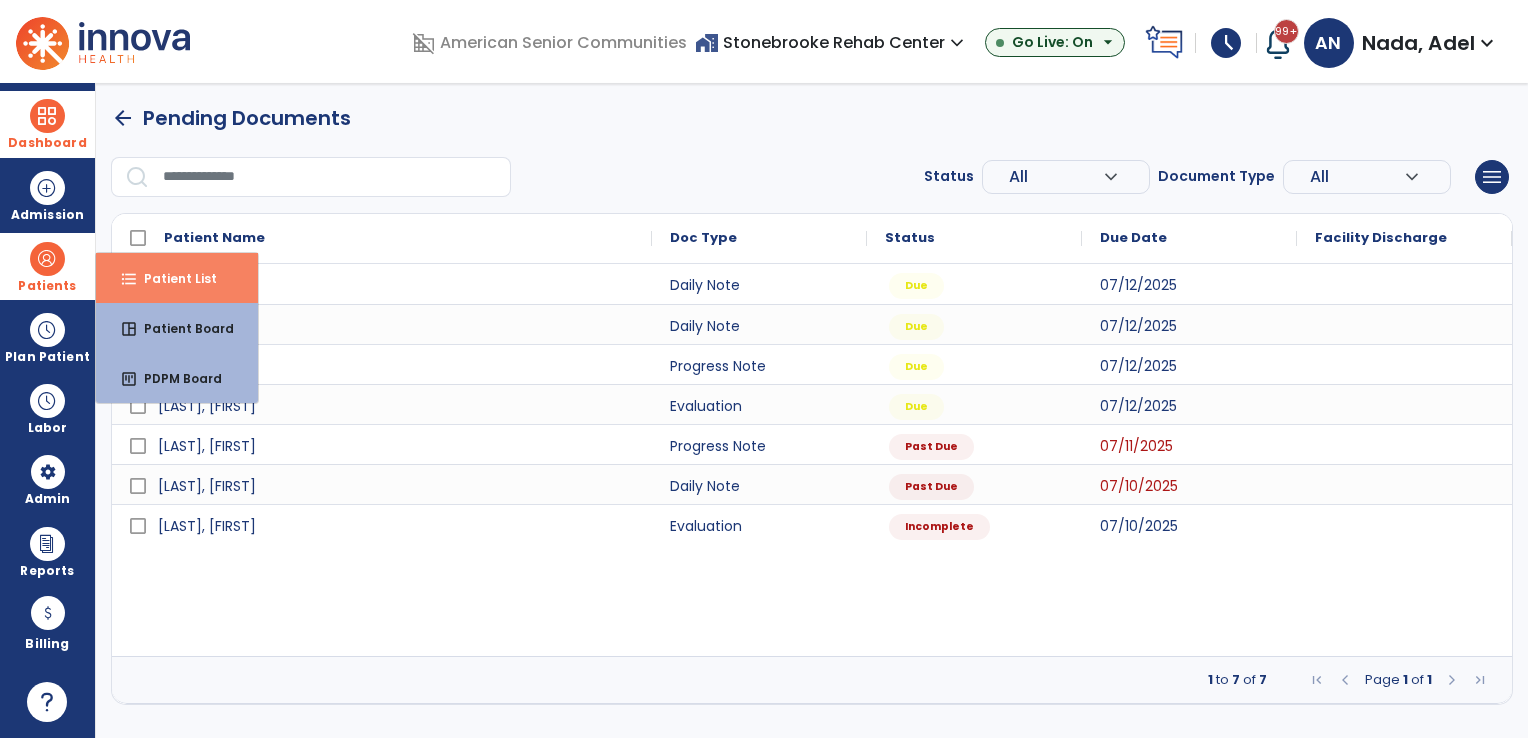 click on "Patient List" at bounding box center [172, 278] 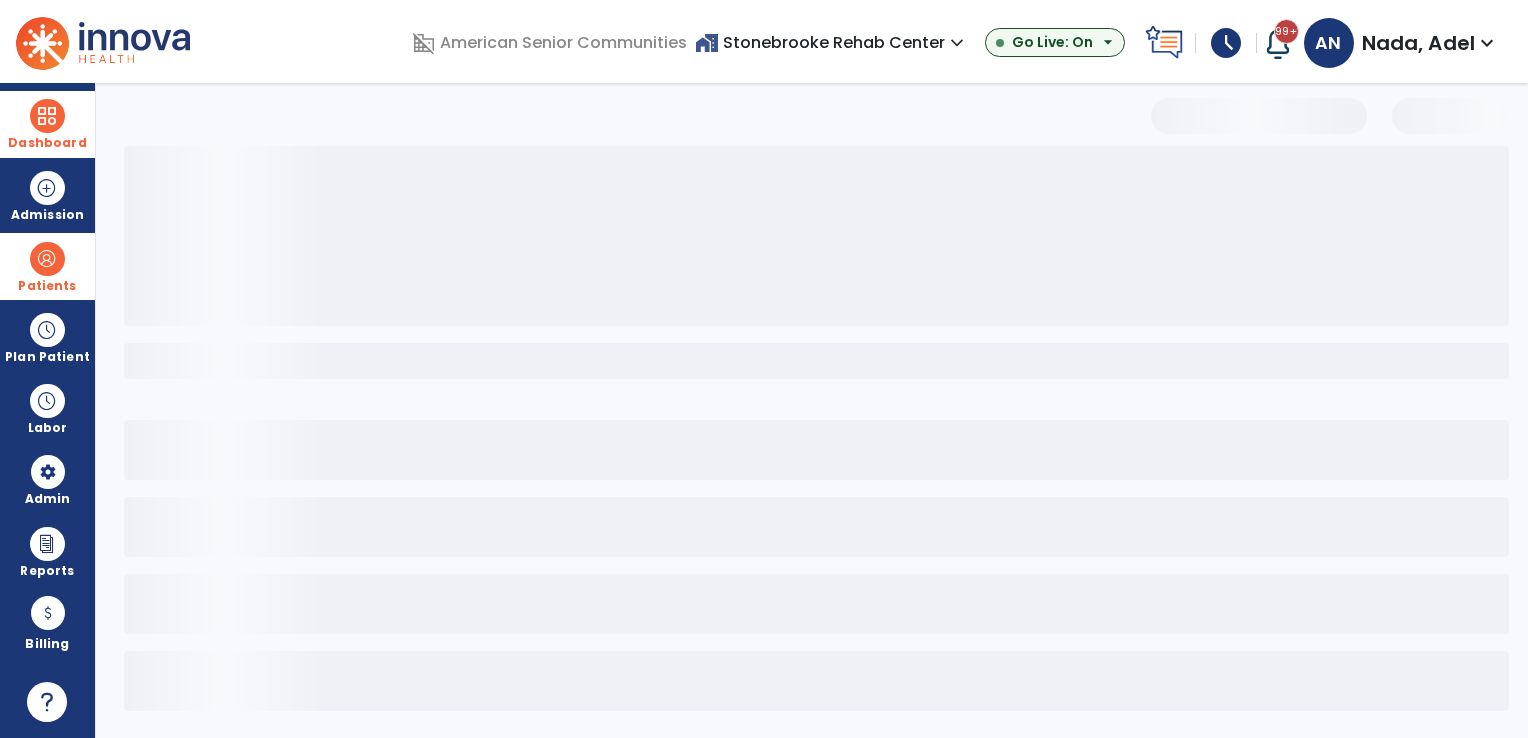 select on "***" 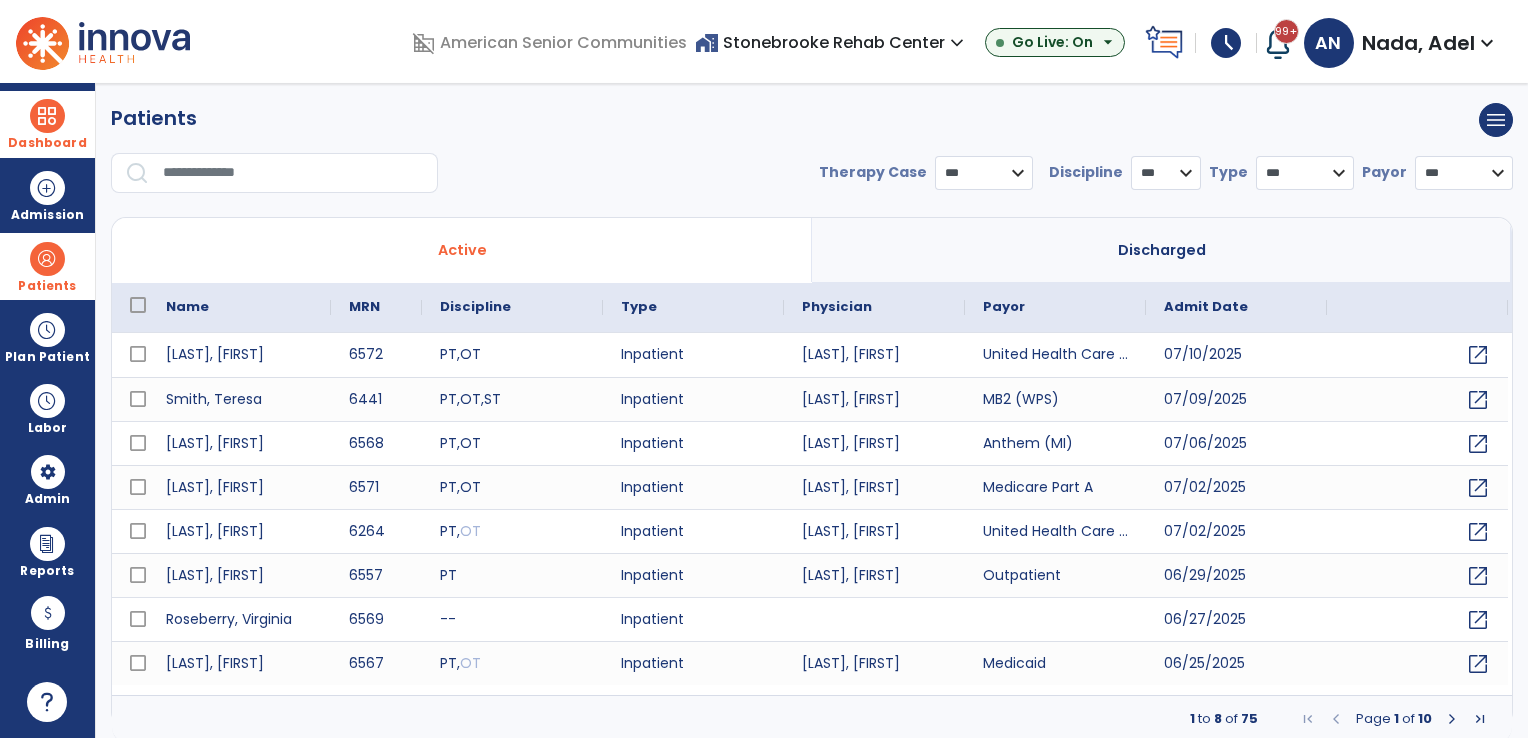 click at bounding box center (293, 173) 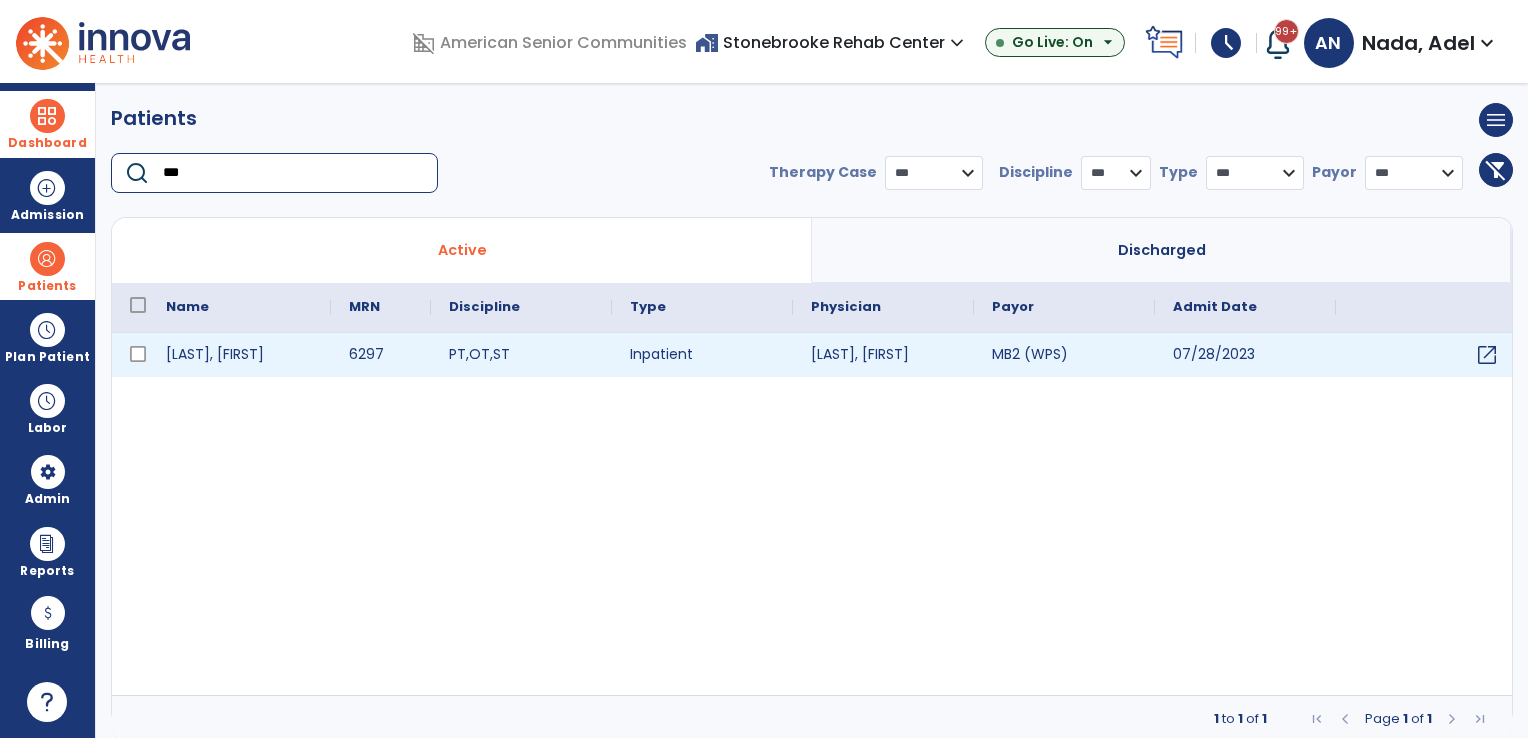 type on "***" 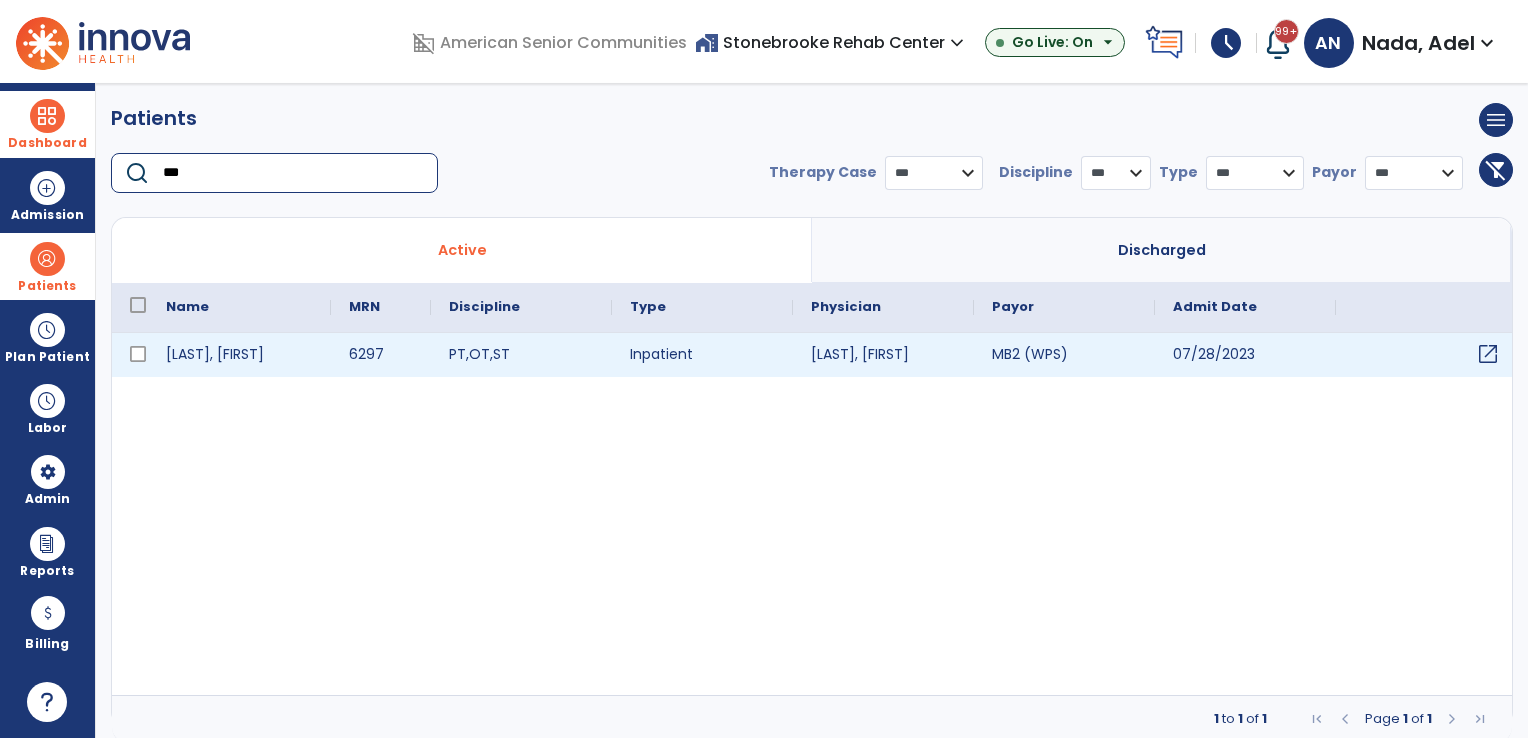 click on "open_in_new" at bounding box center (1488, 354) 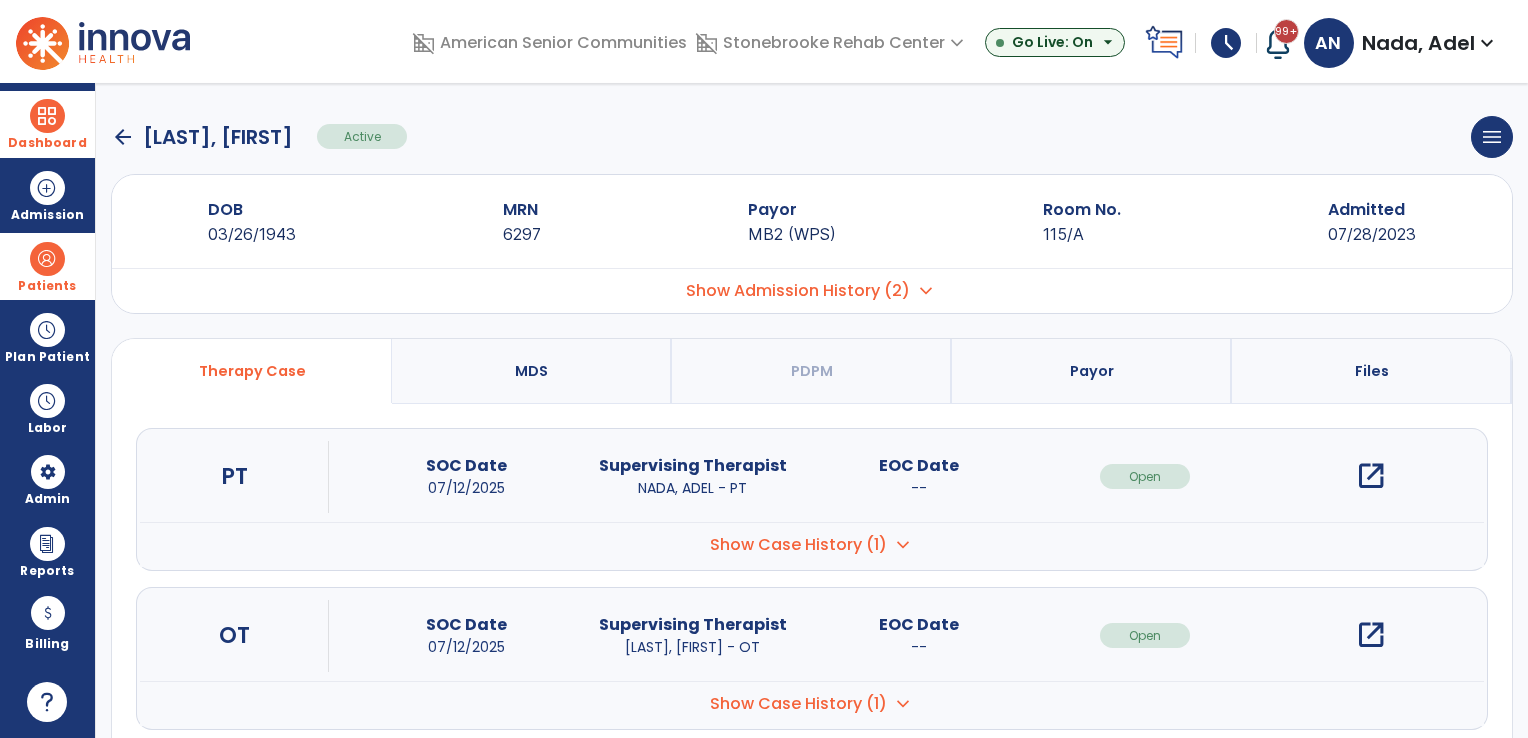 scroll, scrollTop: 0, scrollLeft: 0, axis: both 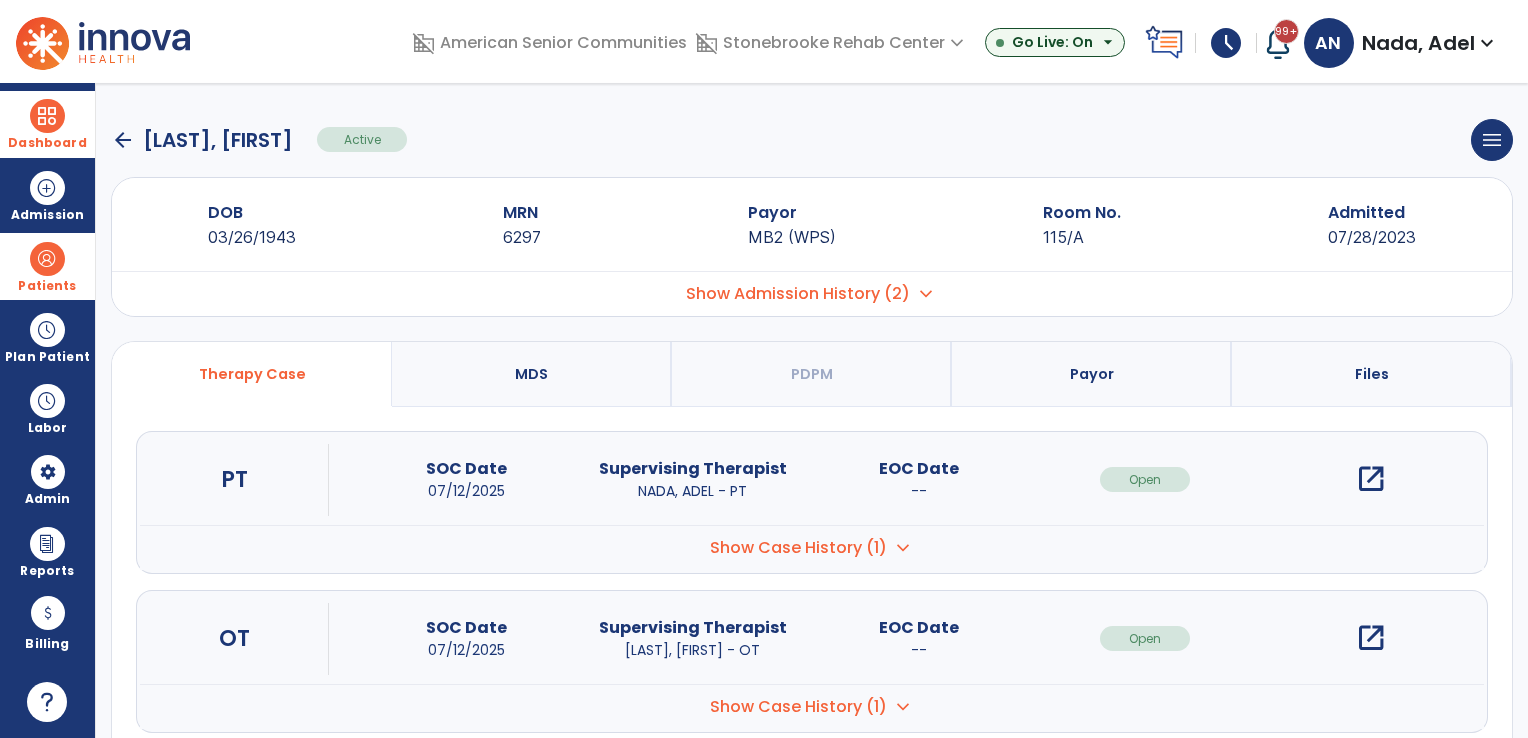 drag, startPoint x: 32, startPoint y: 120, endPoint x: 44, endPoint y: 120, distance: 12 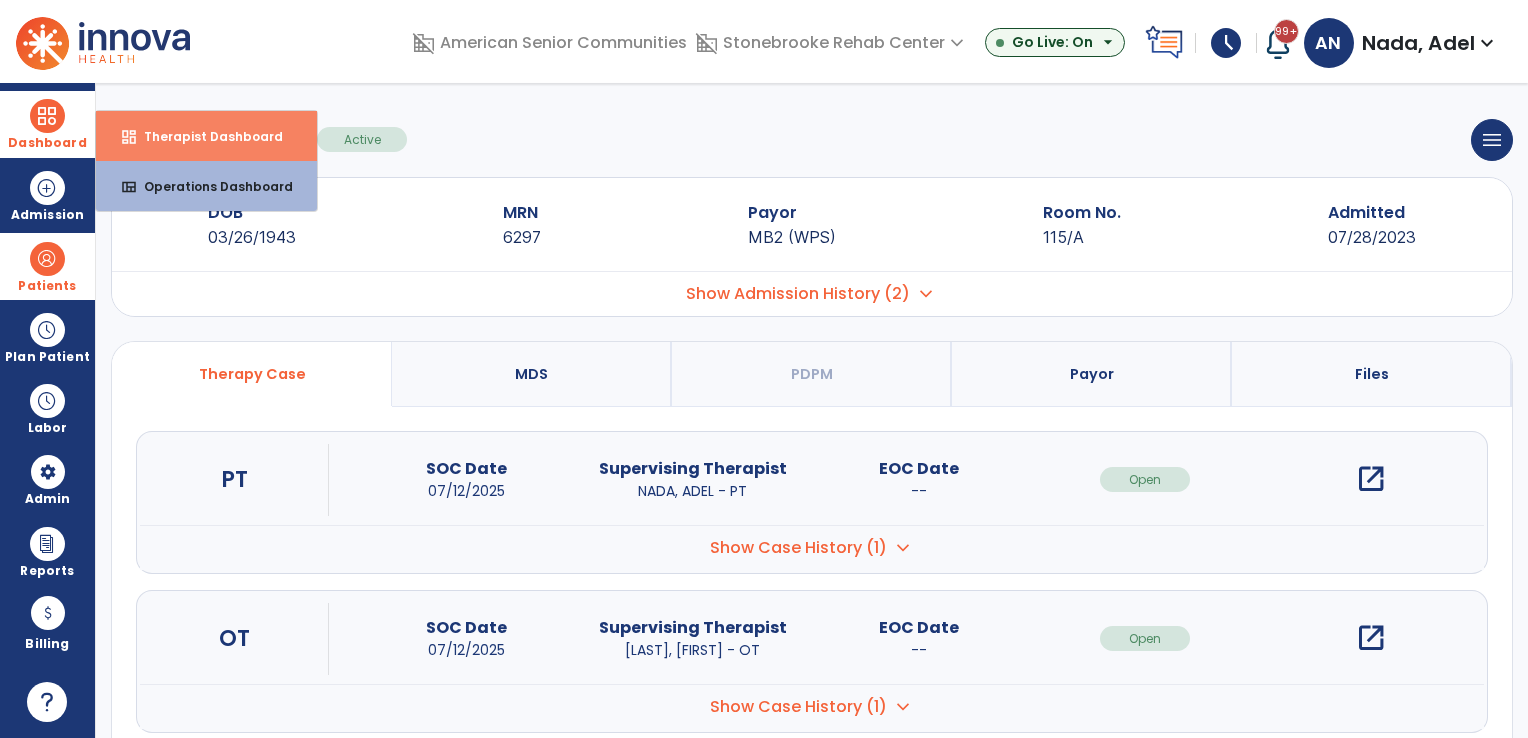 click on "dashboard  Therapist Dashboard" at bounding box center (206, 136) 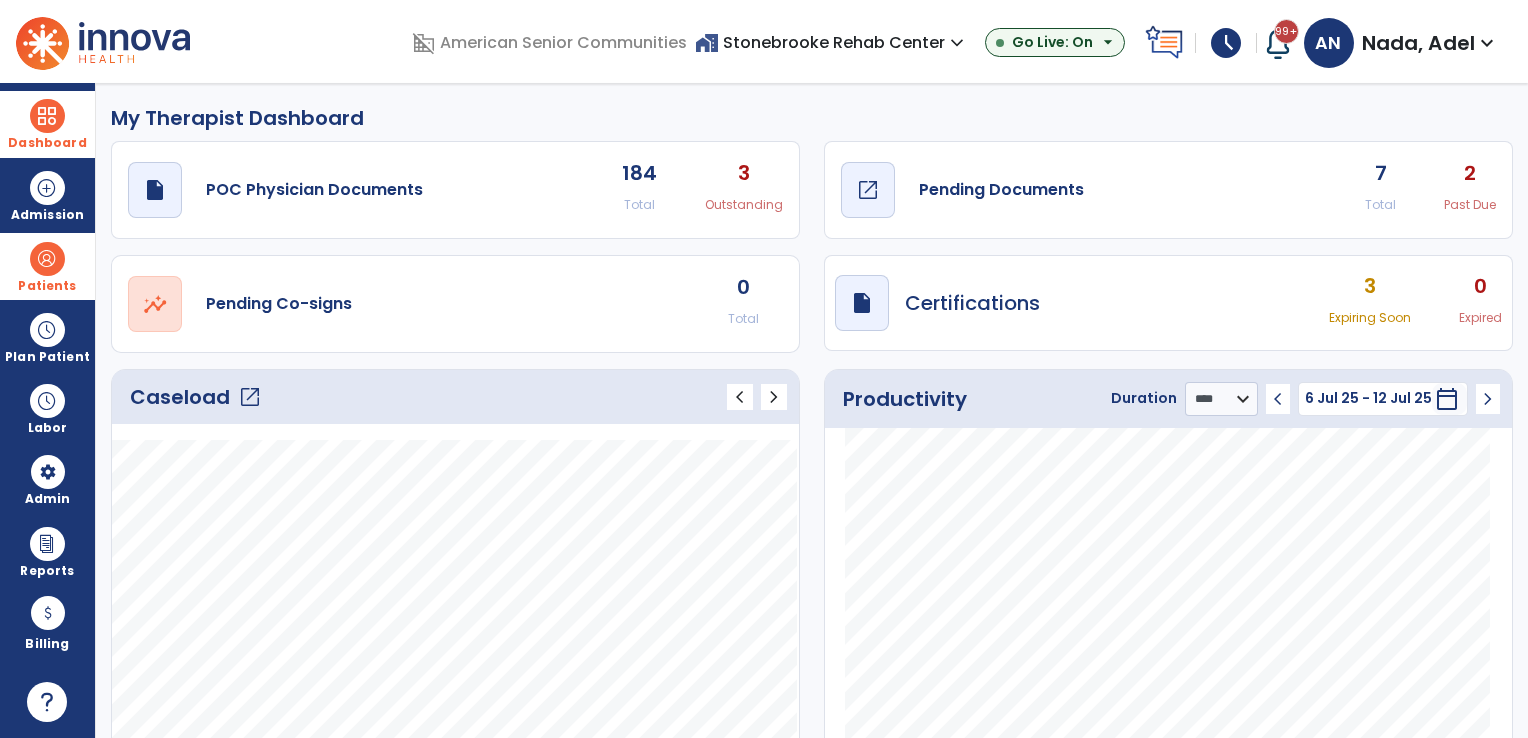 click on "Pending Documents" 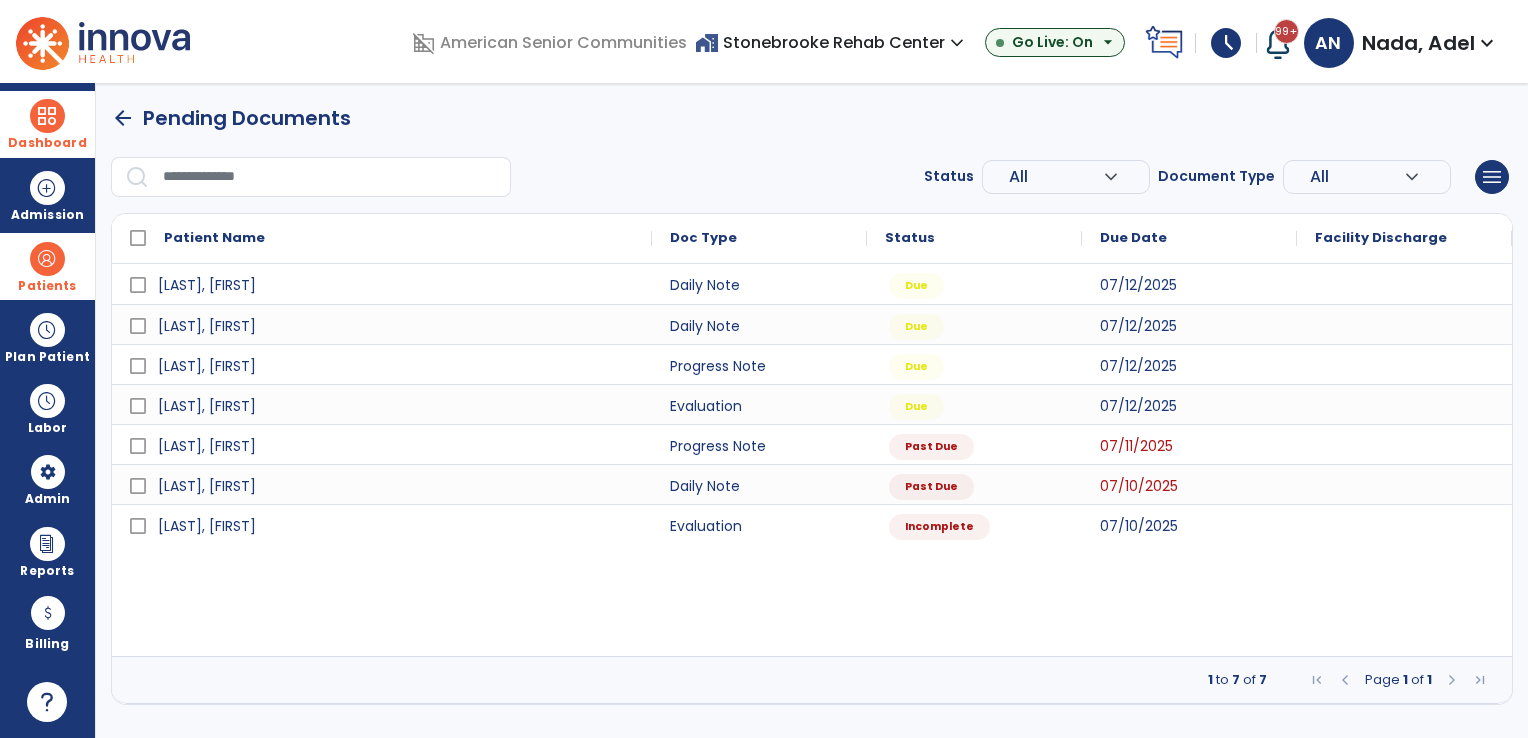 click at bounding box center (47, 259) 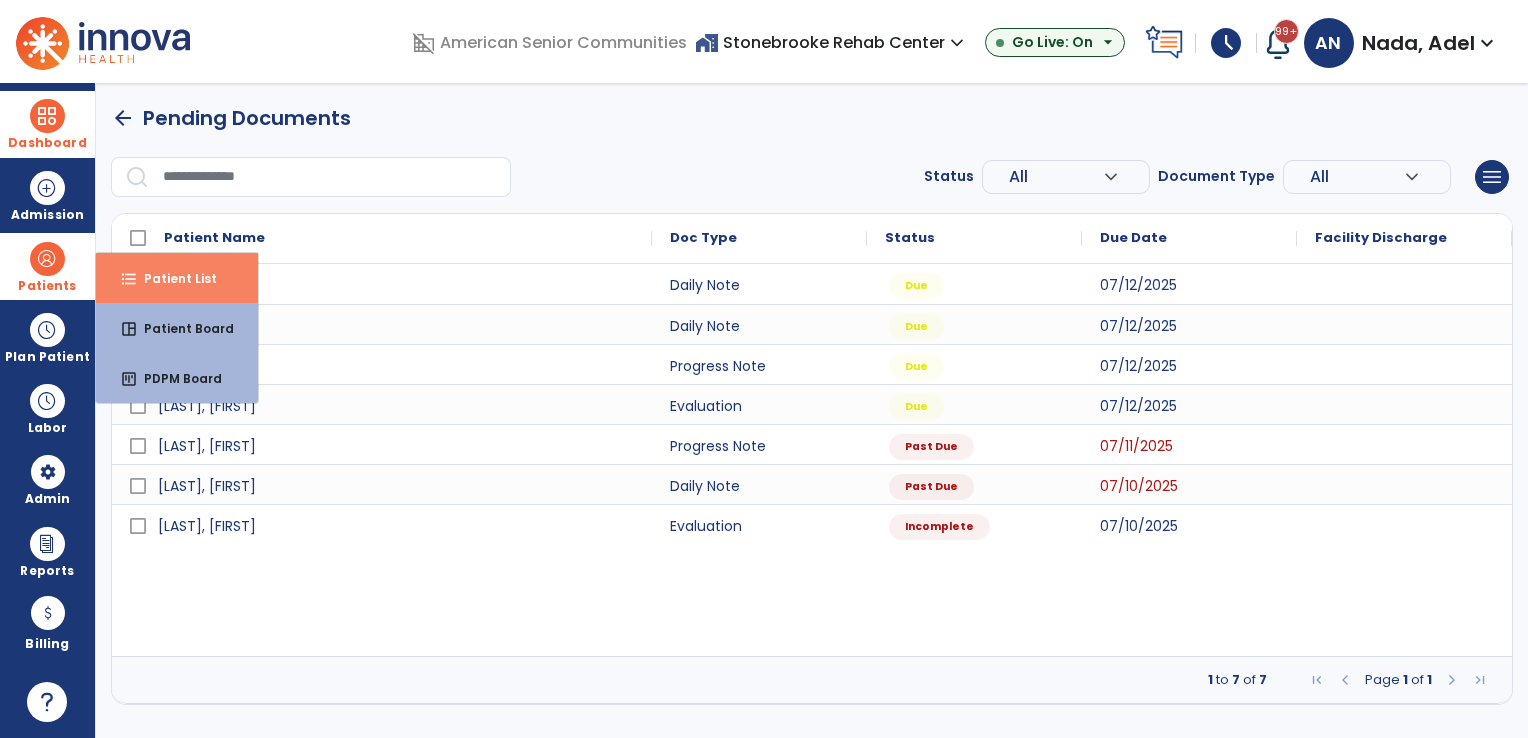 click on "format_list_bulleted  Patient List" at bounding box center (177, 278) 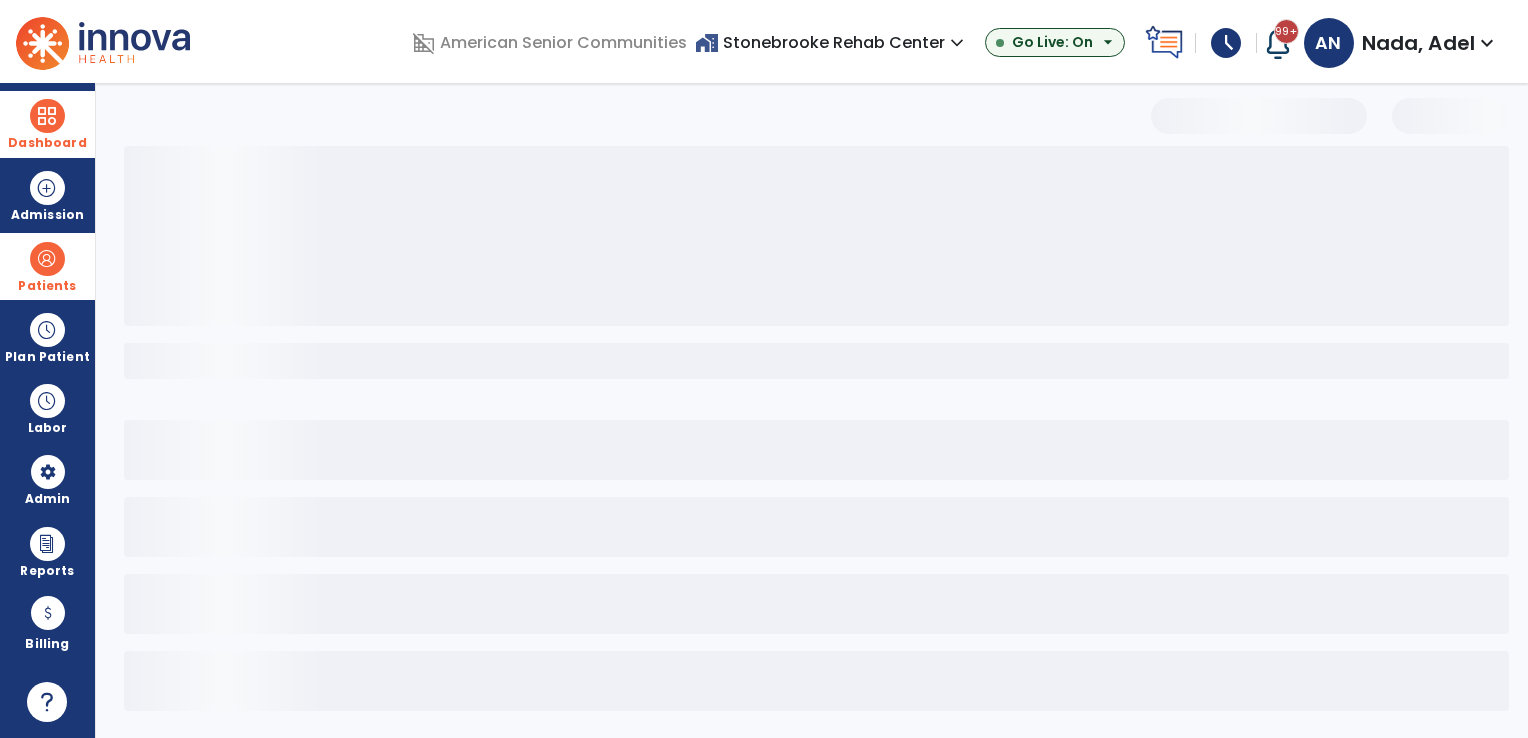 select on "***" 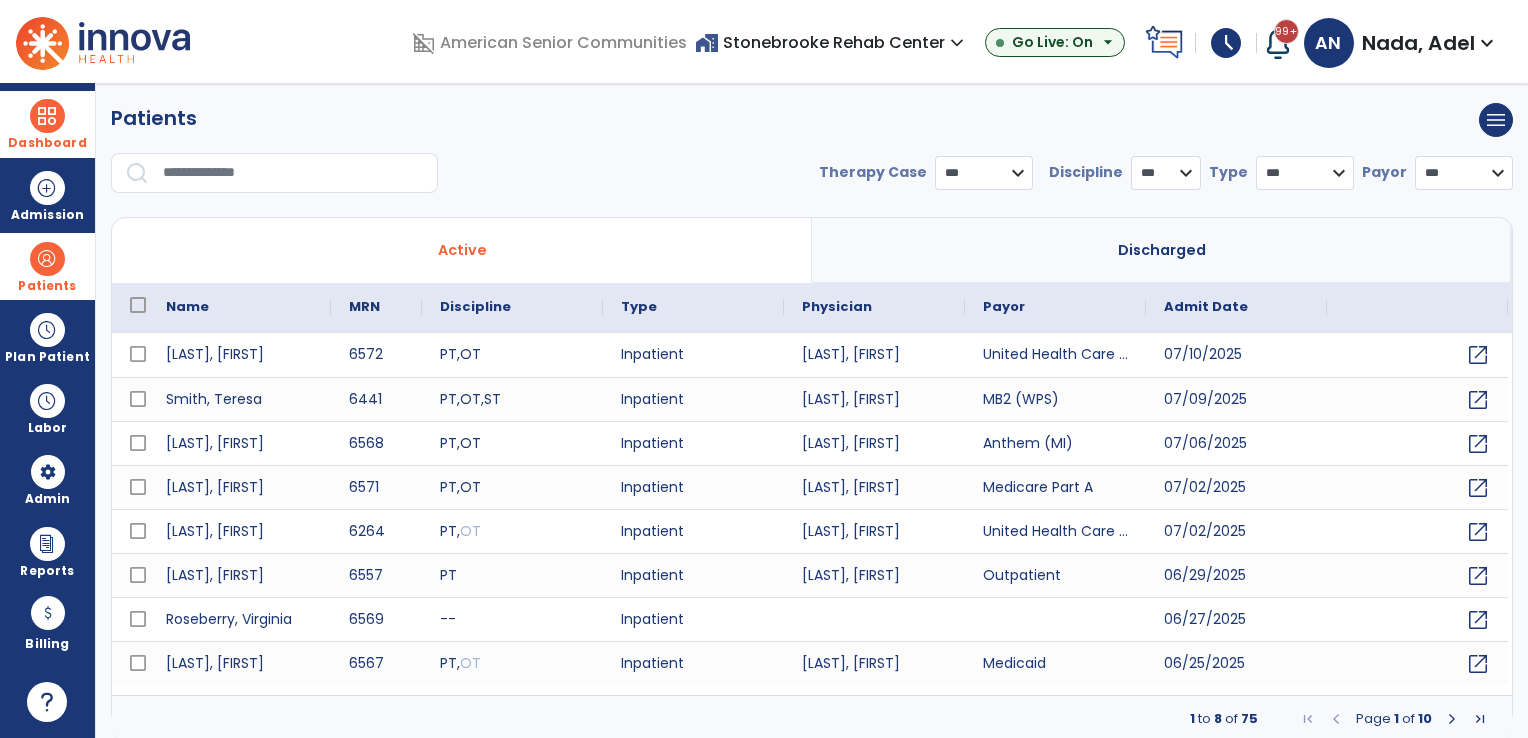 click at bounding box center (293, 173) 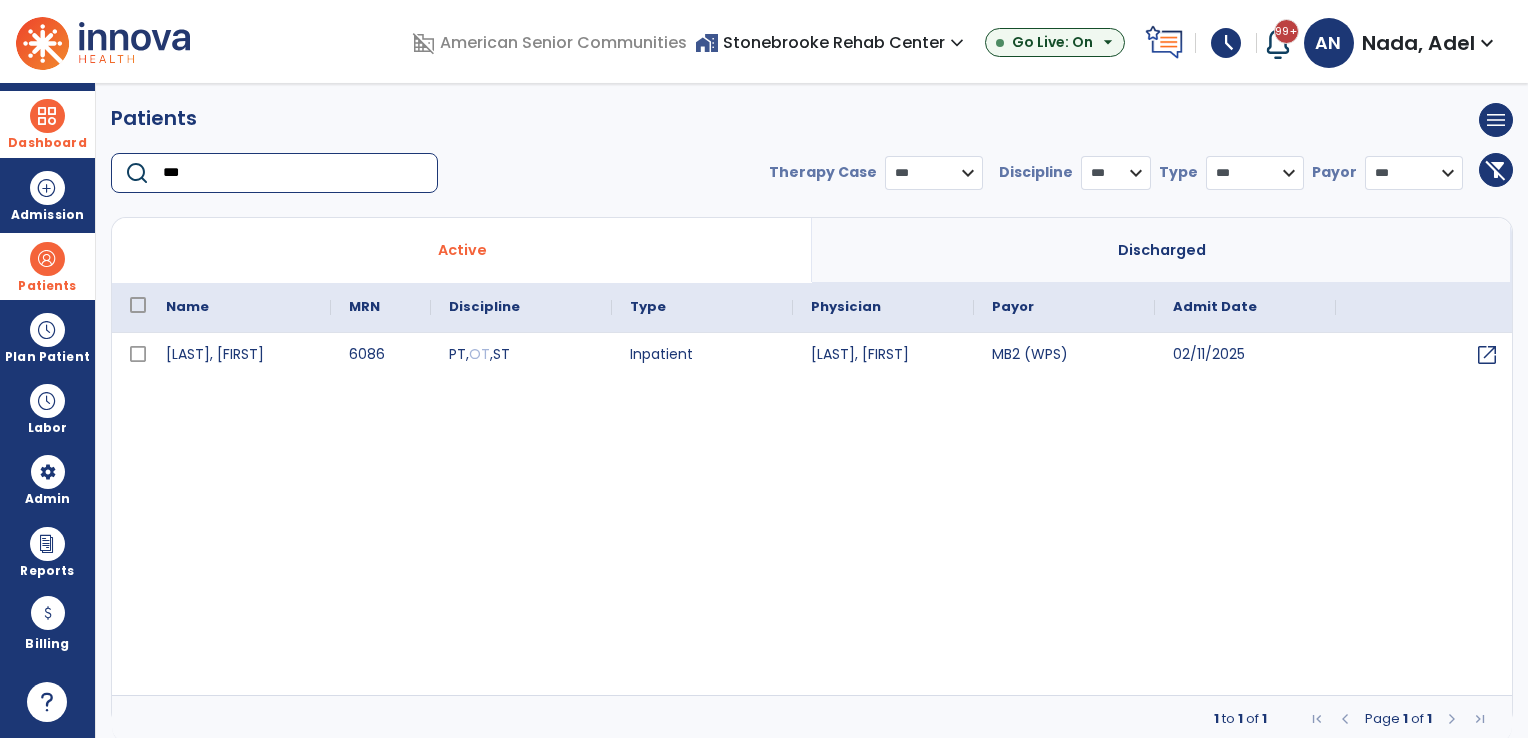click at bounding box center [47, 116] 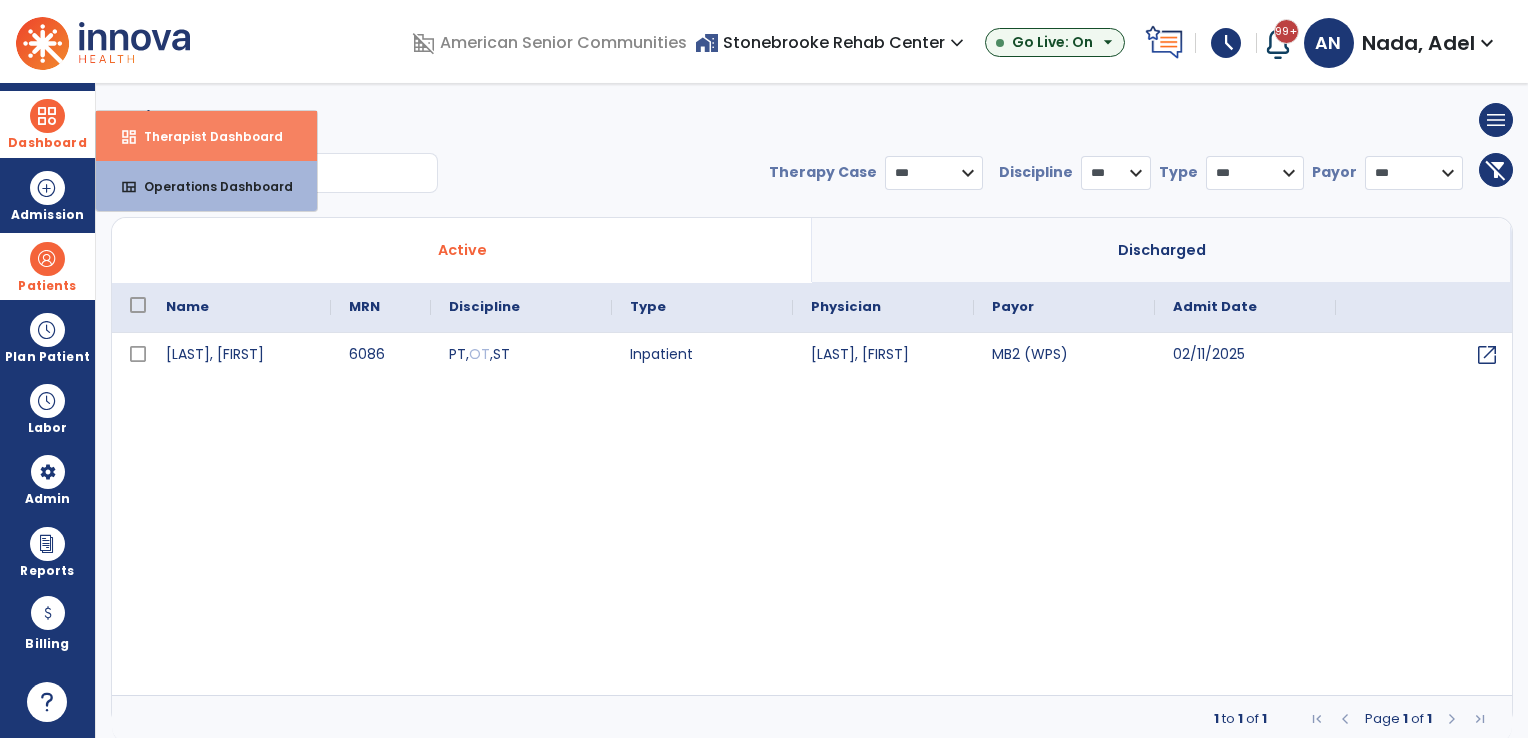 click on "Therapist Dashboard" at bounding box center [205, 136] 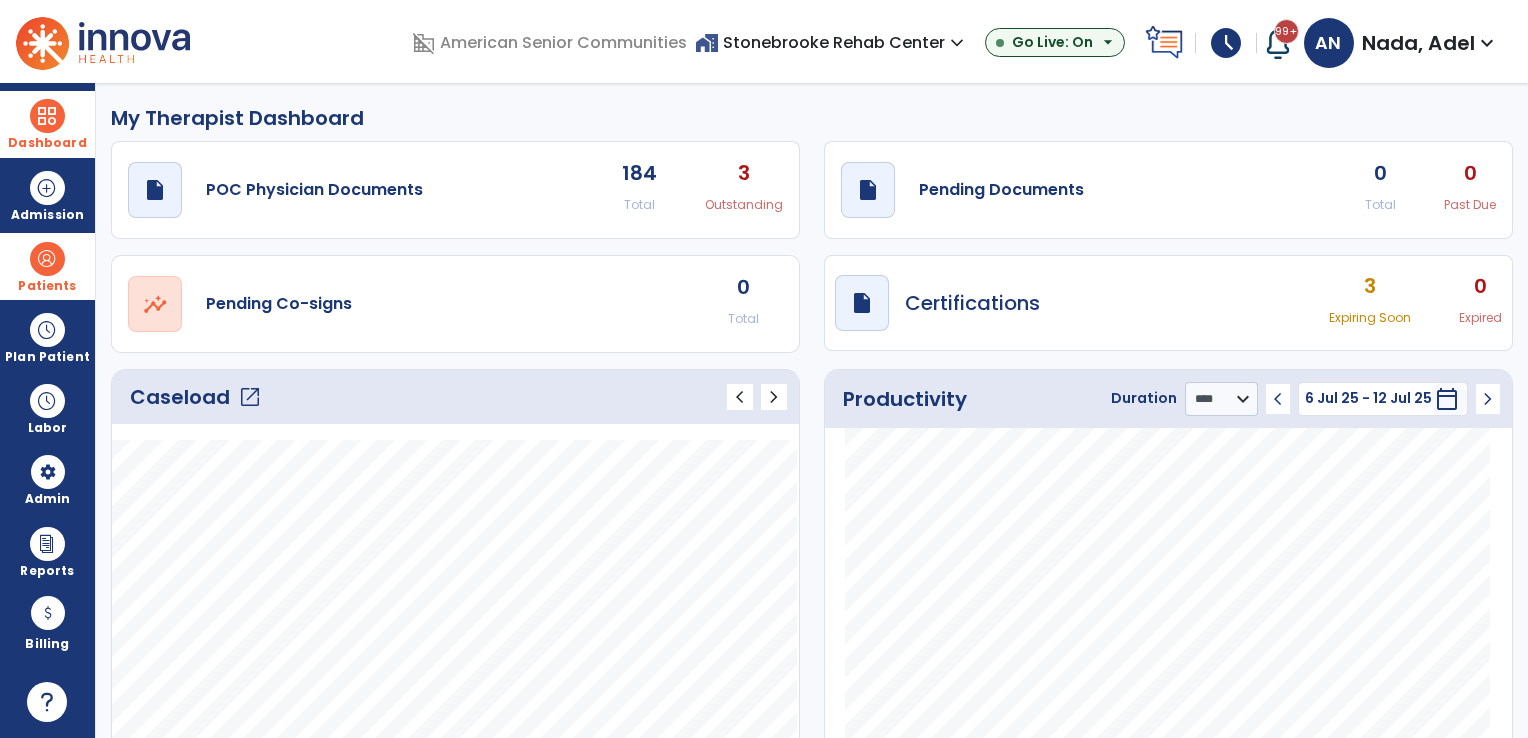 click on "draft   open_in_new  Pending Documents 0 Total 0 Past Due" 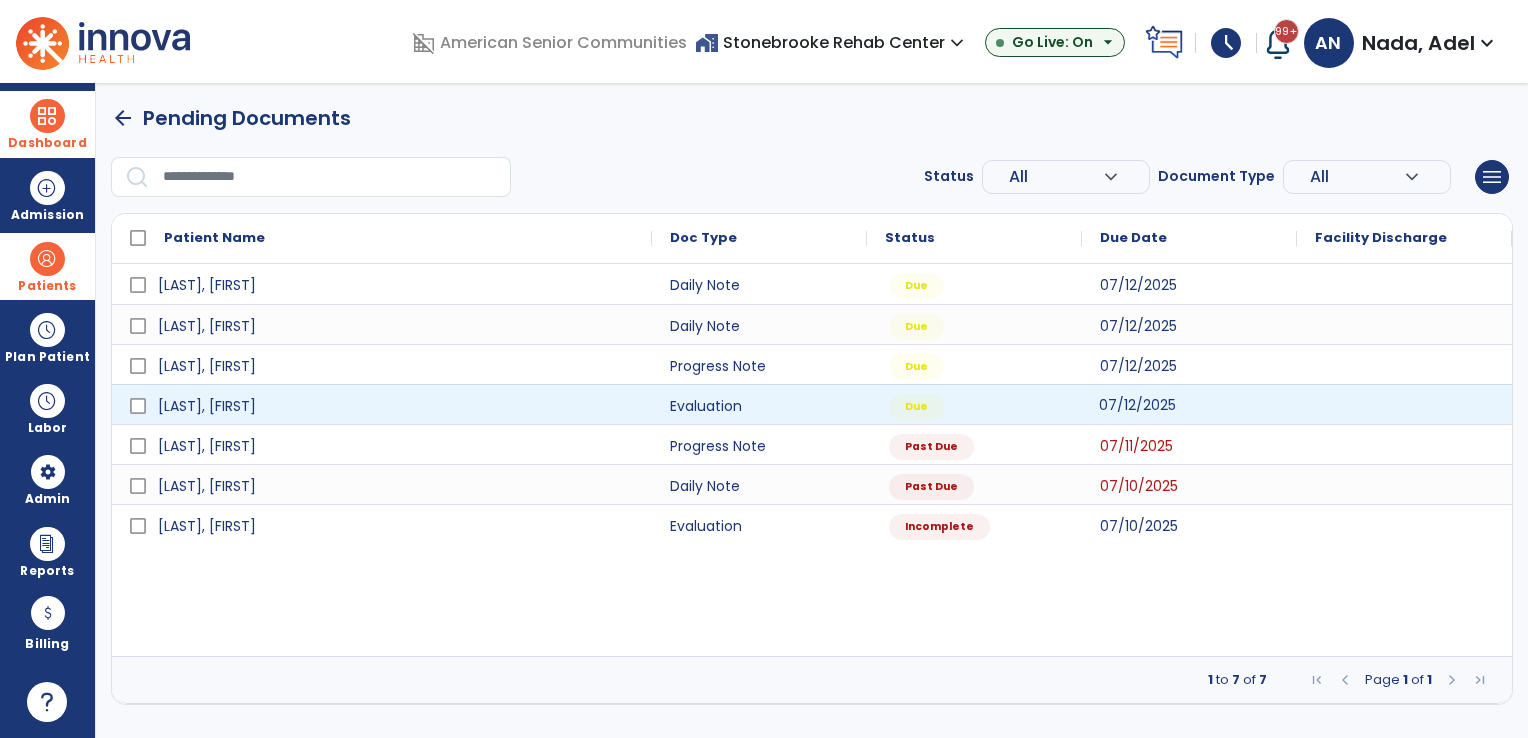 click on "07/12/2025" at bounding box center (1137, 405) 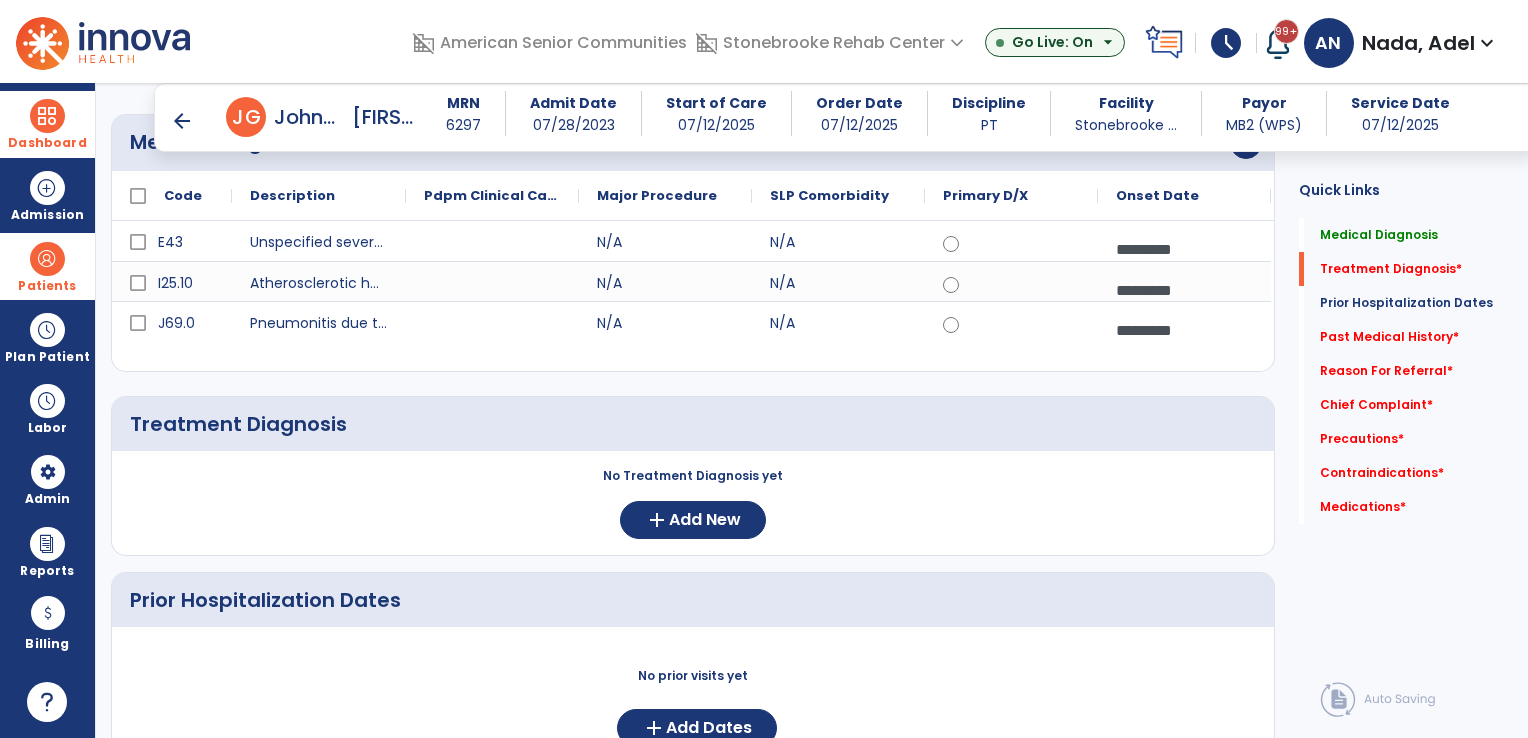 scroll, scrollTop: 400, scrollLeft: 0, axis: vertical 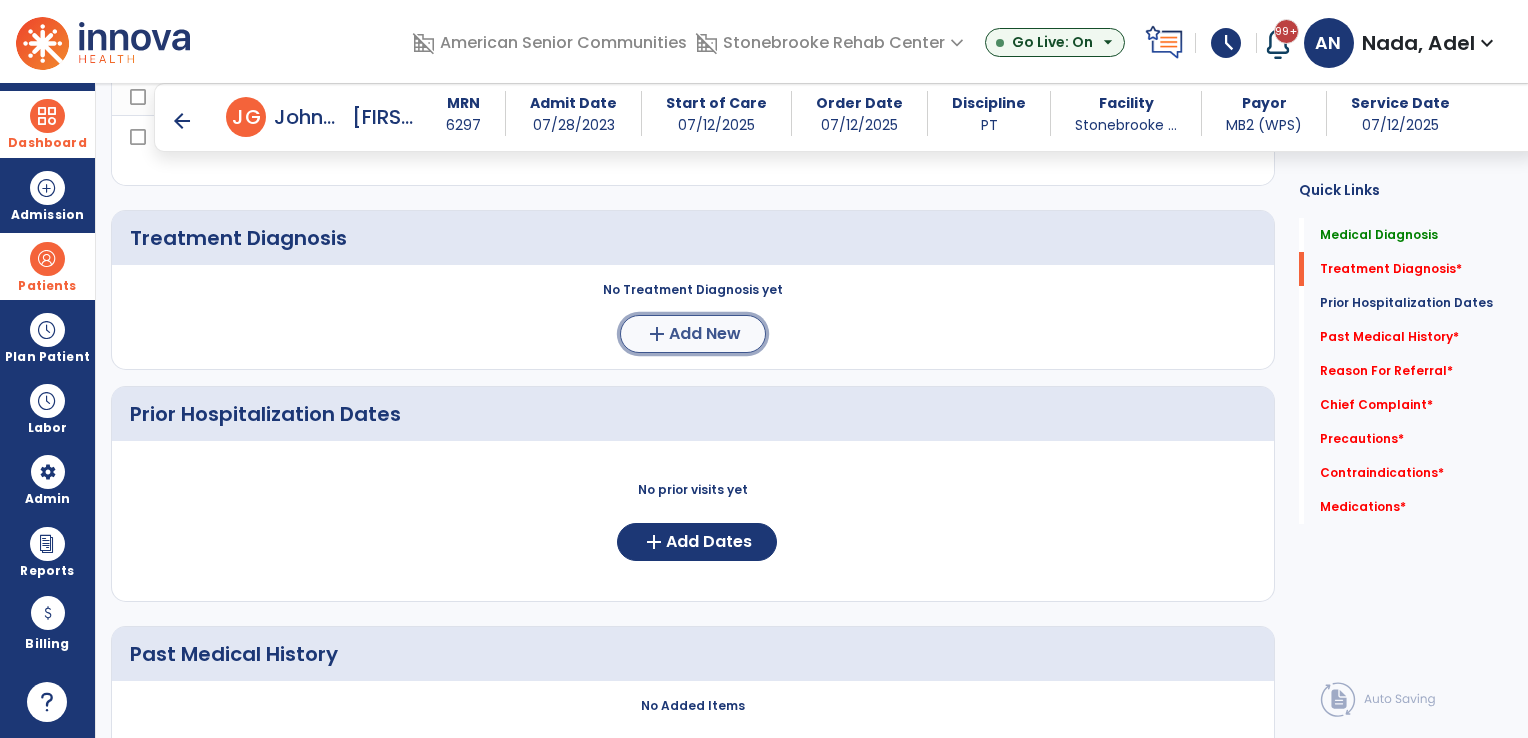 click on "Add New" 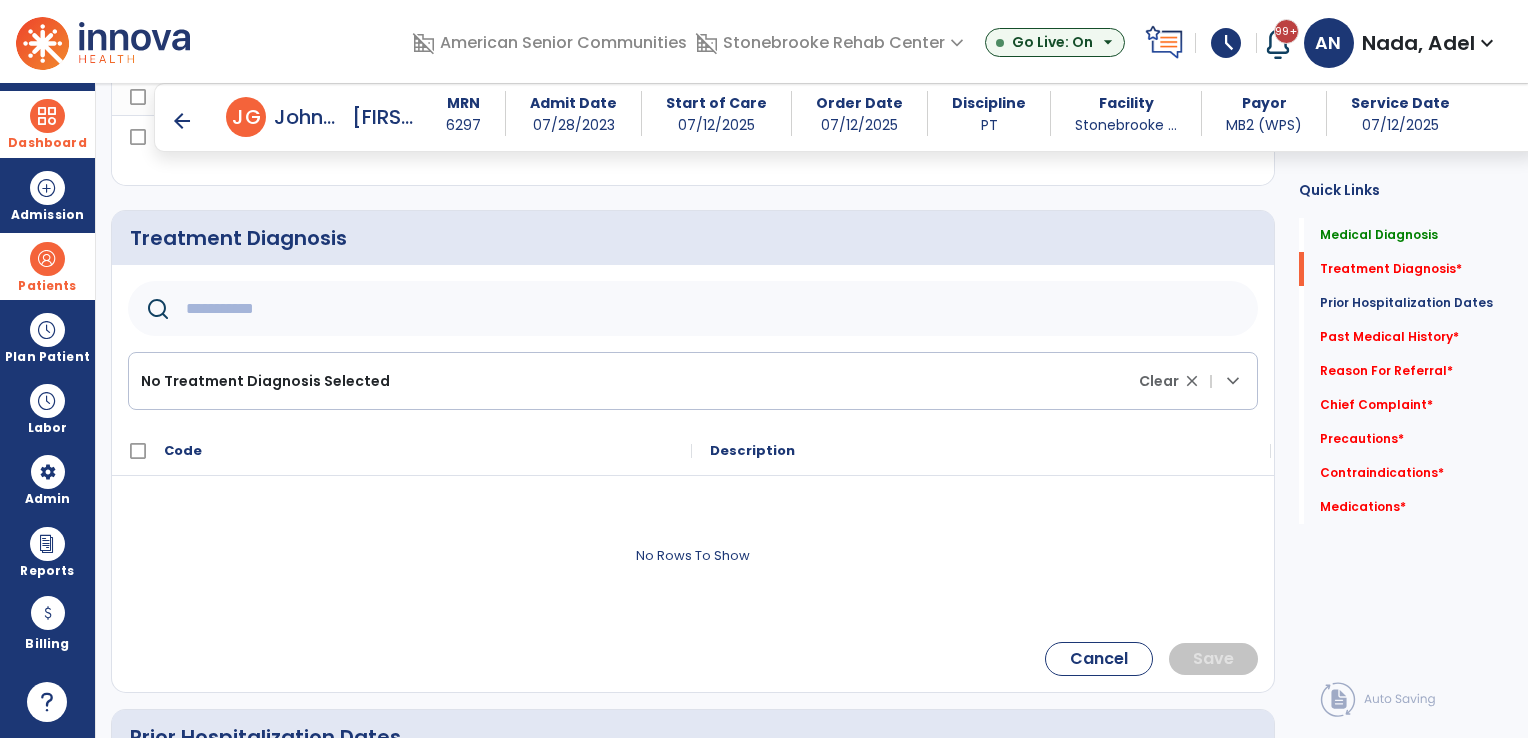 click 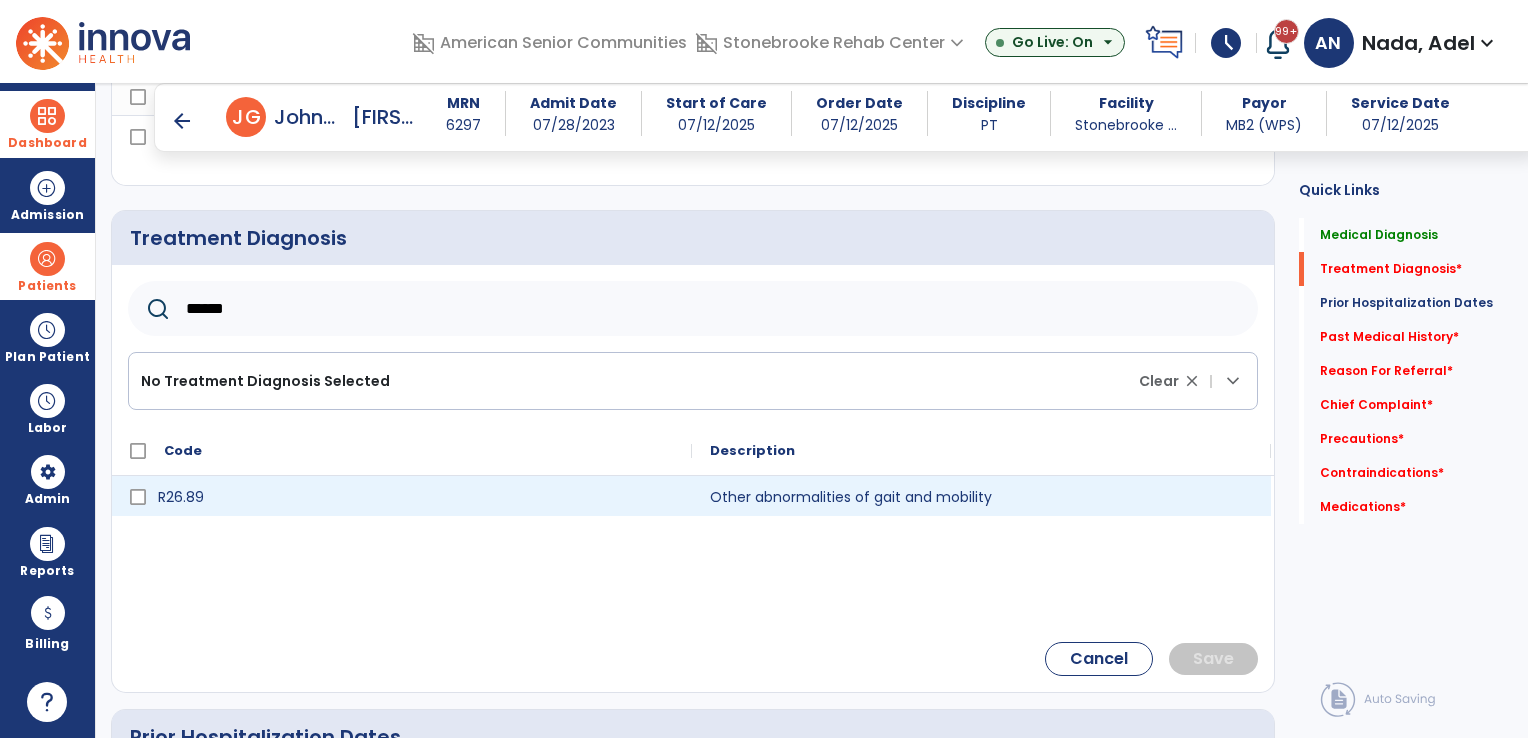 type on "******" 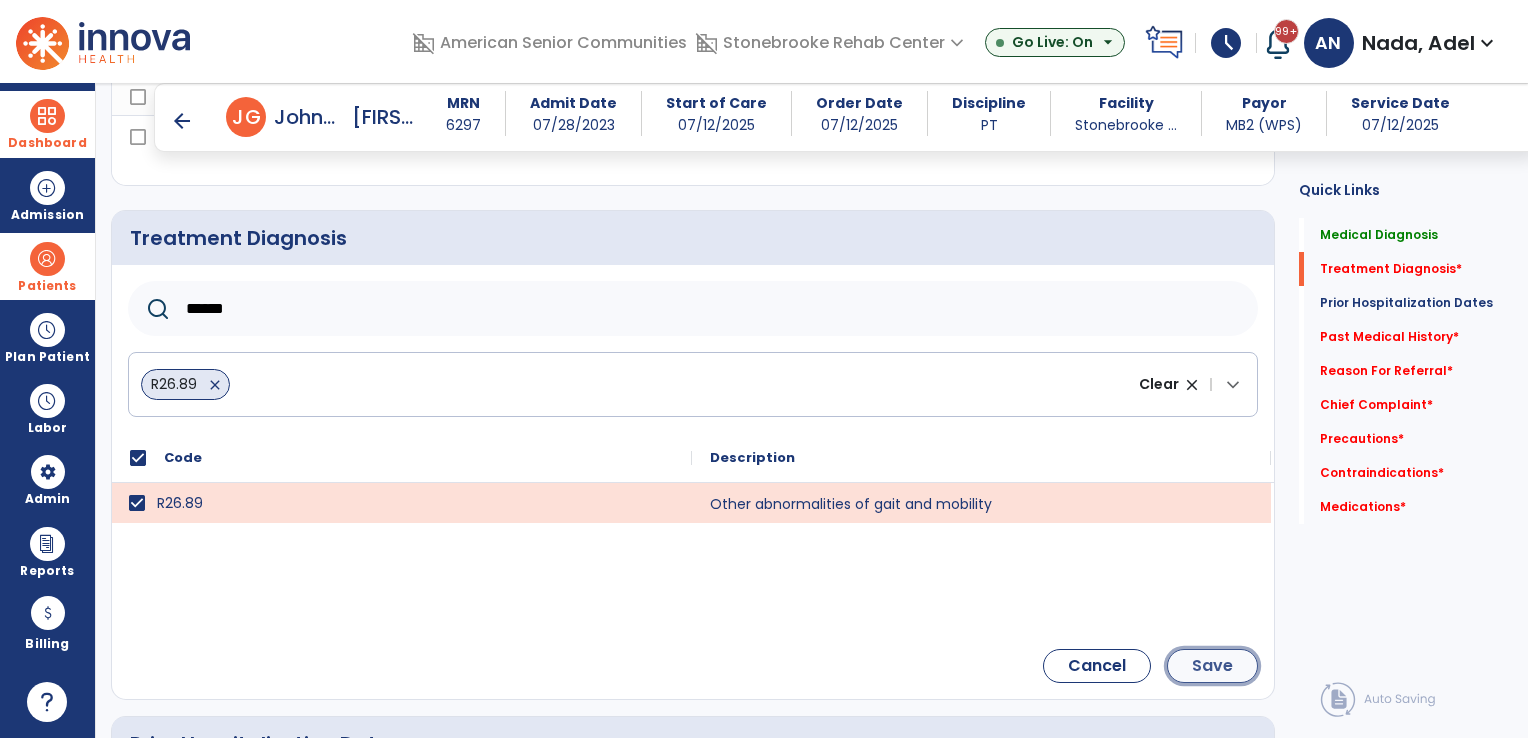 click on "Save" 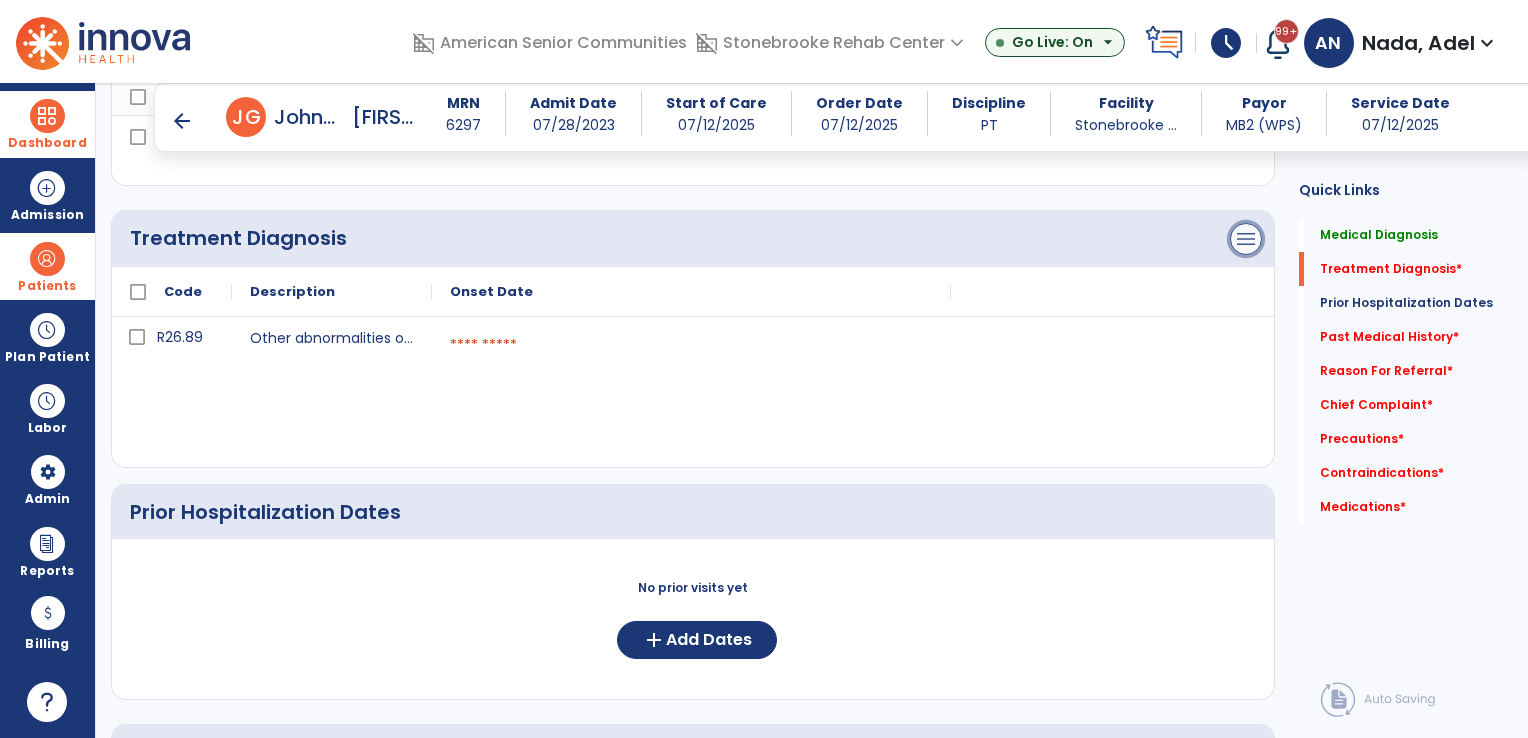 click on "menu" at bounding box center [1246, -43] 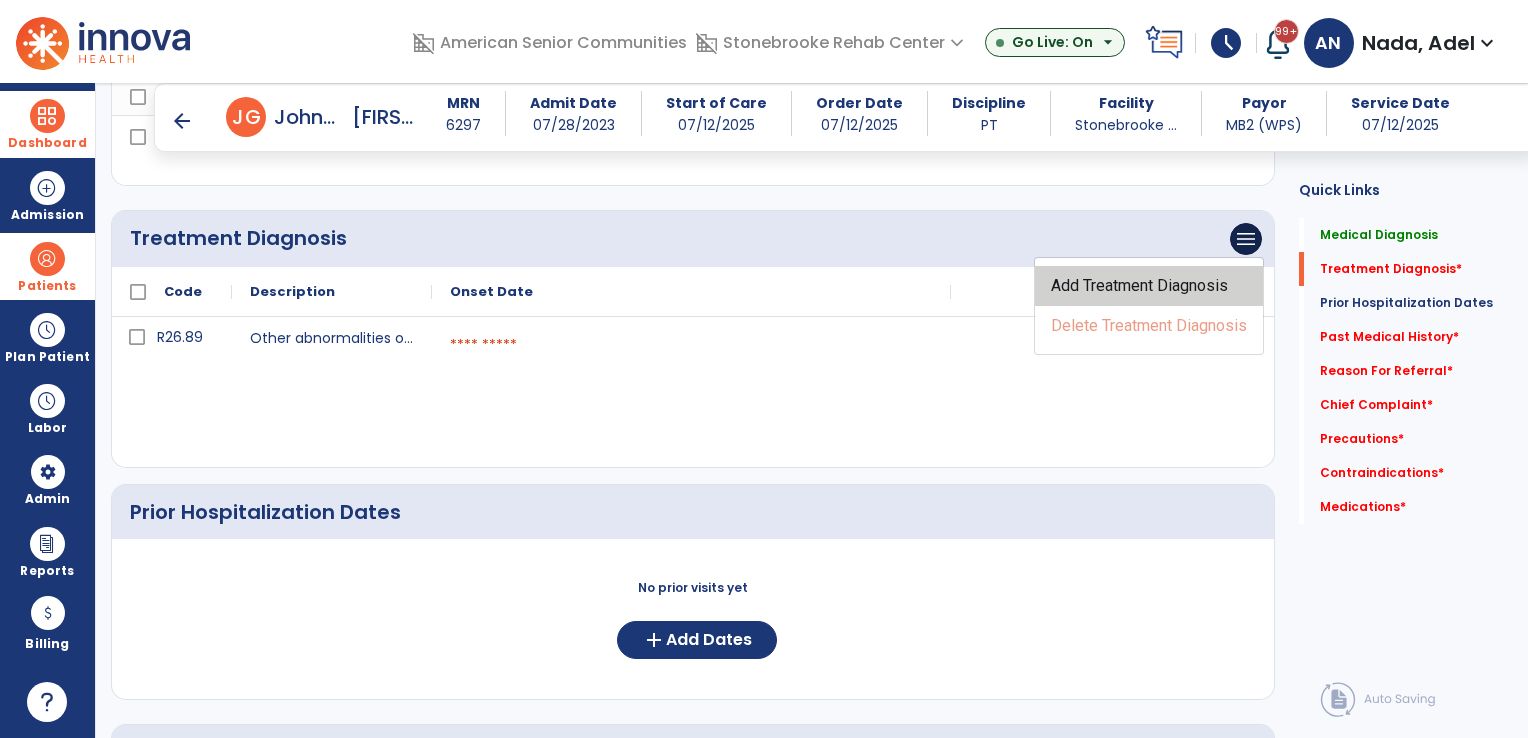 click on "Add Treatment Diagnosis" 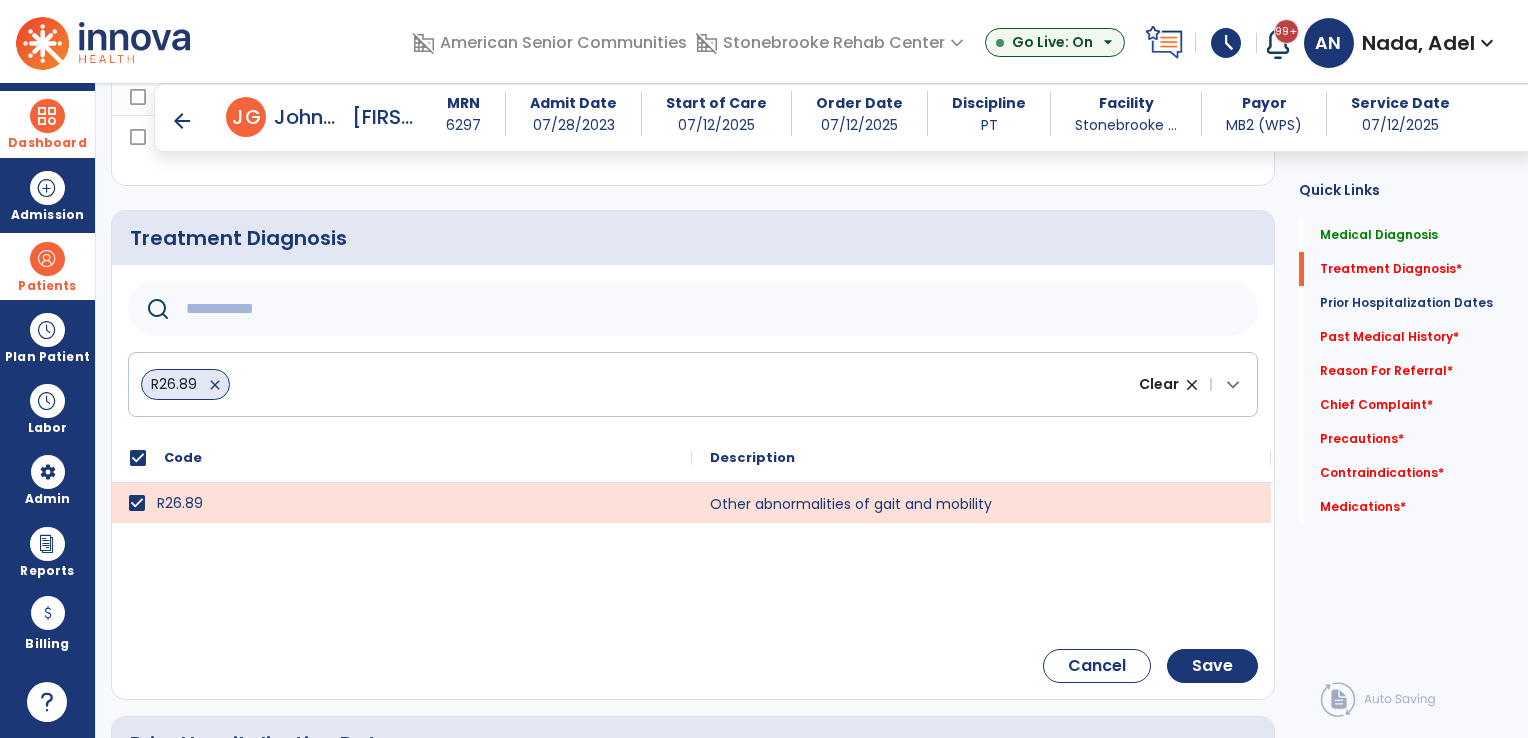 click 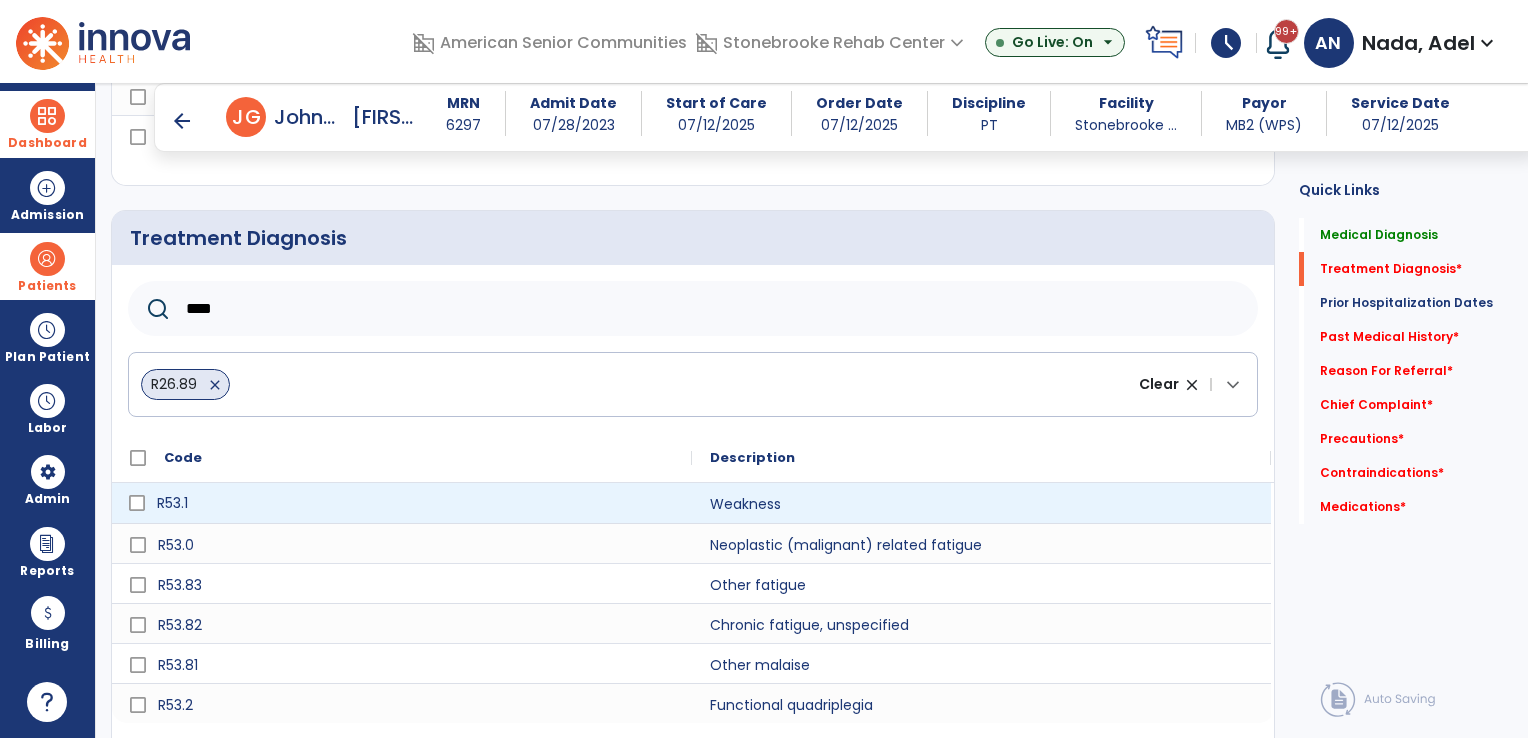type on "****" 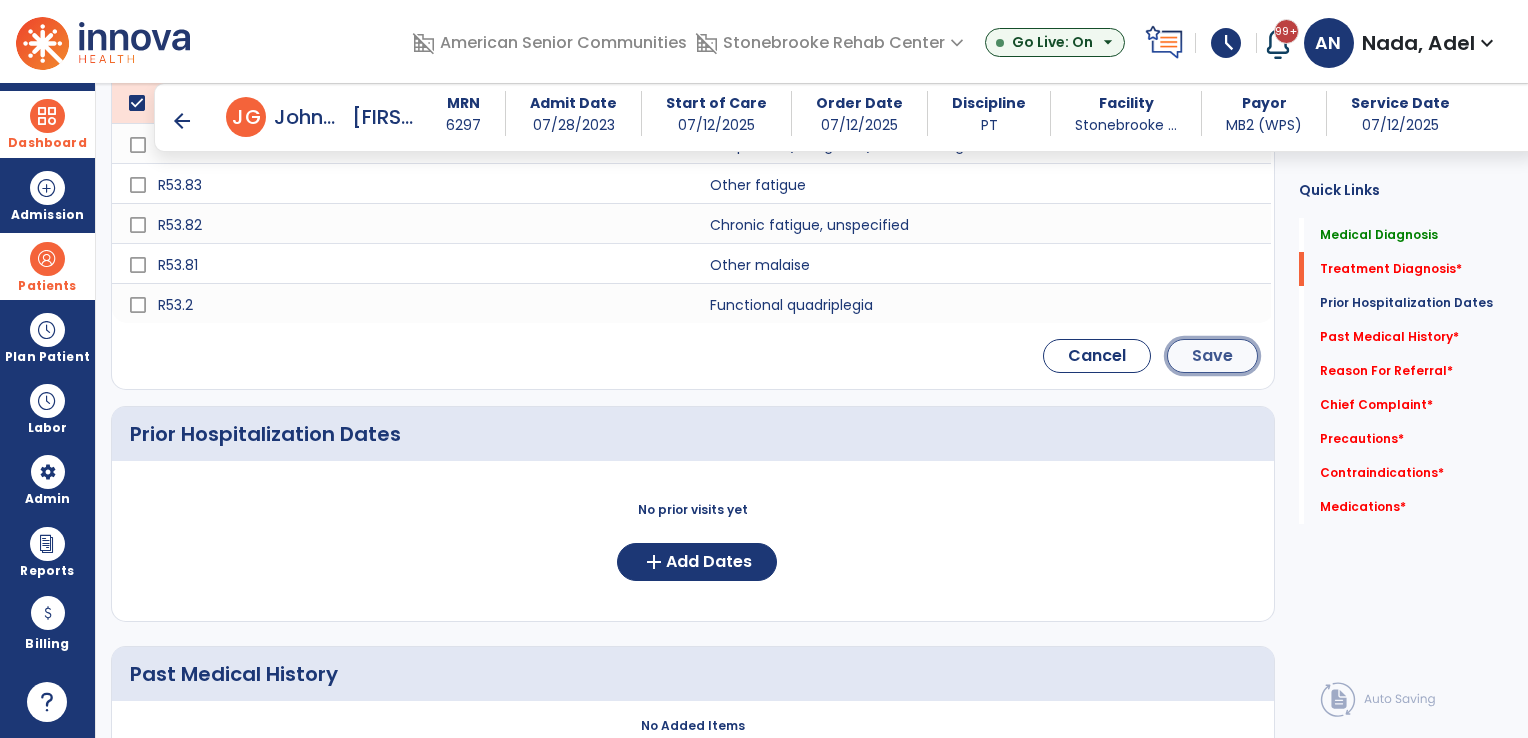 click on "Save" 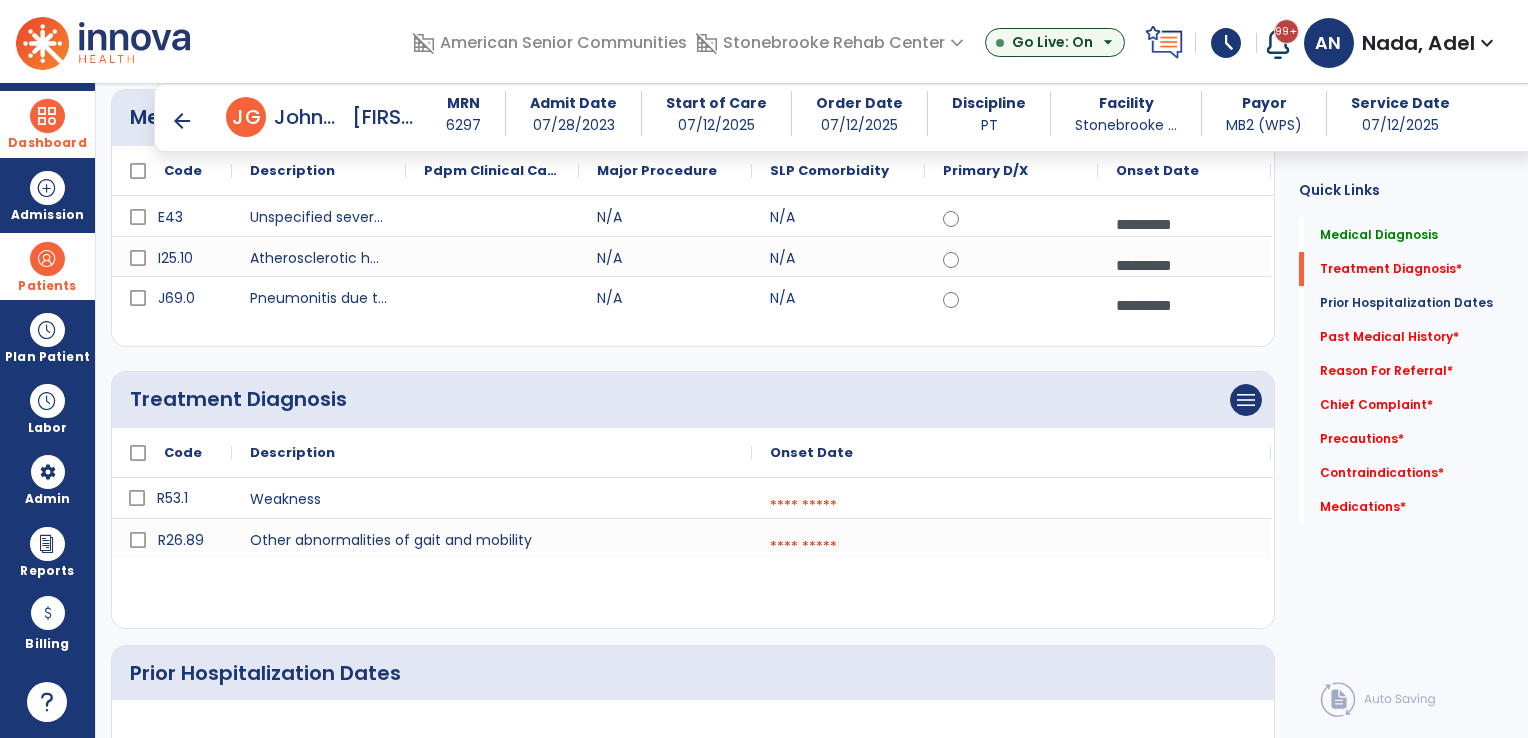 scroll, scrollTop: 235, scrollLeft: 0, axis: vertical 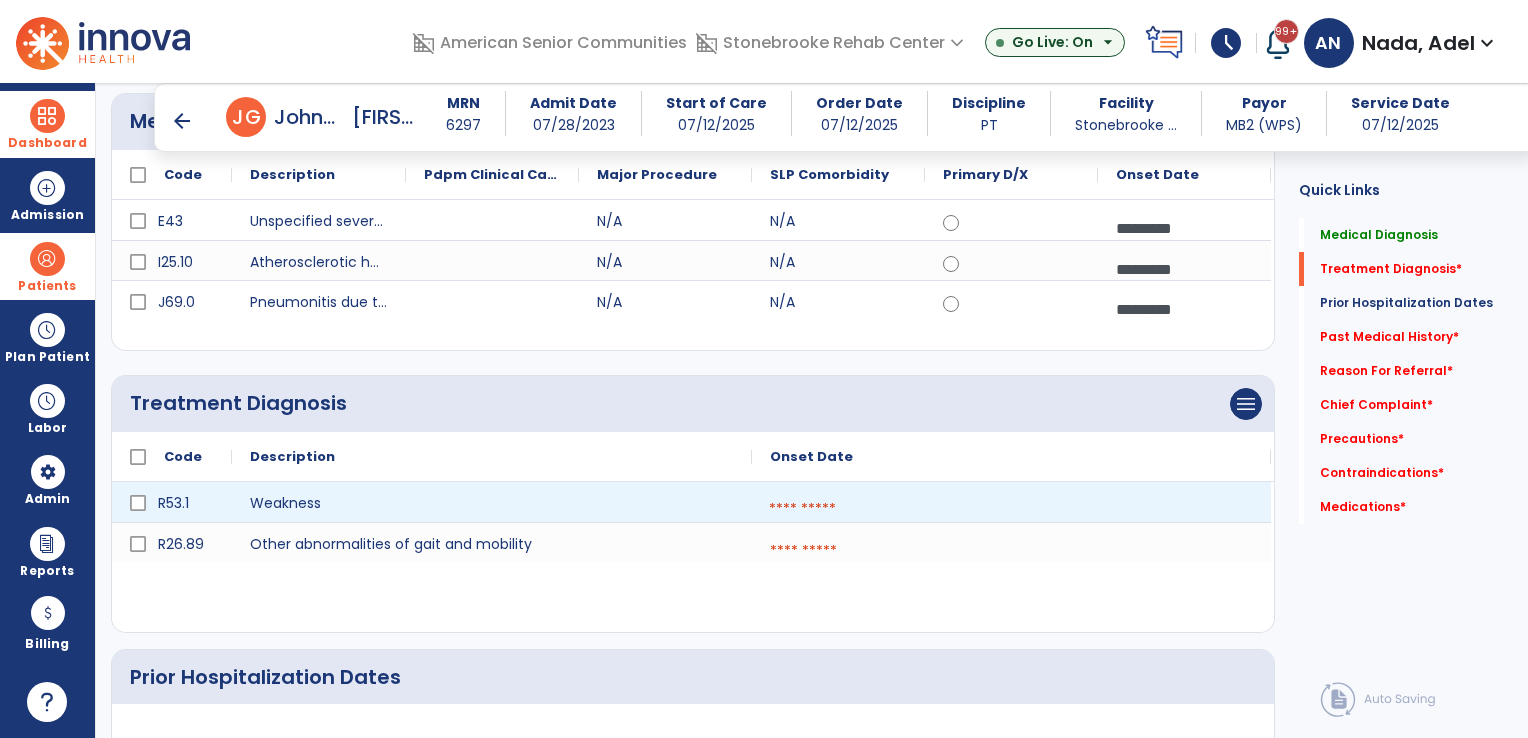 click at bounding box center [1011, 509] 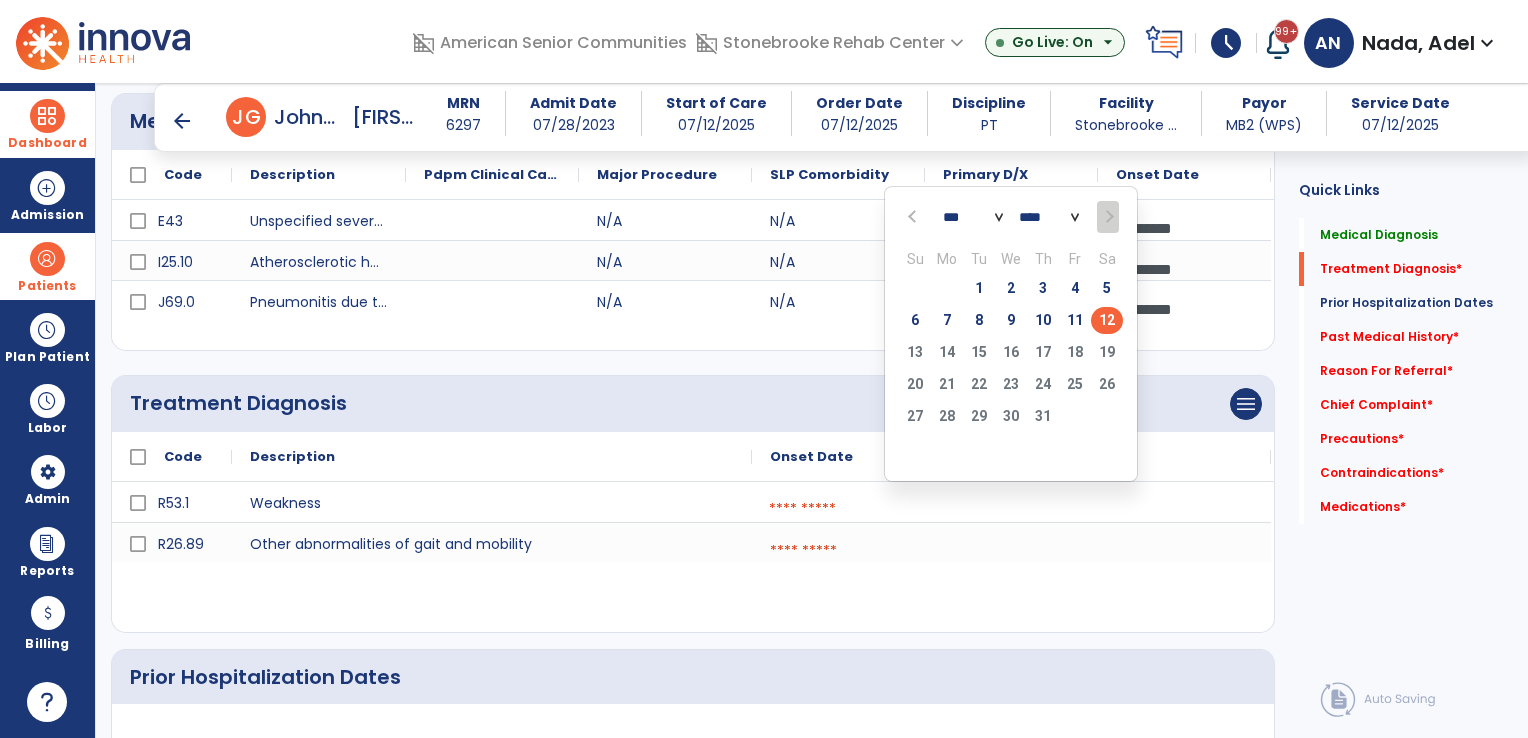 click on "12" 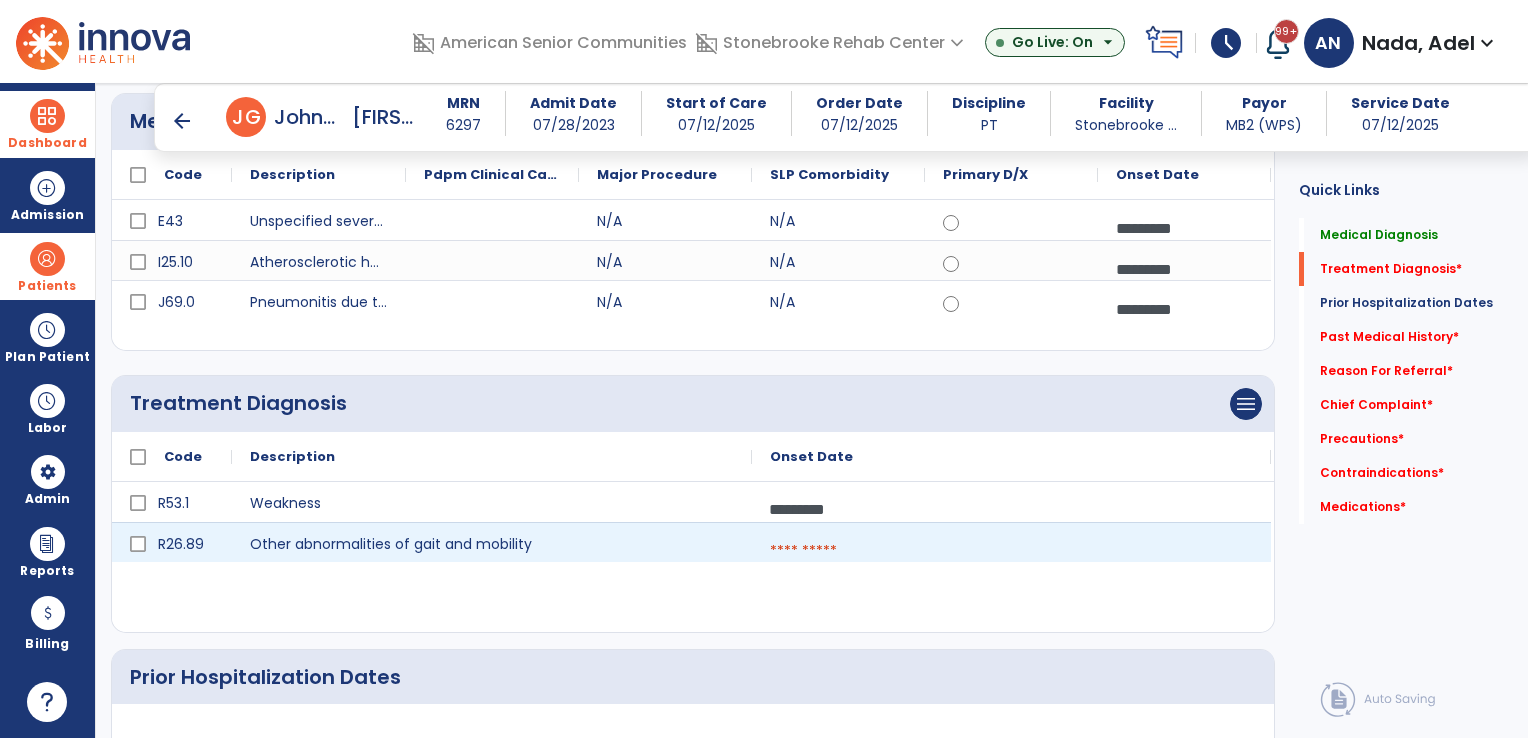 click at bounding box center [1011, 551] 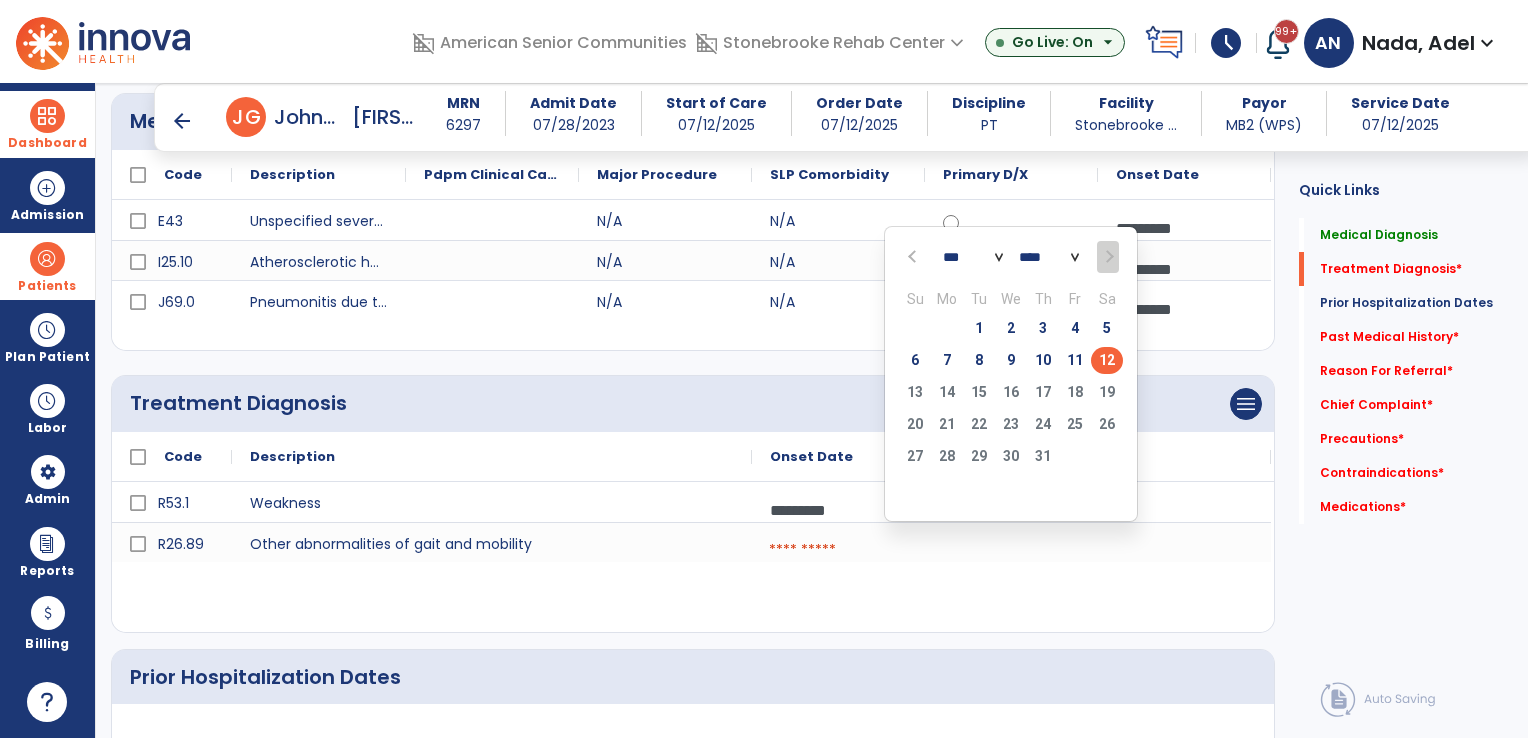 click on "12" 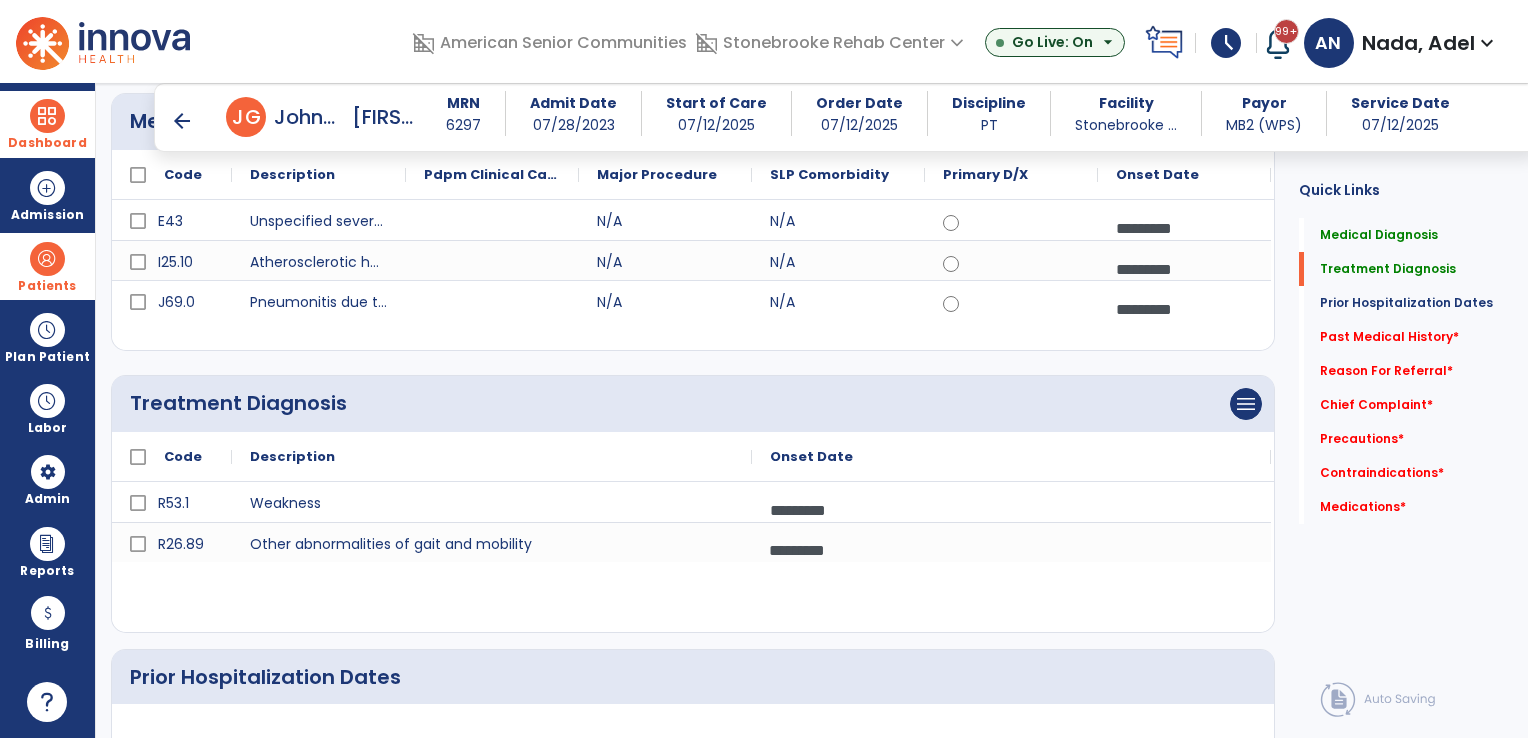 click at bounding box center [47, 259] 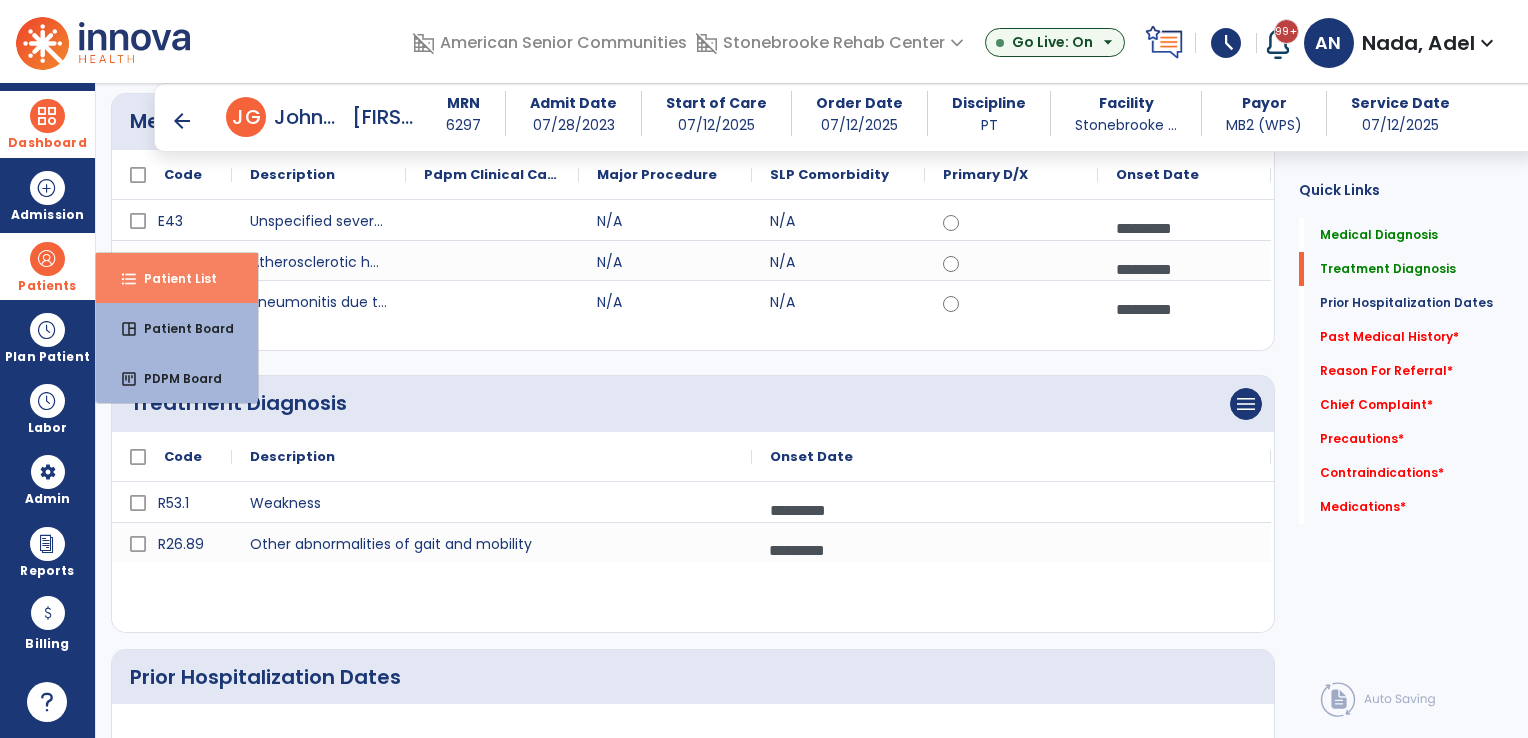 drag, startPoint x: 156, startPoint y: 275, endPoint x: 190, endPoint y: 257, distance: 38.470768 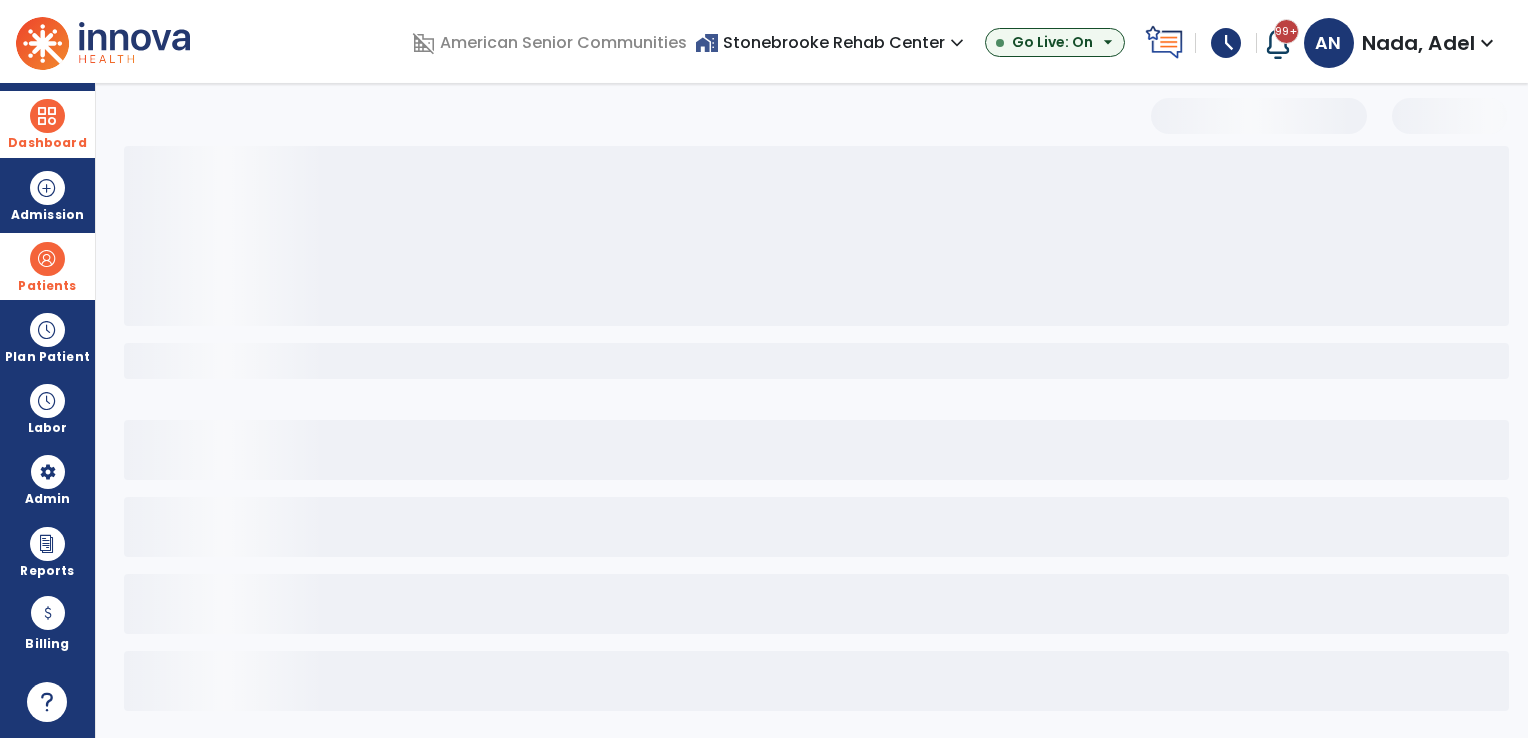 scroll, scrollTop: 3, scrollLeft: 0, axis: vertical 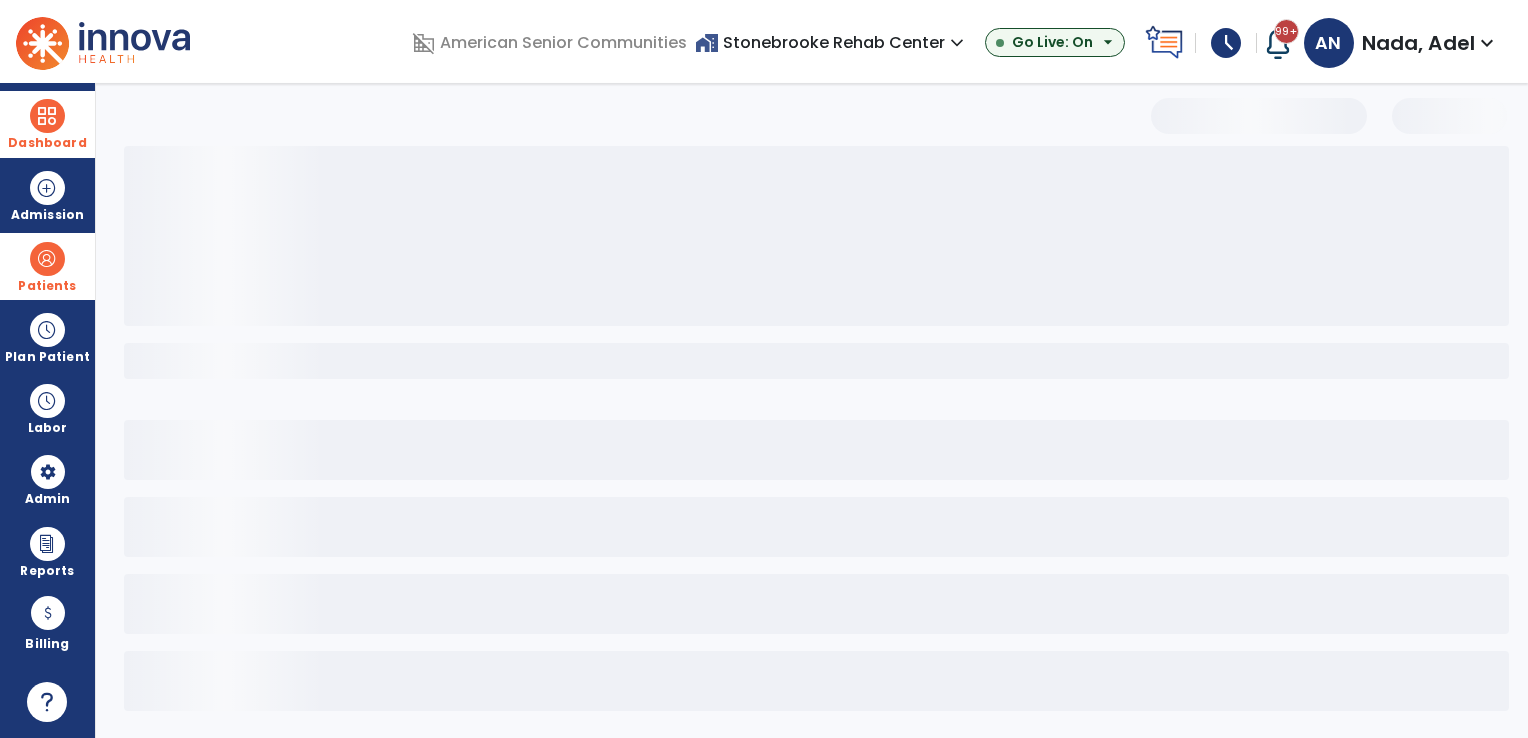 select on "***" 